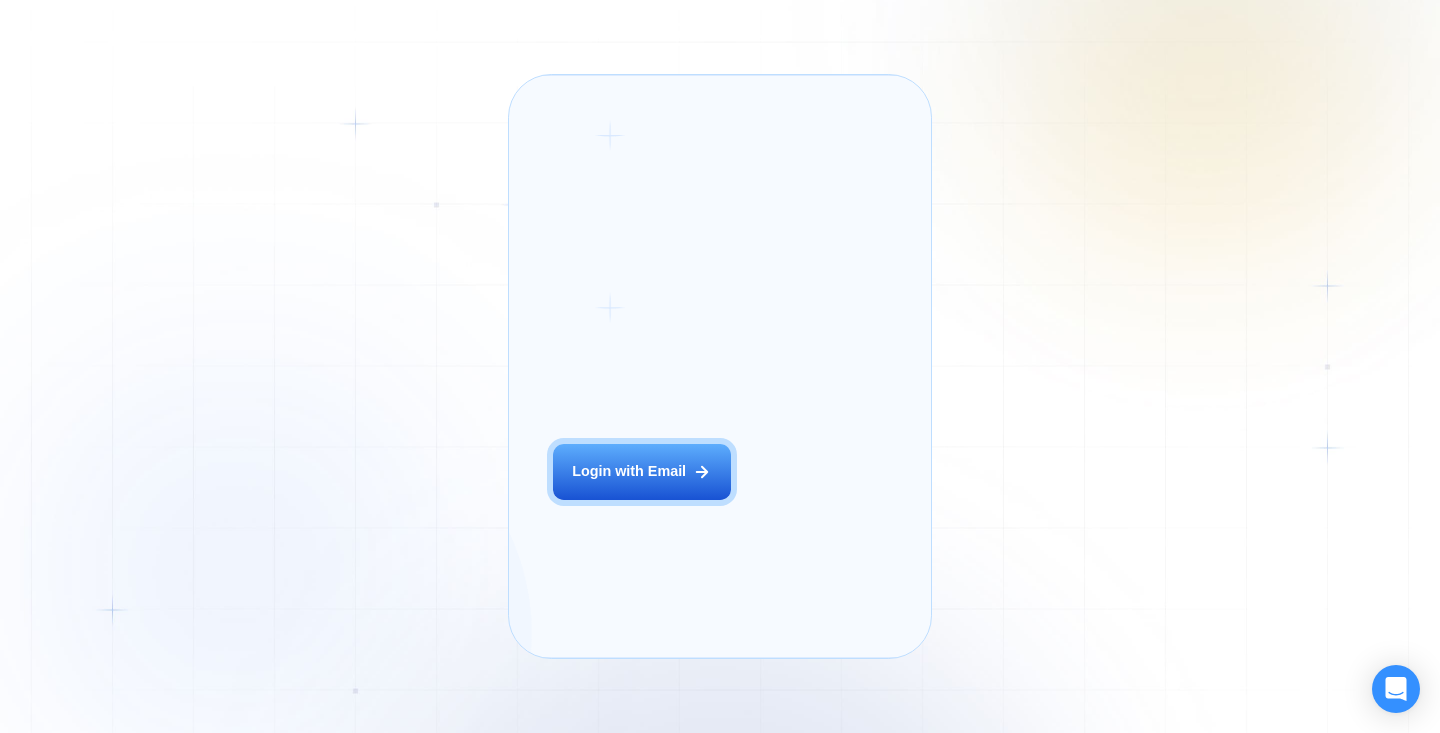 scroll, scrollTop: 0, scrollLeft: 0, axis: both 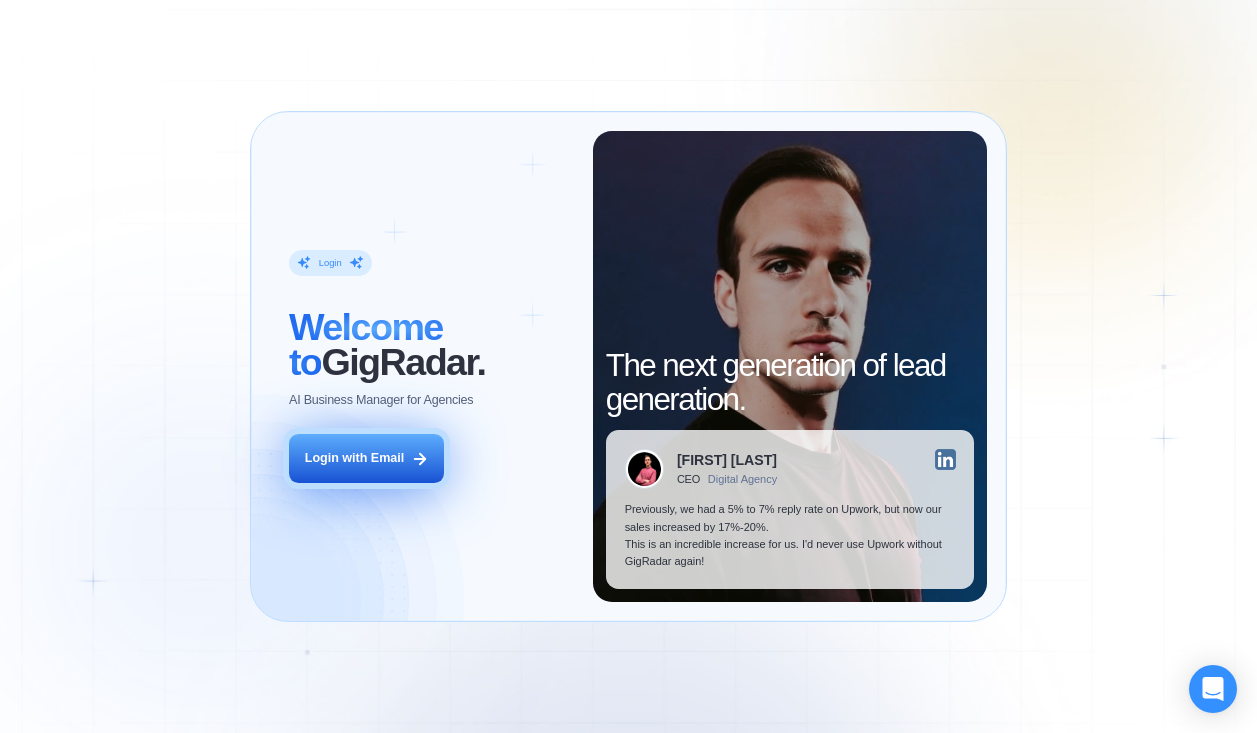 click on "Login with Email" at bounding box center (367, 458) 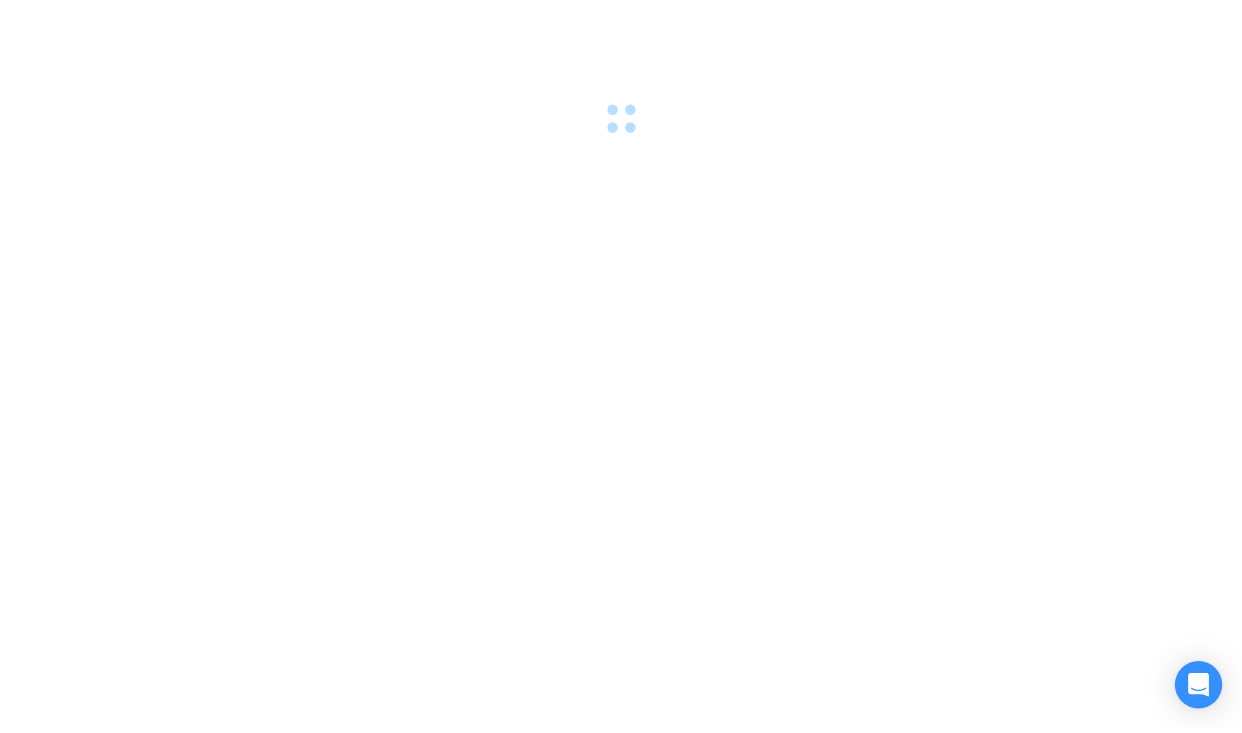 scroll, scrollTop: 0, scrollLeft: 0, axis: both 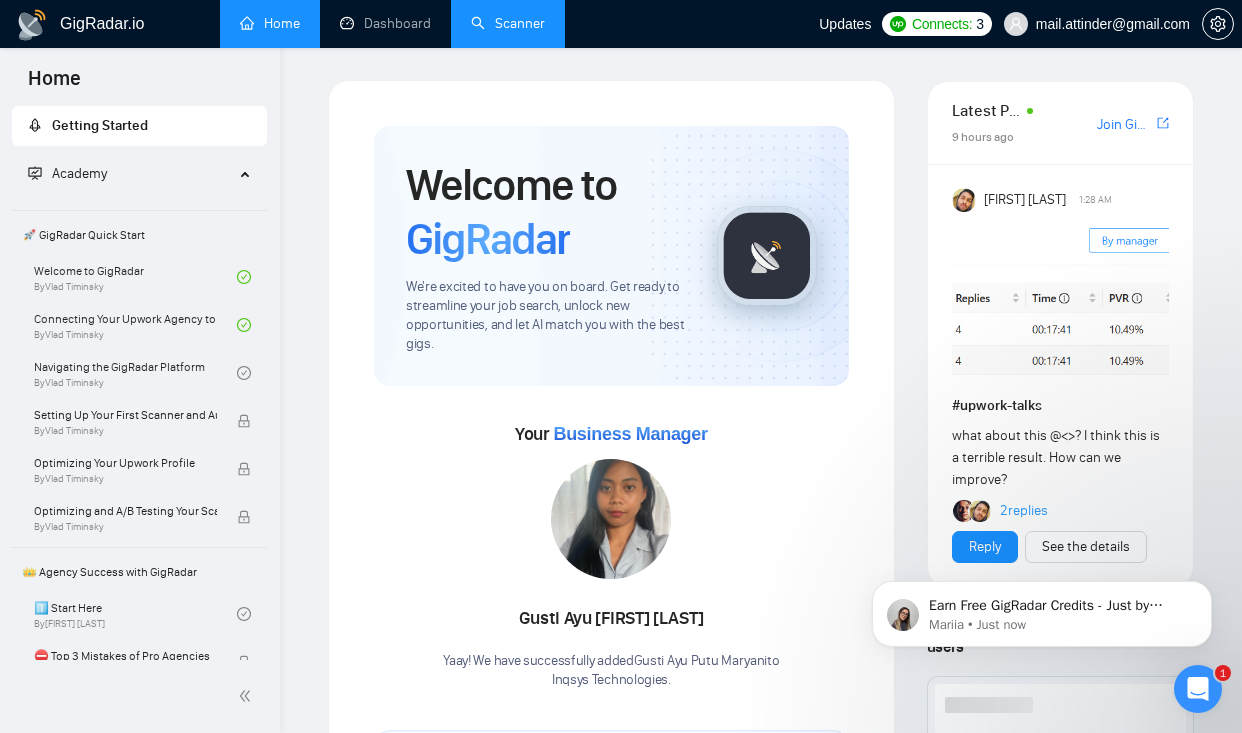 click on "Scanner" at bounding box center (508, 23) 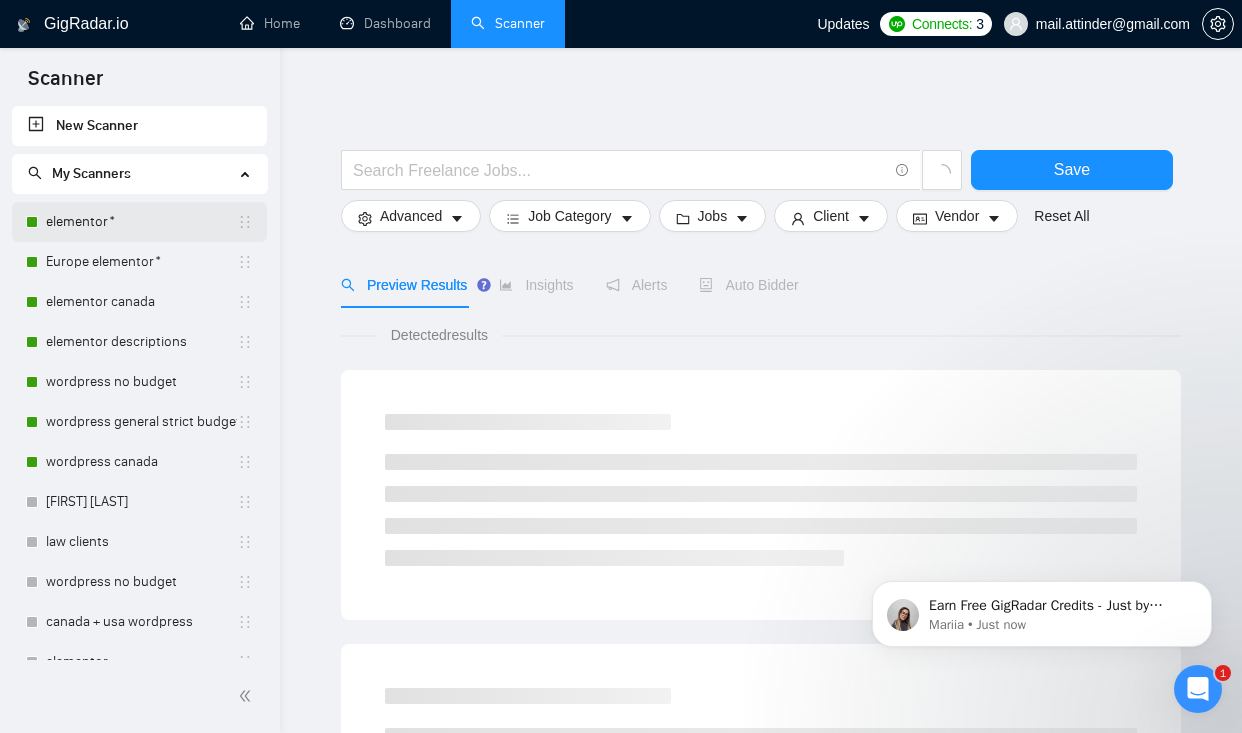 click on "elementor*" at bounding box center (141, 222) 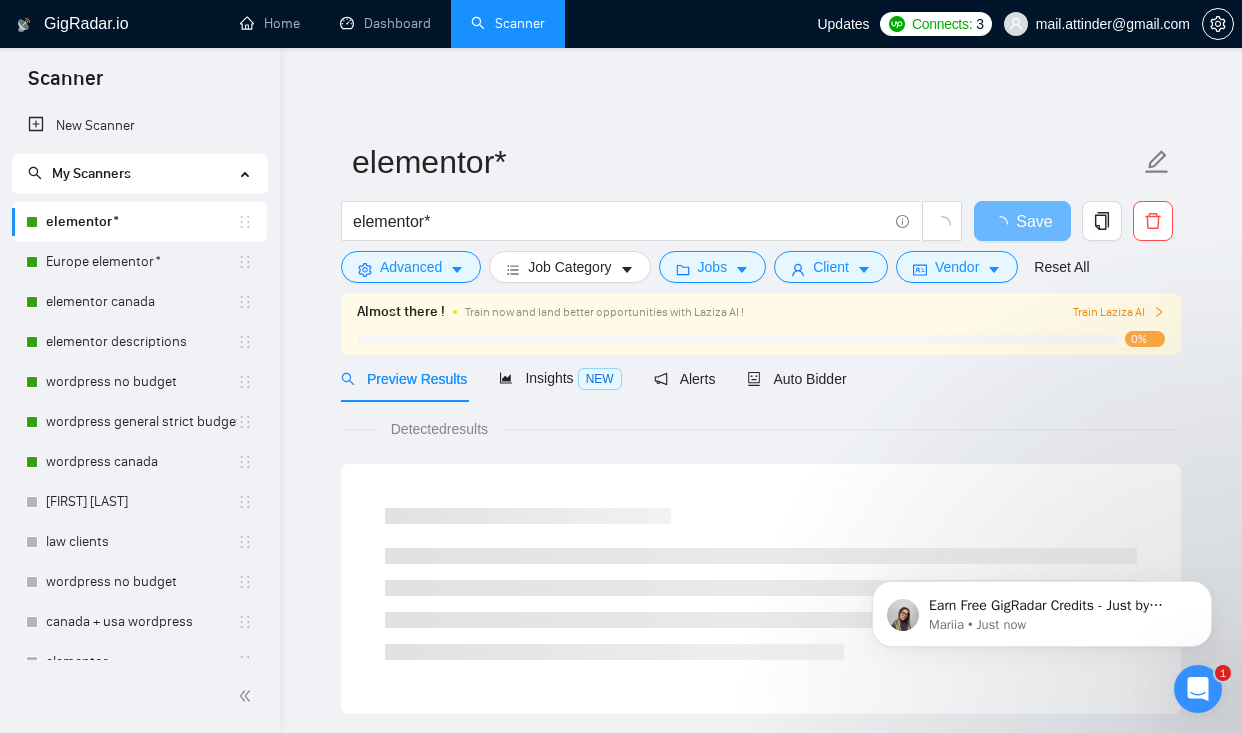 scroll, scrollTop: 28, scrollLeft: 0, axis: vertical 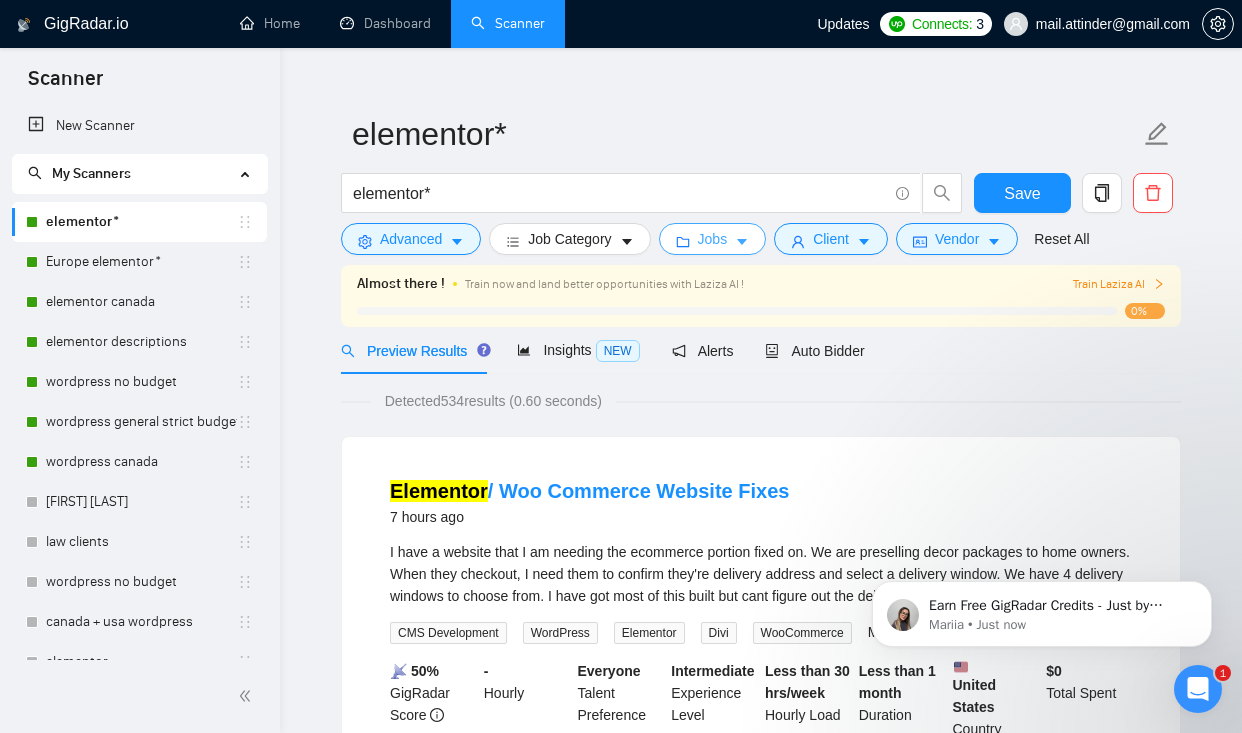 click on "Jobs" at bounding box center [713, 239] 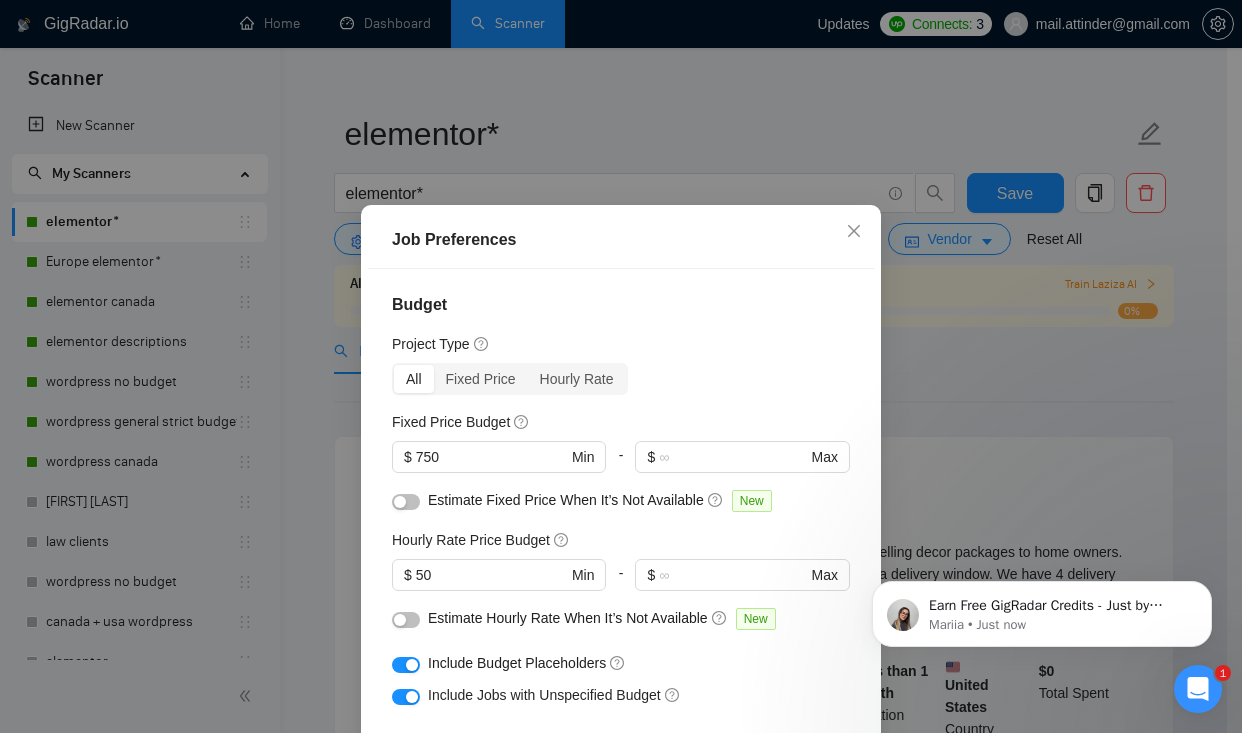 scroll, scrollTop: 615, scrollLeft: 0, axis: vertical 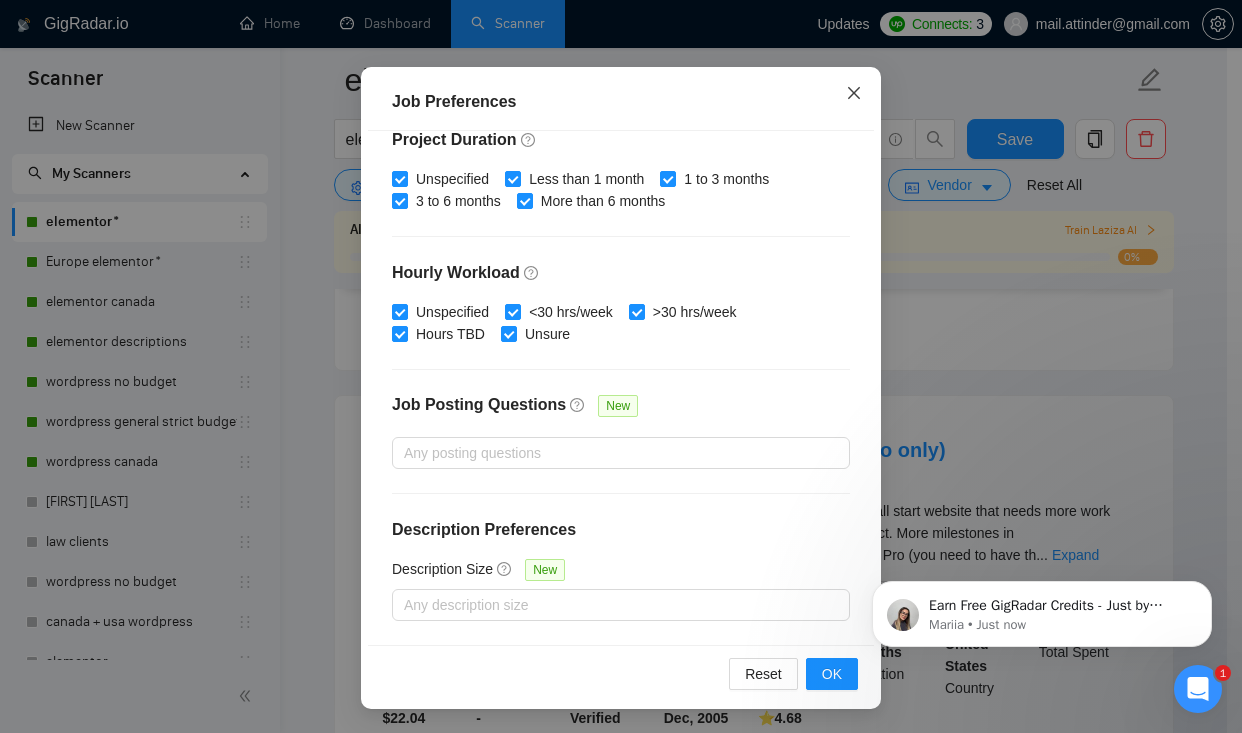 click at bounding box center [854, 94] 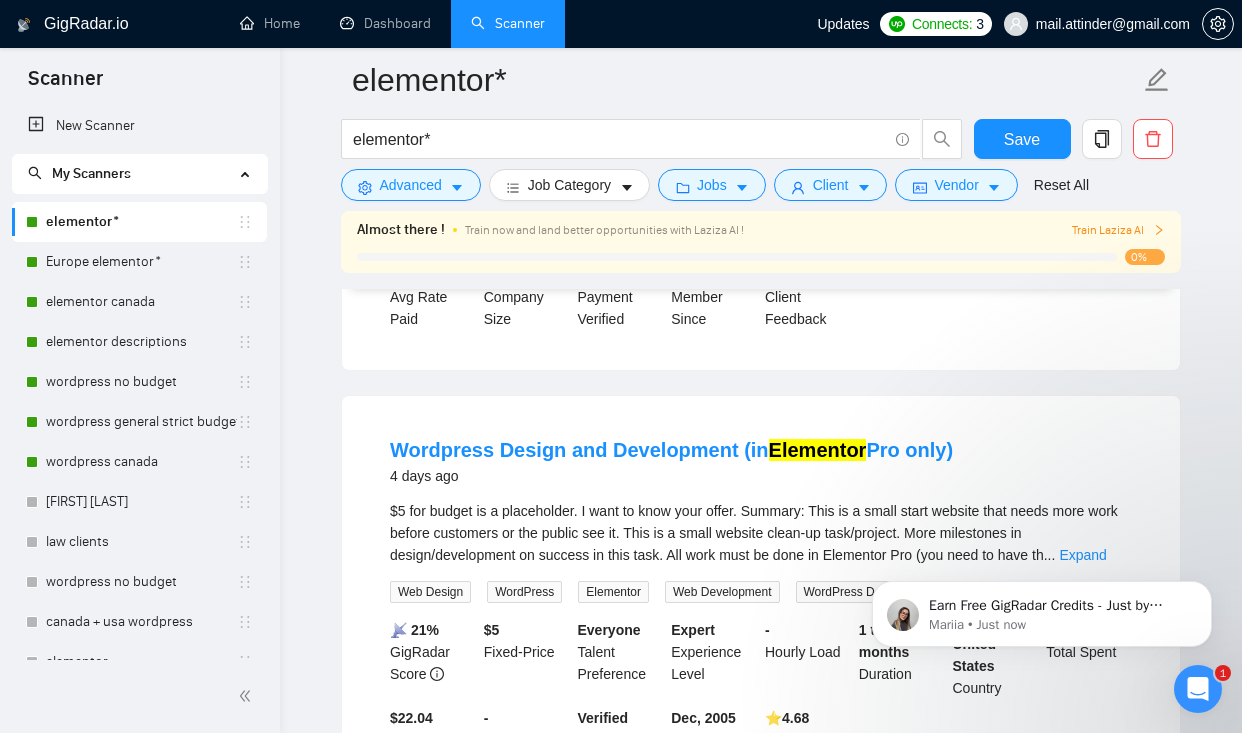 scroll, scrollTop: 0, scrollLeft: 0, axis: both 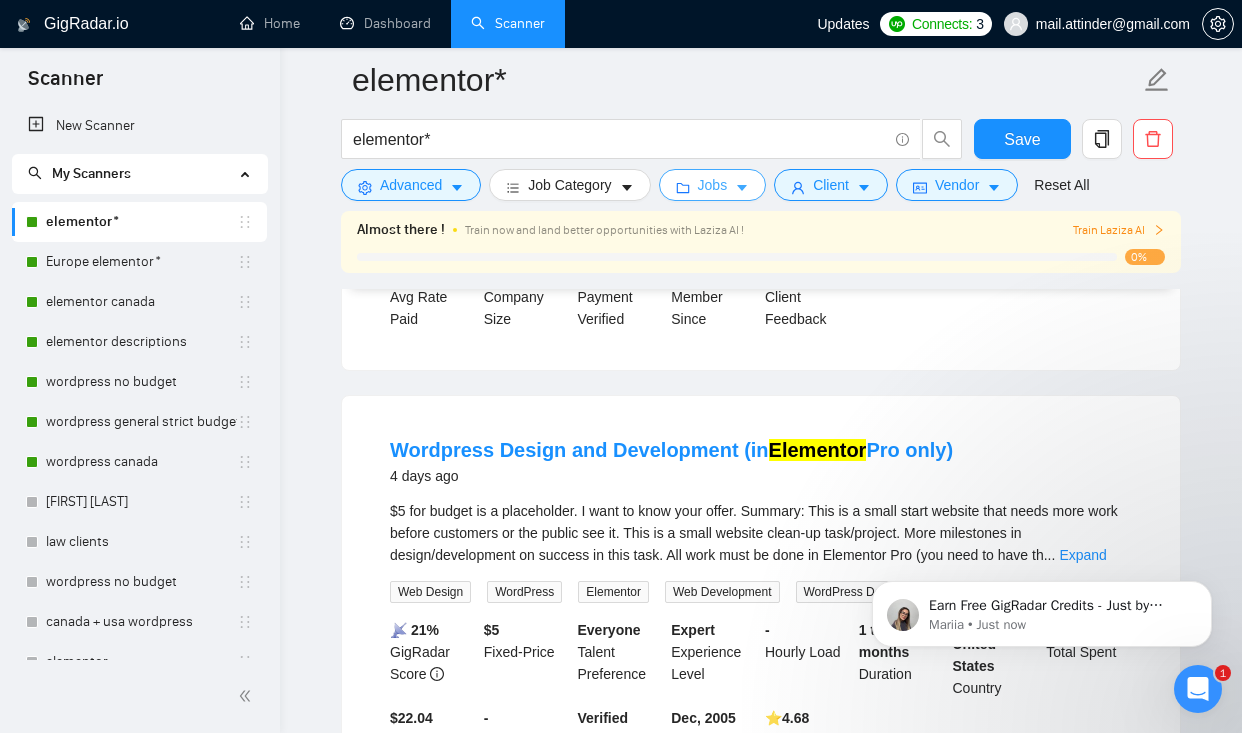 click on "Jobs" at bounding box center [713, 185] 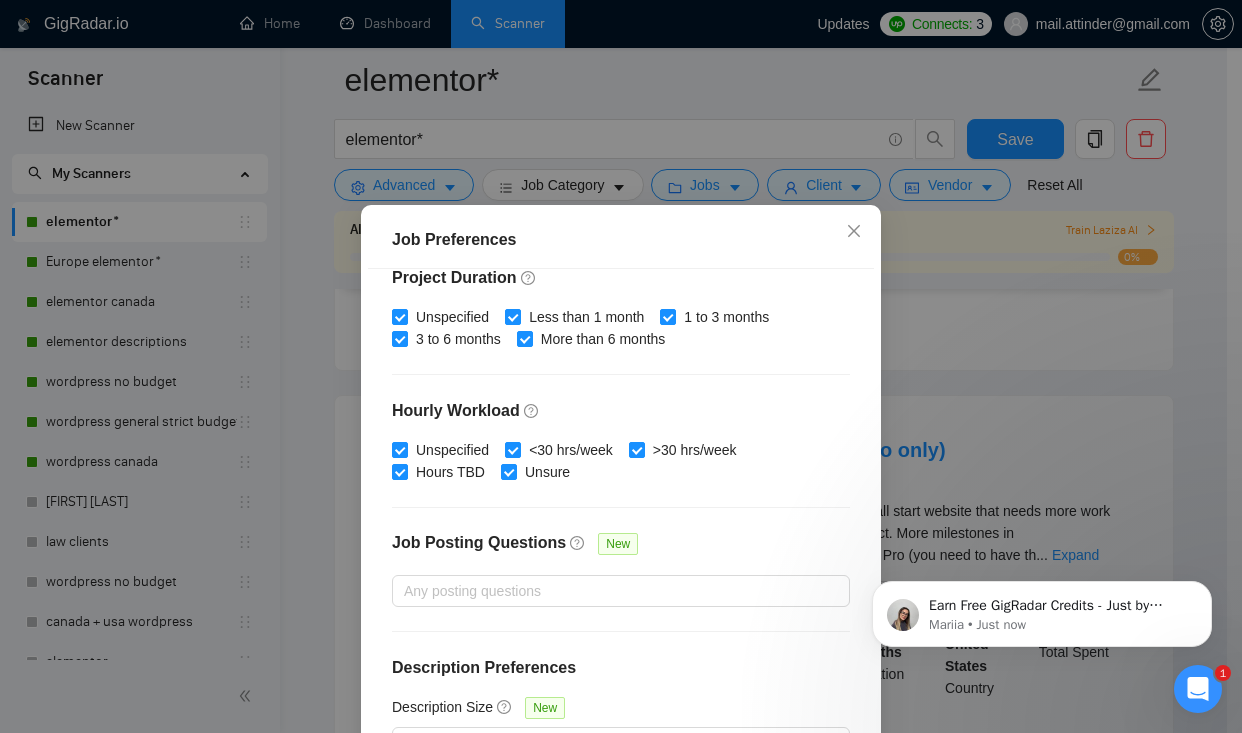 scroll, scrollTop: 138, scrollLeft: 0, axis: vertical 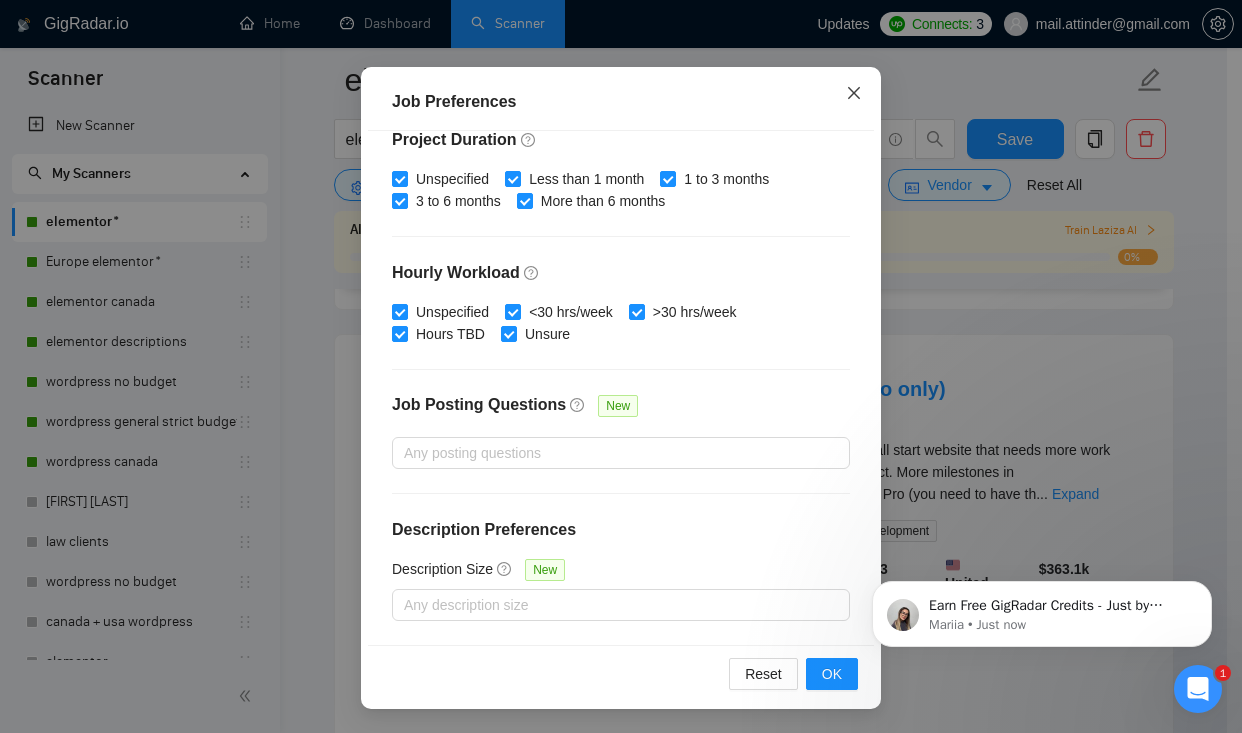 click 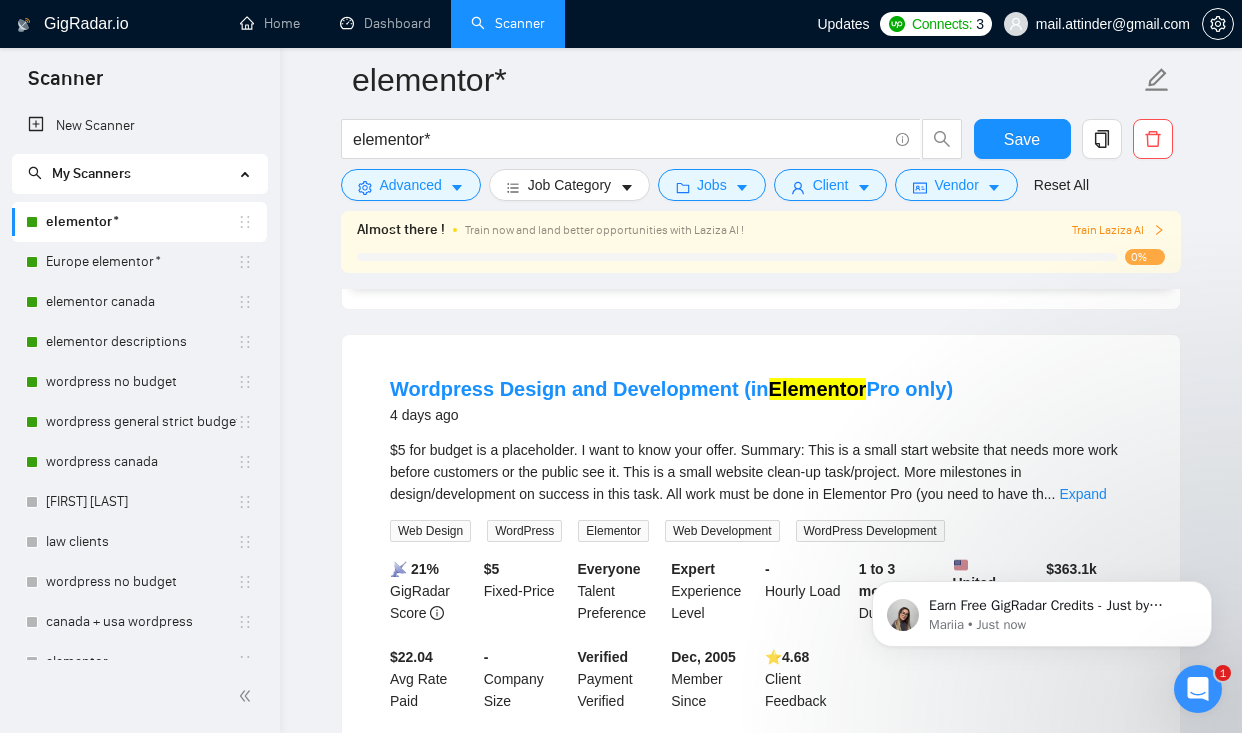 scroll, scrollTop: 0, scrollLeft: 0, axis: both 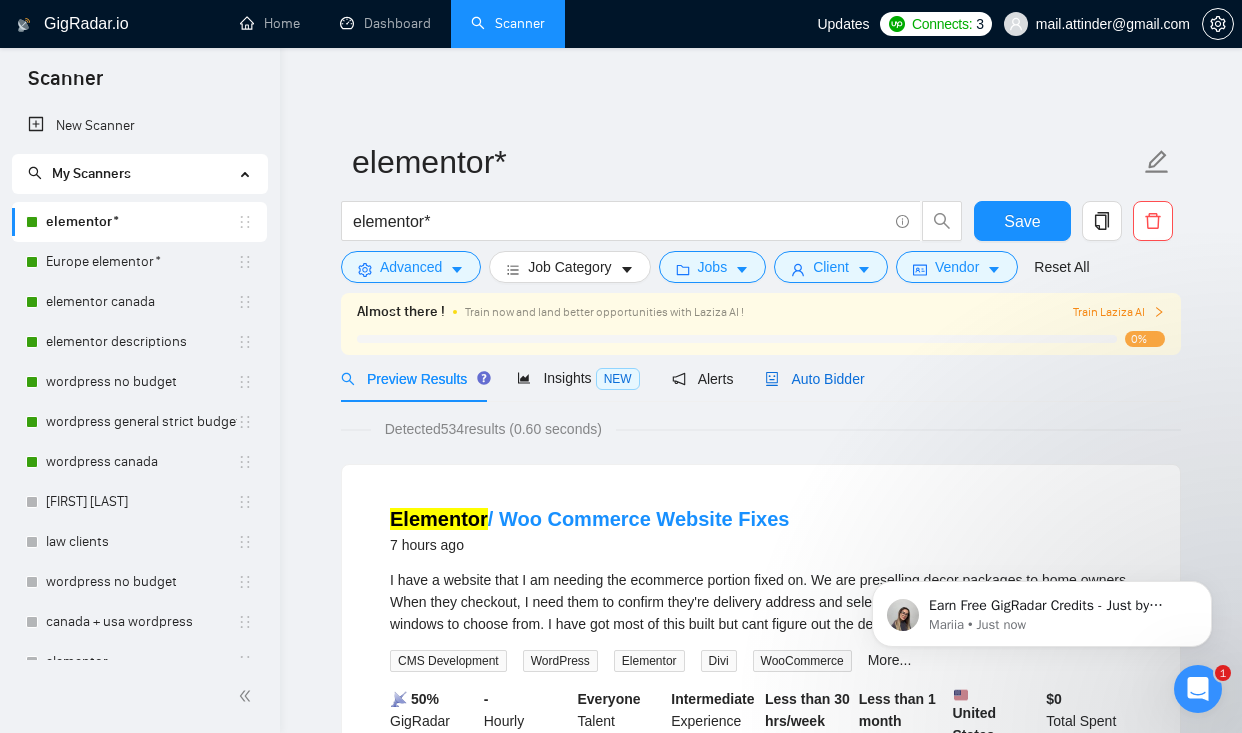 click on "Auto Bidder" at bounding box center (814, 379) 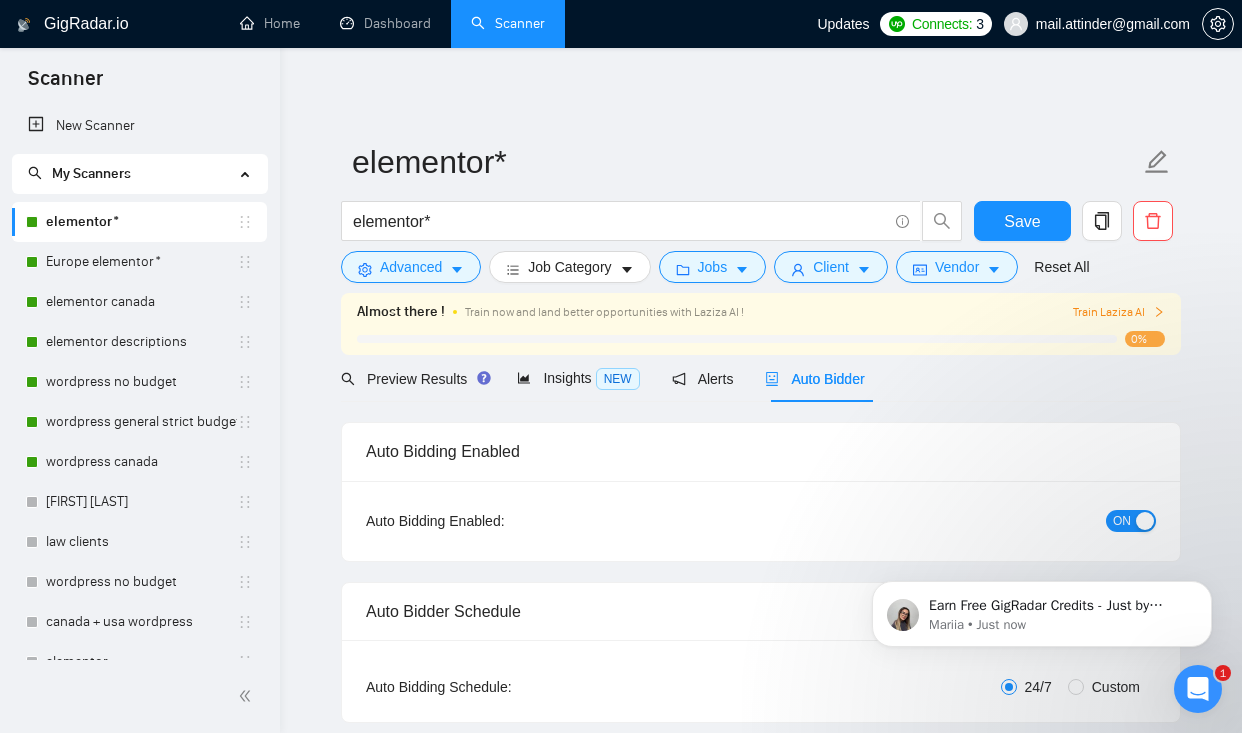 type 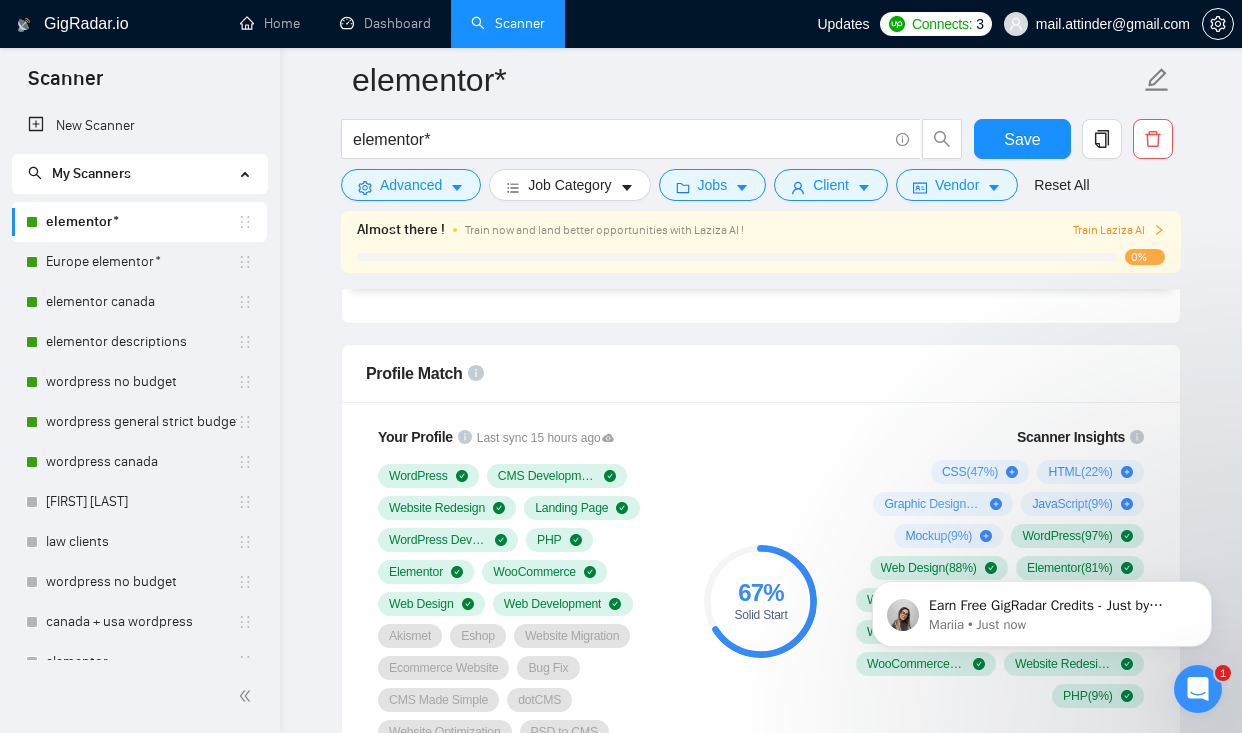 scroll, scrollTop: 1384, scrollLeft: 0, axis: vertical 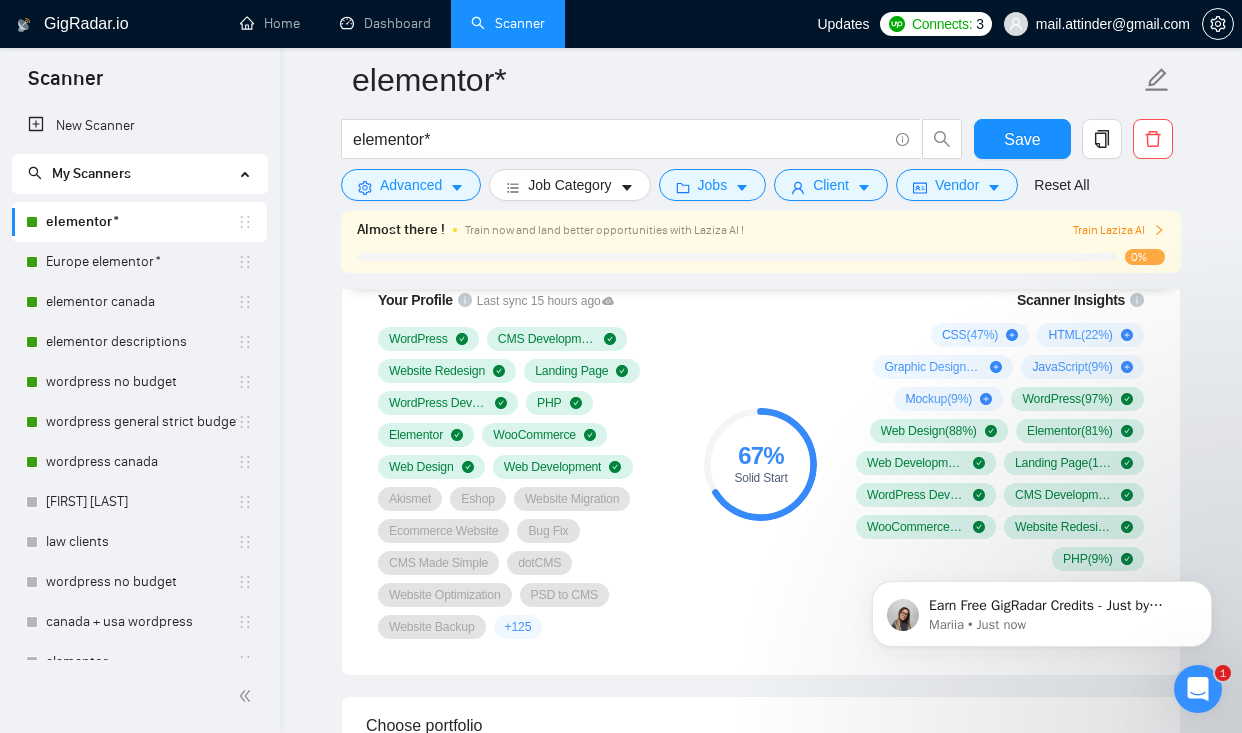 click on "67 % Solid Start" at bounding box center [761, 464] 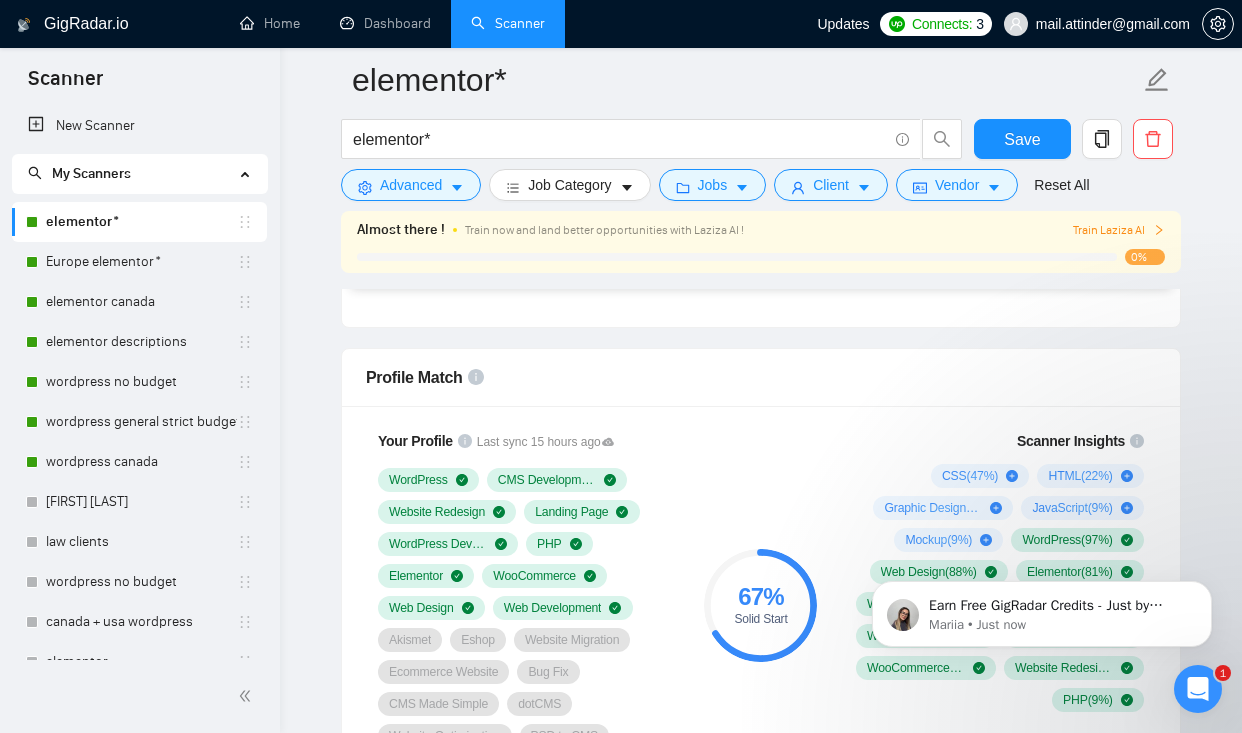 scroll, scrollTop: 1066, scrollLeft: 0, axis: vertical 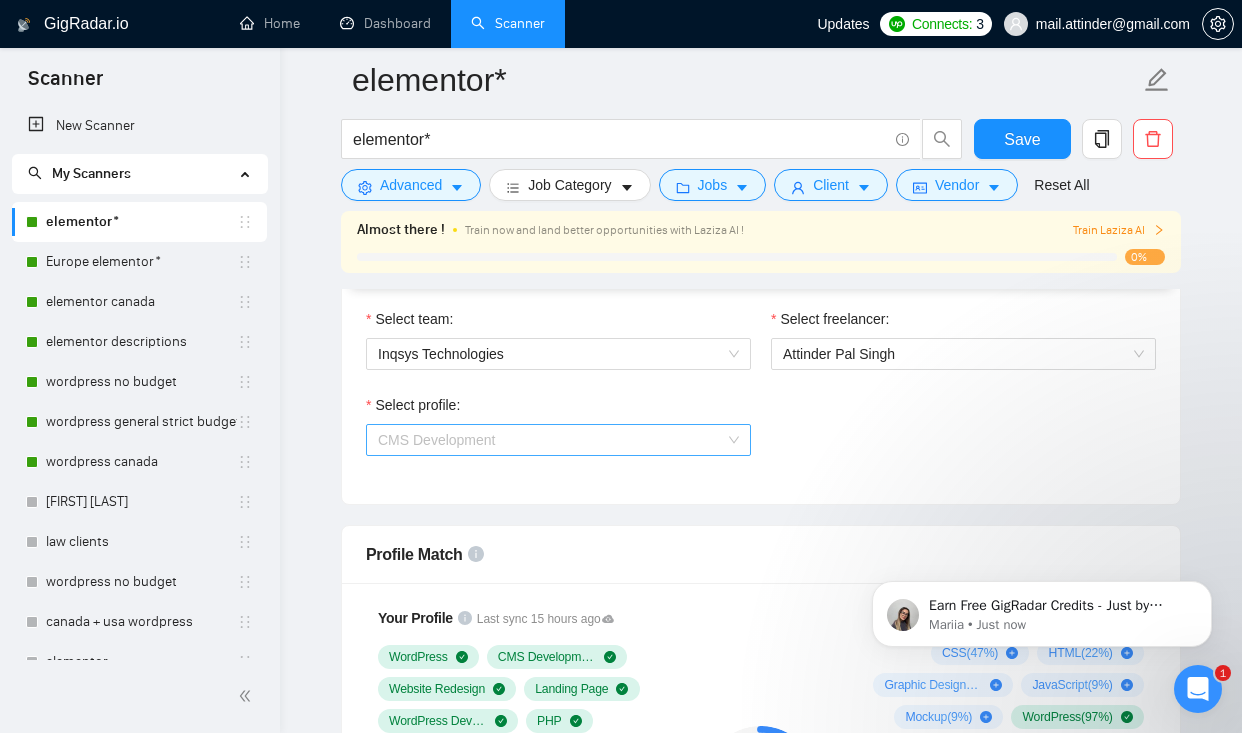 click on "CMS Development" at bounding box center (558, 440) 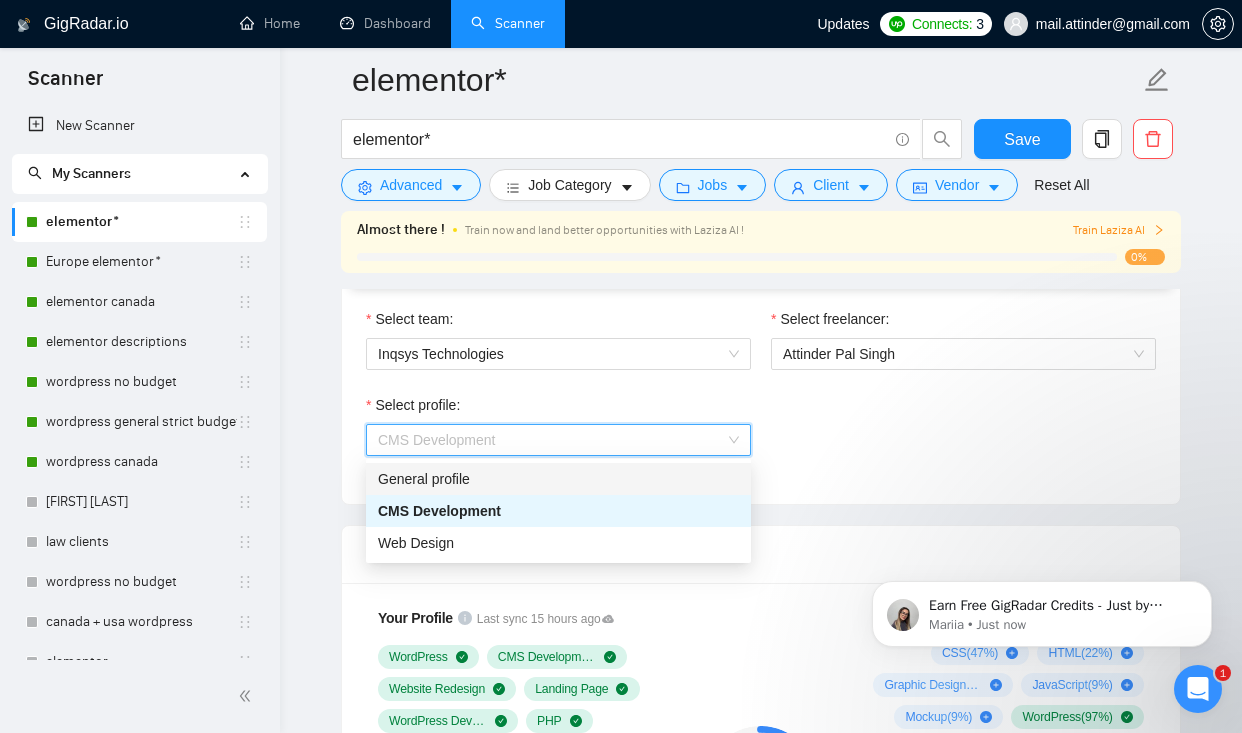 click on "General profile" at bounding box center (558, 479) 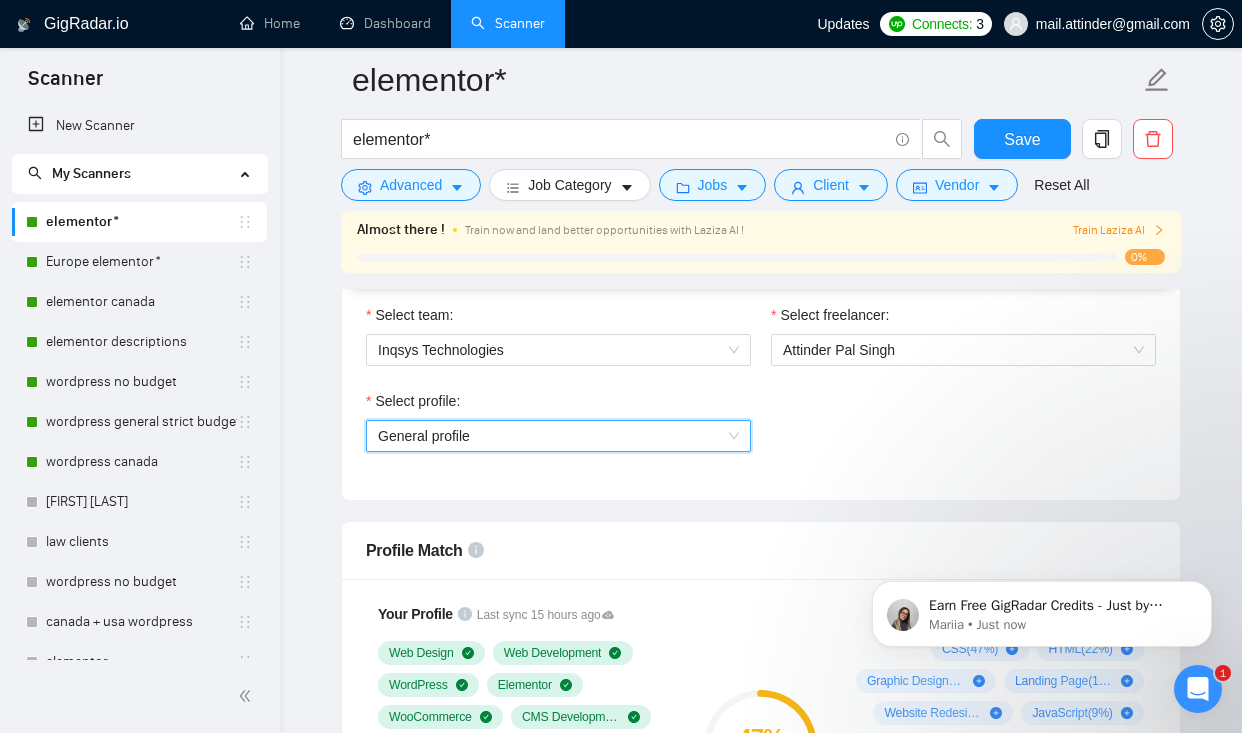 scroll, scrollTop: 1181, scrollLeft: 0, axis: vertical 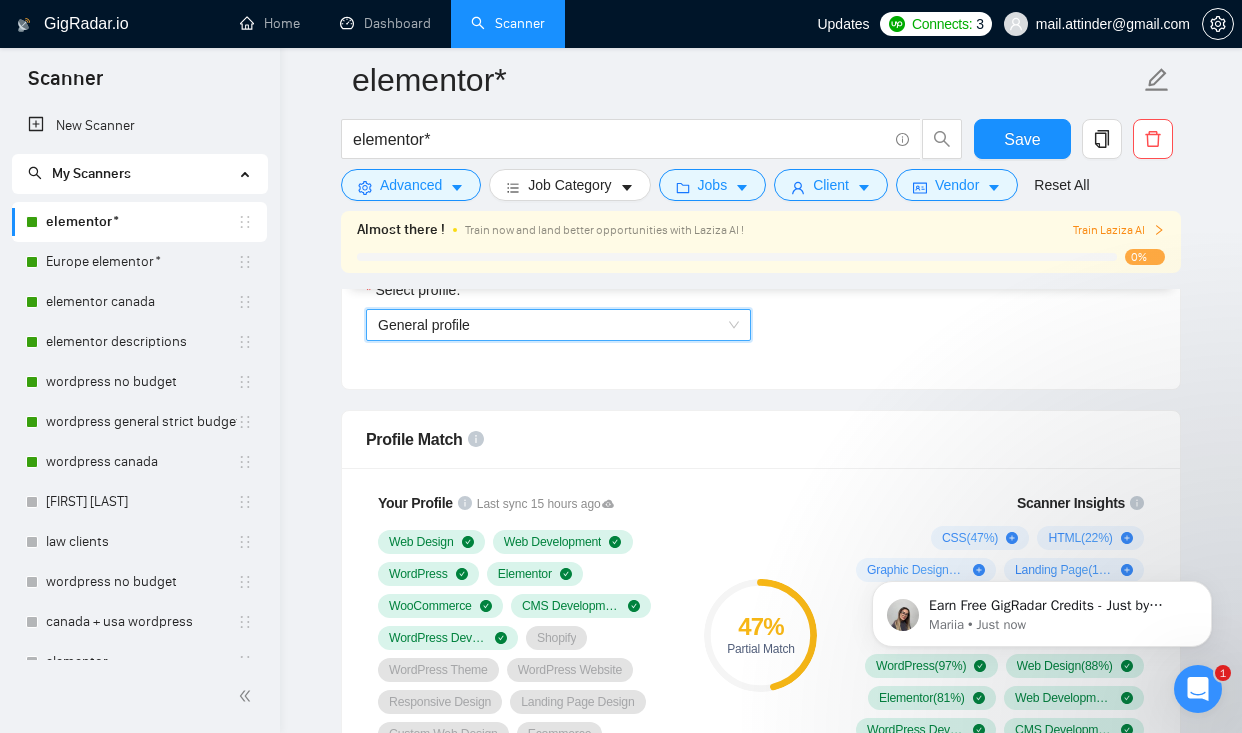 click on "General profile" at bounding box center (558, 325) 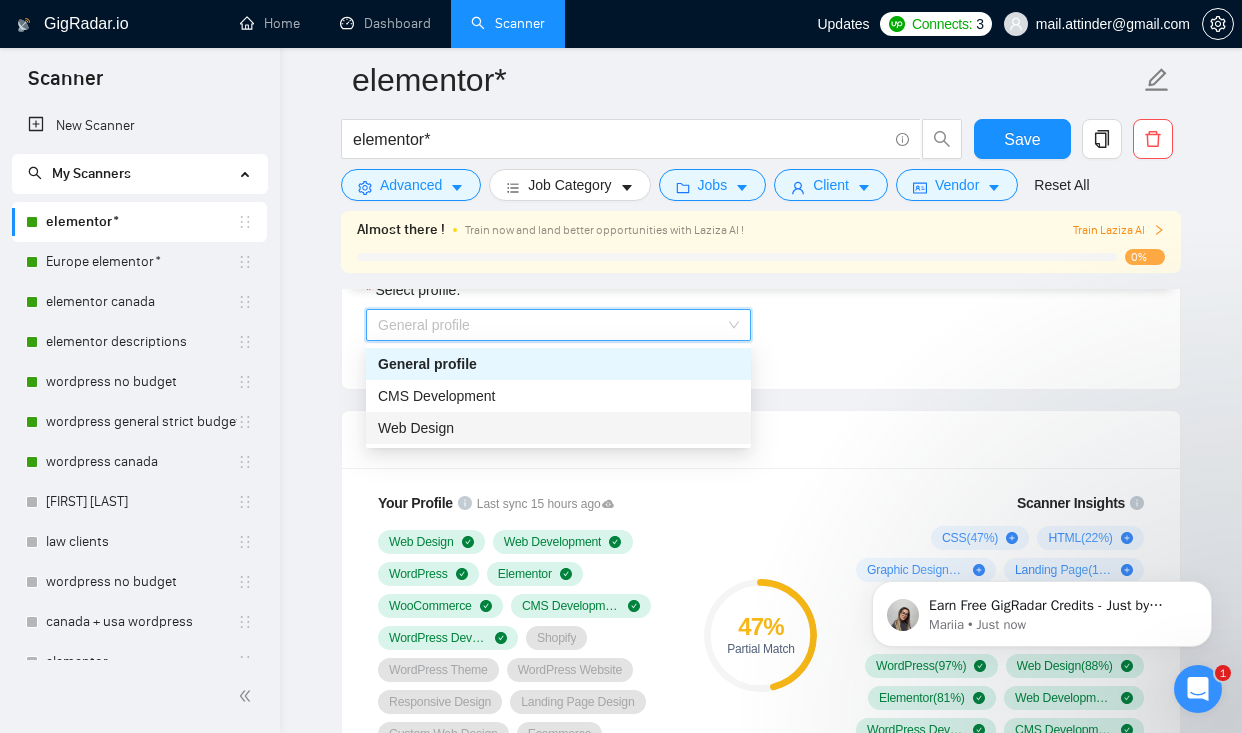 click on "Web Design" at bounding box center [558, 428] 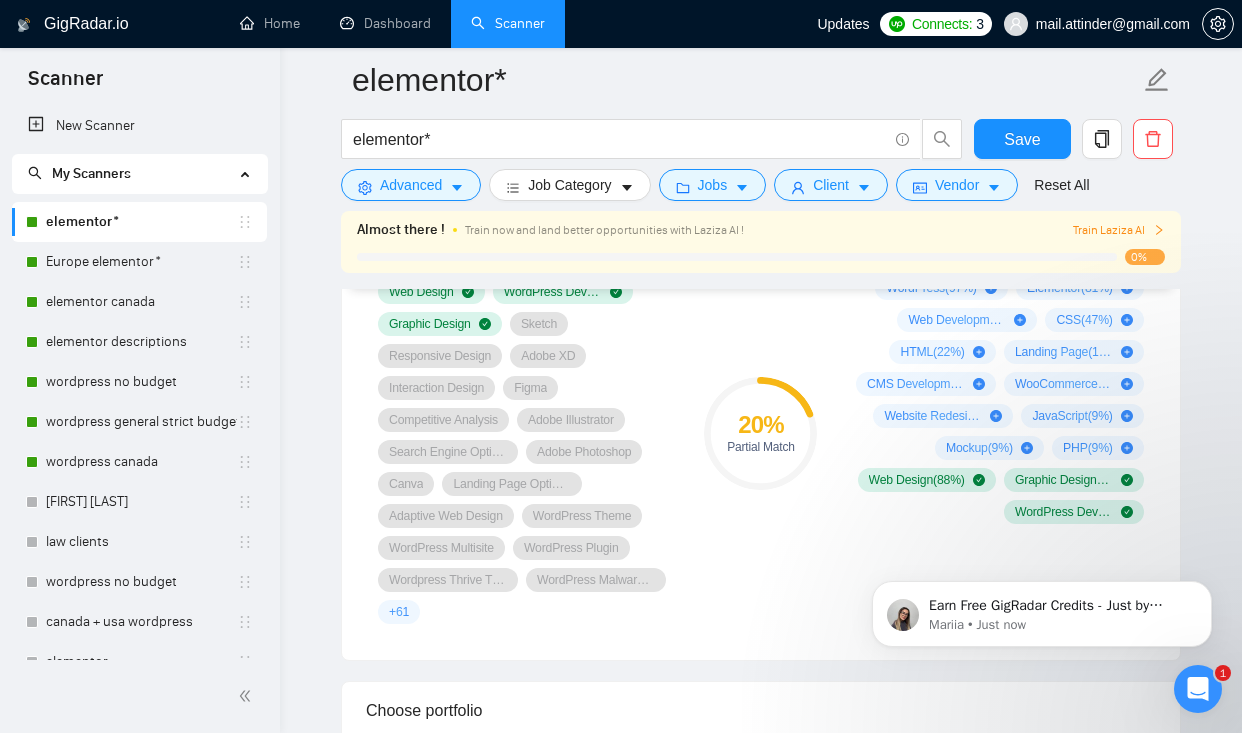 scroll, scrollTop: 1304, scrollLeft: 0, axis: vertical 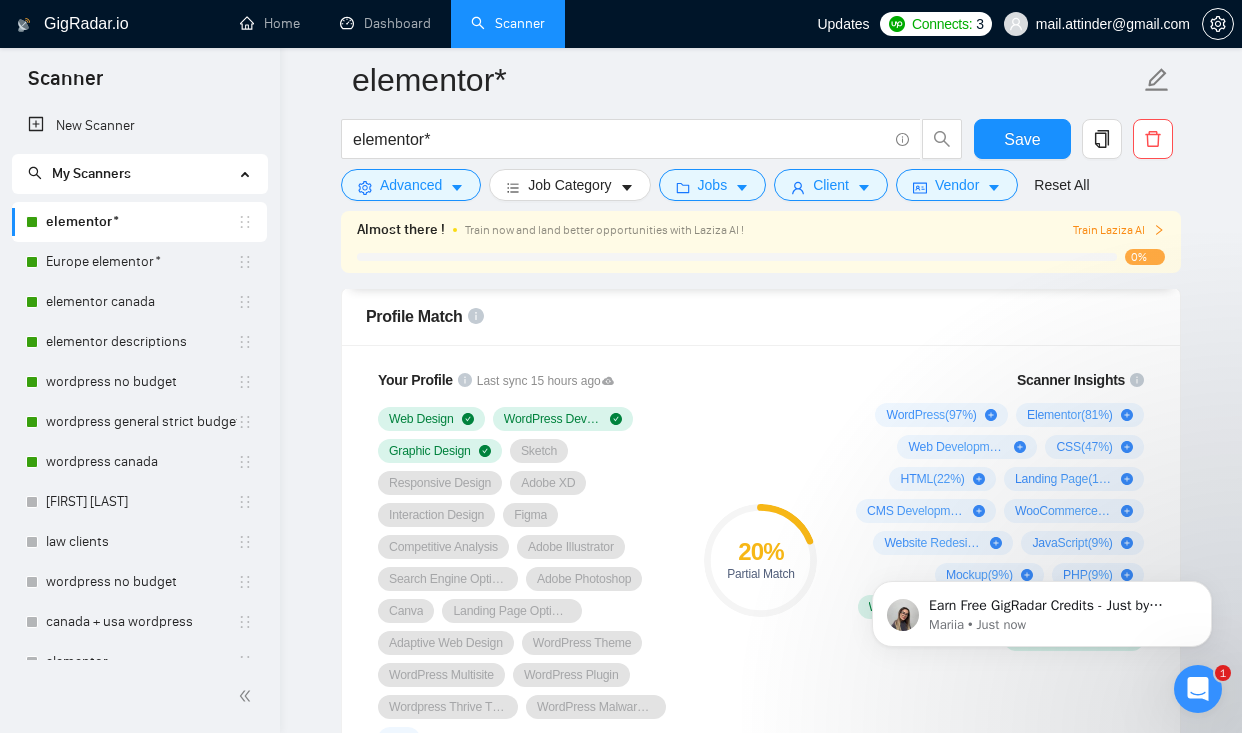 click on "elementor* elementor* Save Advanced   Job Category   Jobs   Client   Vendor   Reset All Almost there ! Train now and land better opportunities with Laziza AI ! Train Laziza AI 0% Preview Results Insights NEW Alerts Auto Bidder Auto Bidding Enabled Auto Bidding Enabled: ON Auto Bidder Schedule Auto Bidding Type: Automated (recommended) Semi-automated Auto Bidding Schedule: 24/7 Custom Custom Auto Bidder Schedule Repeat every week on Monday Tuesday Wednesday Thursday Friday Saturday Sunday Active Hours ( Europe/Kiev ): From: To: ( 24  hours) Europe/Kiev Auto Bidding Type Select your bidding algorithm: Choose the algorithm for you bidding. The price per proposal does not include your connects expenditure. Template Bidder Works great for narrow segments and short cover letters that don't change. 0.50  credits / proposal Sardor AI 🤖 Personalise your cover letter with ai [placeholders] 1.00  credits / proposal Experimental Laziza AI  👑   NEW   Learn more 2.00  credits / proposal $14.83 savings Select team: +" at bounding box center (761, 1895) 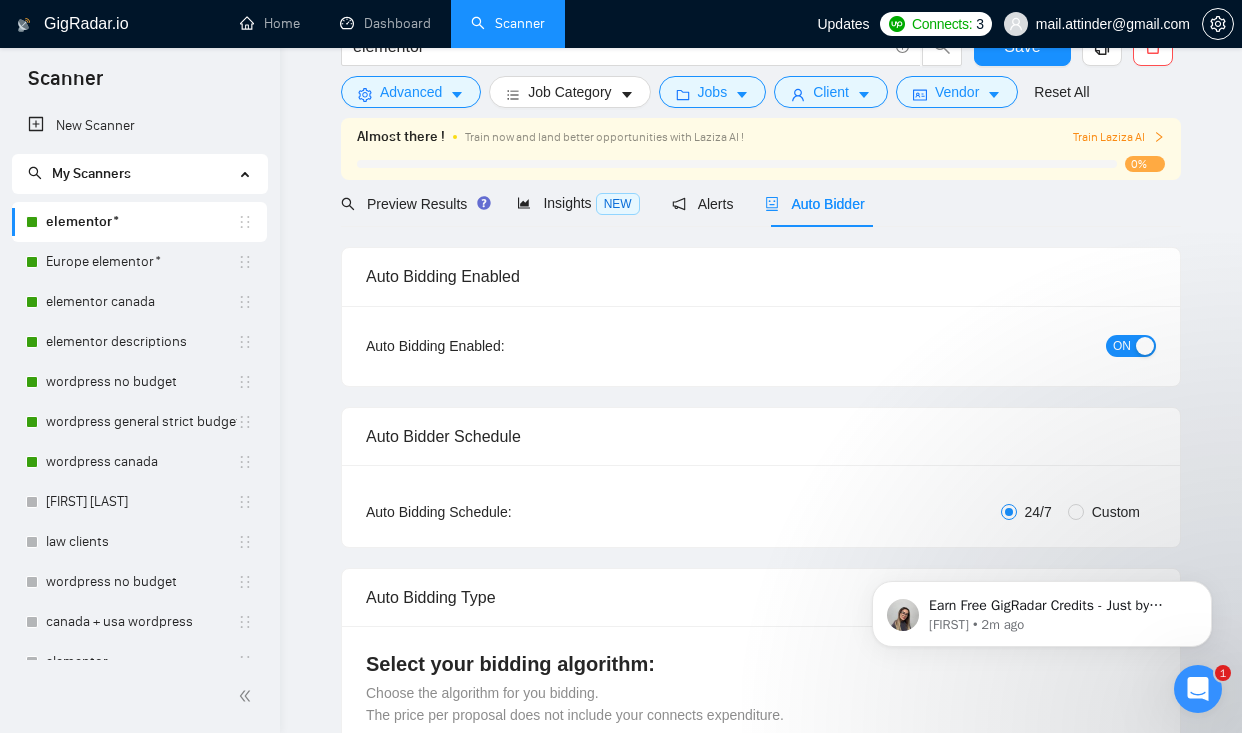 scroll, scrollTop: 0, scrollLeft: 0, axis: both 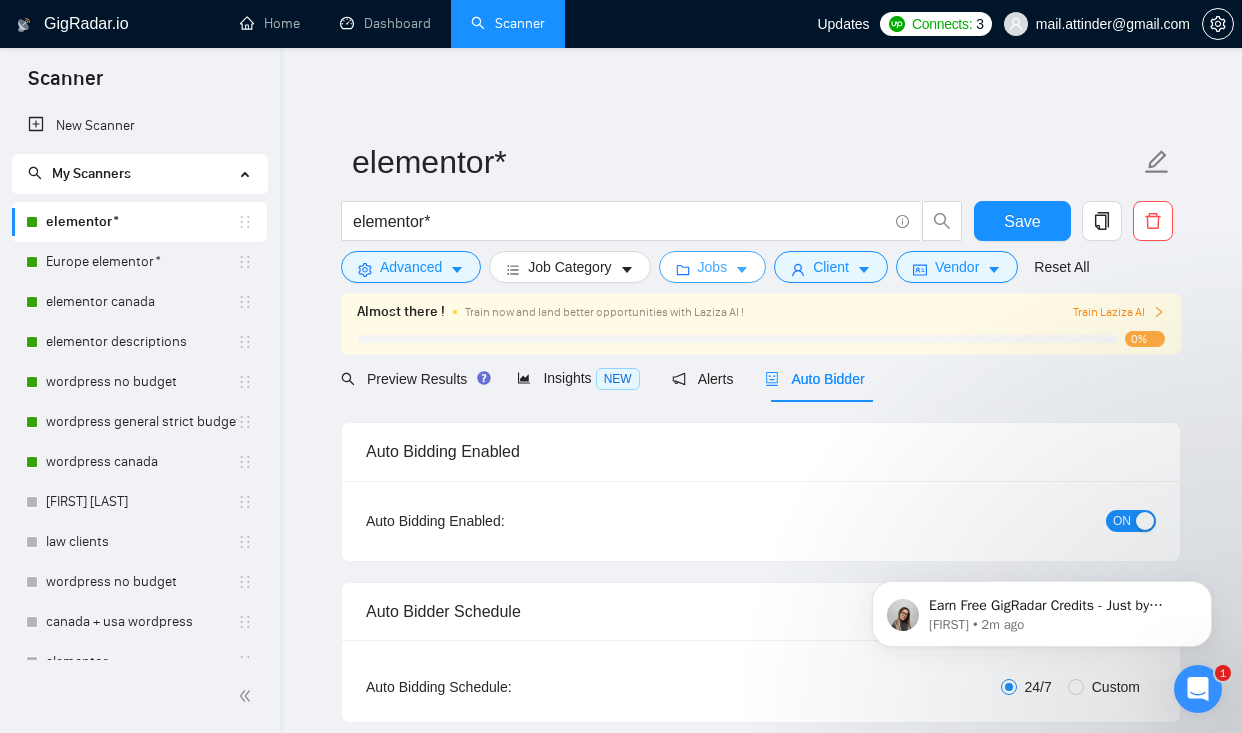 click 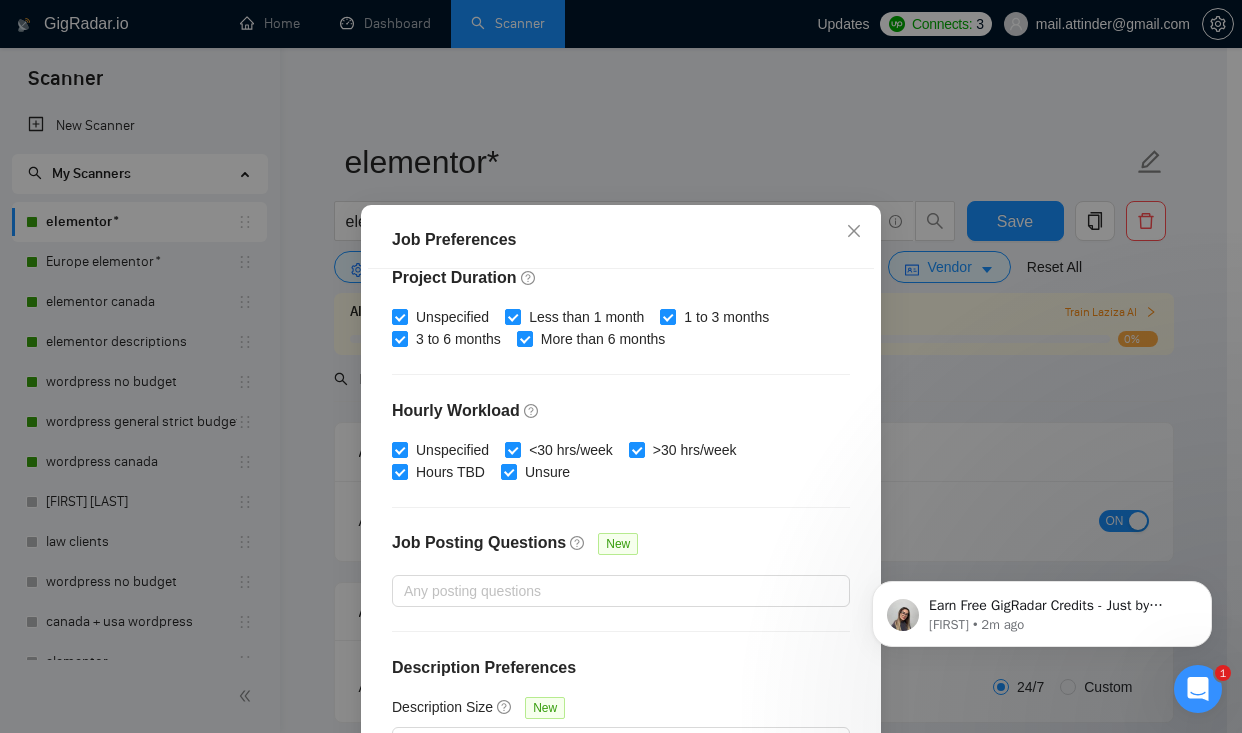 click on "Job Preferences Budget Project Type All Fixed Price Hourly Rate   Fixed Price Budget $ 750 Min - $ Max Estimate Fixed Price When It’s Not Available New   Hourly Rate Price Budget $ 50 Min - $ Max Estimate Hourly Rate When It’s Not Available New Include Budget Placeholders Include Jobs with Unspecified Budget   Connects Price New Min - Max Project Duration   Unspecified Less than 1 month 1 to 3 months 3 to 6 months More than 6 months Hourly Workload   Unspecified <30 hrs/week >30 hrs/week Hours TBD Unsure Job Posting Questions New   Any posting questions Description Preferences Description Size New   Any description size Reset OK" at bounding box center [621, 366] 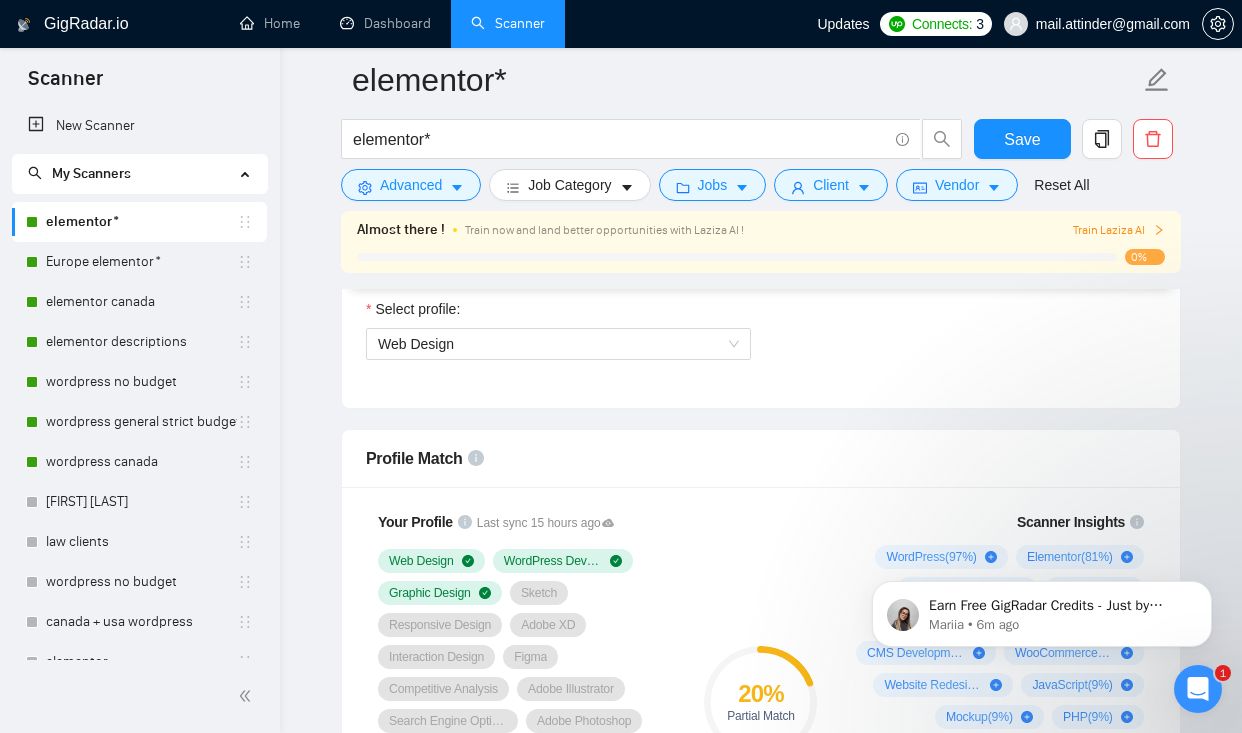 scroll, scrollTop: 1169, scrollLeft: 0, axis: vertical 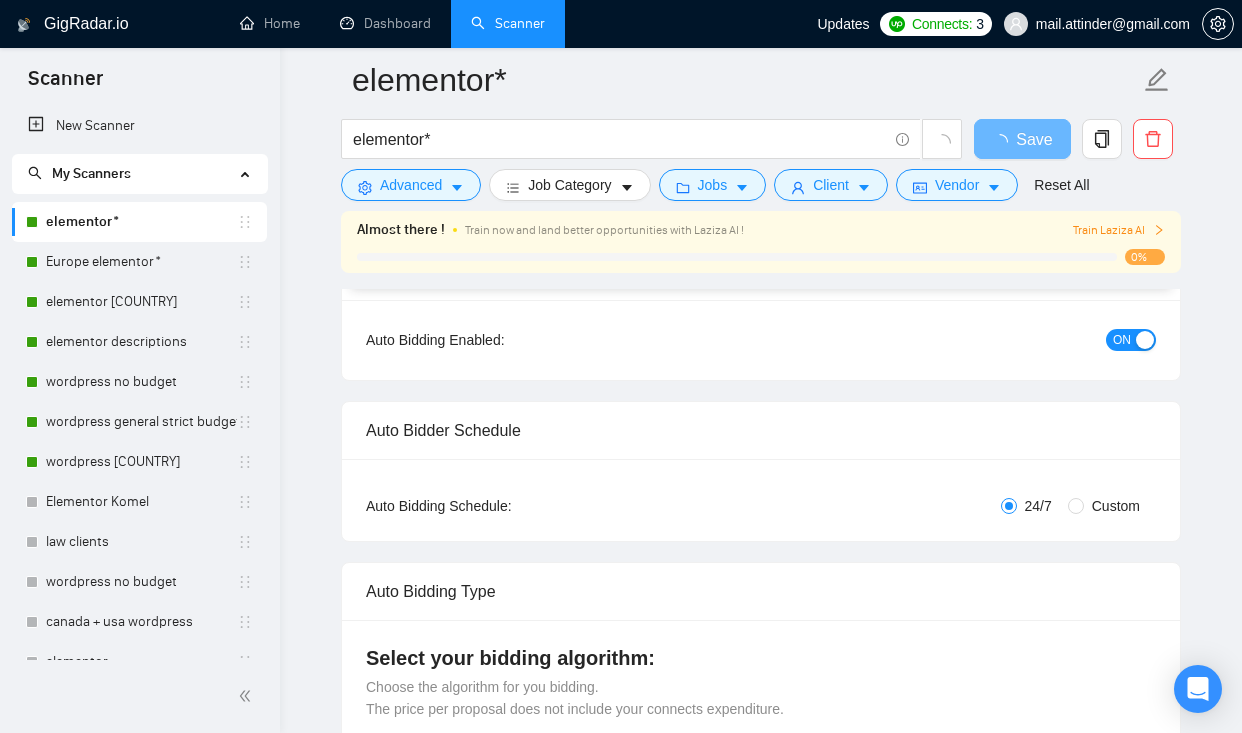 type 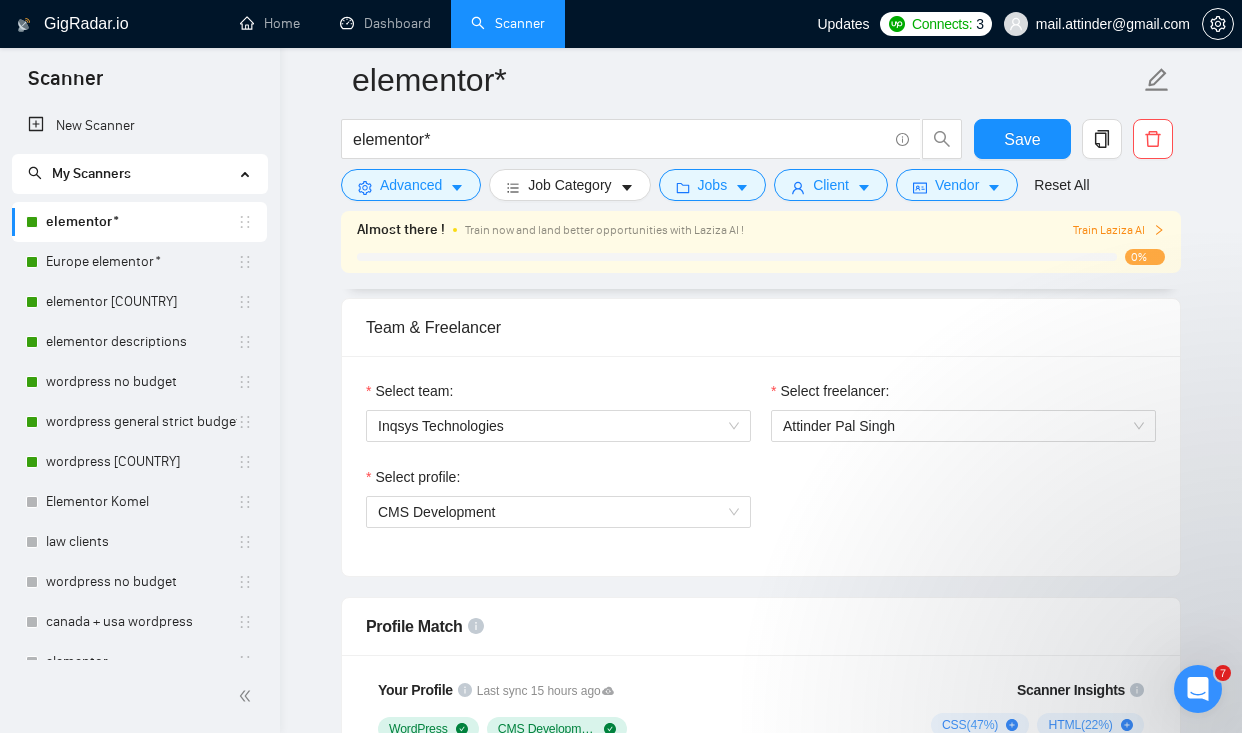 scroll, scrollTop: 1188, scrollLeft: 0, axis: vertical 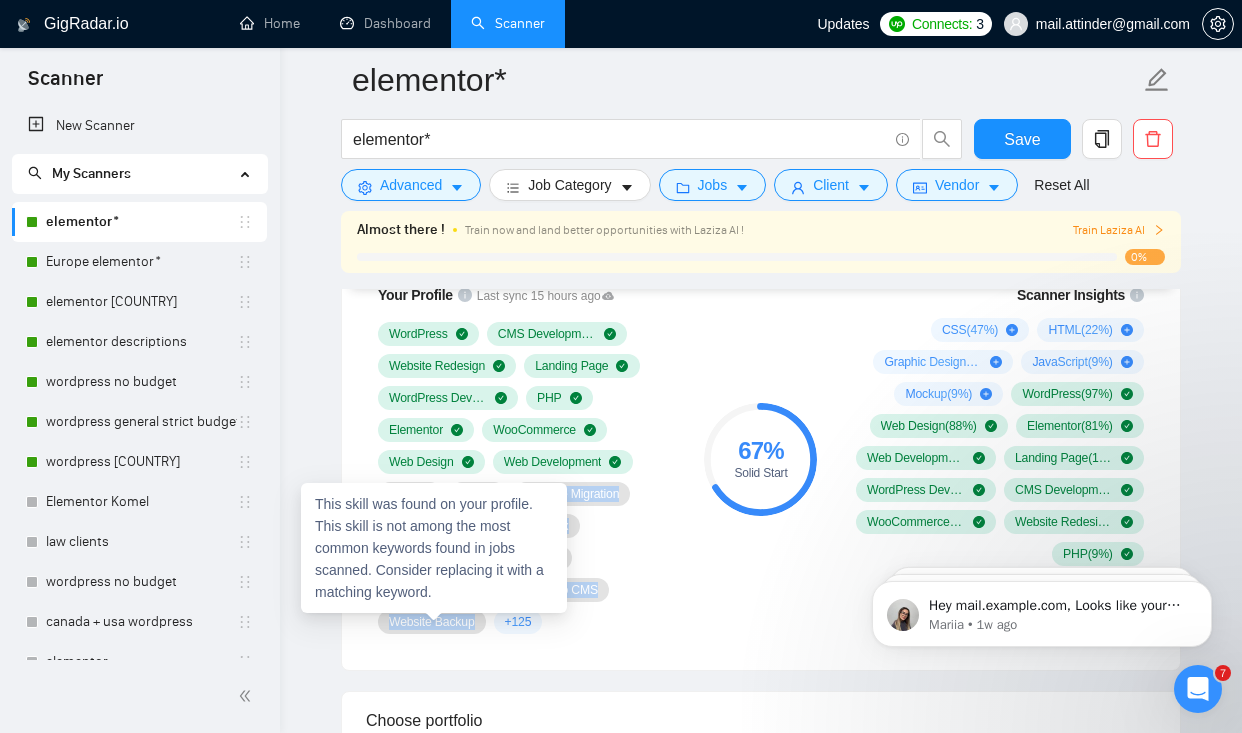 drag, startPoint x: 387, startPoint y: 495, endPoint x: 485, endPoint y: 627, distance: 164.40195 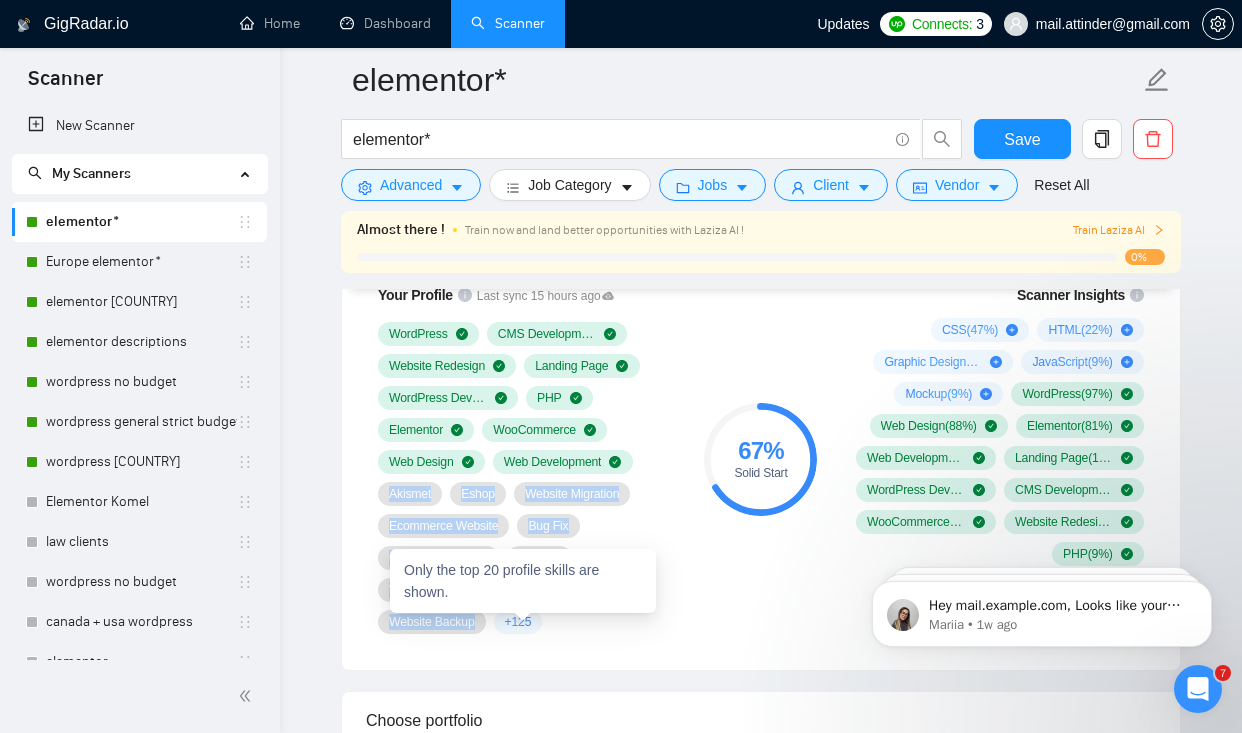 click on "+ 125" at bounding box center (518, 622) 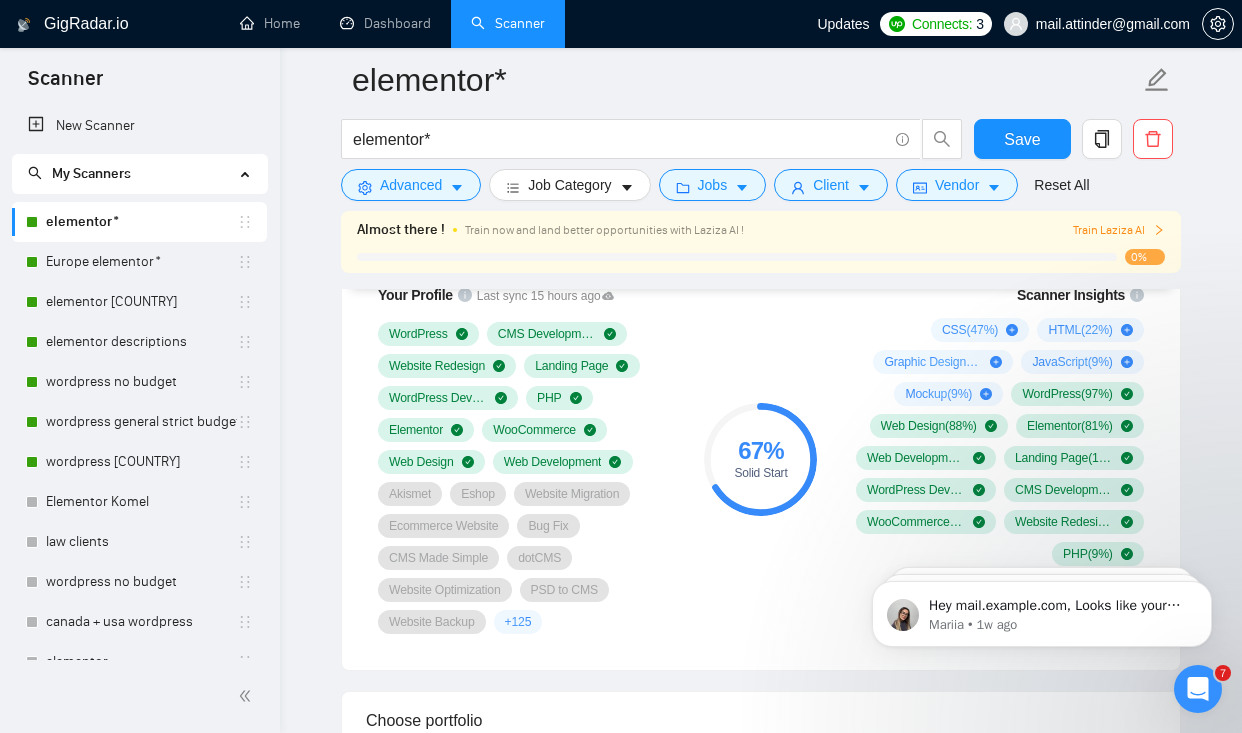 click on "Ecommerce Website" at bounding box center [443, 526] 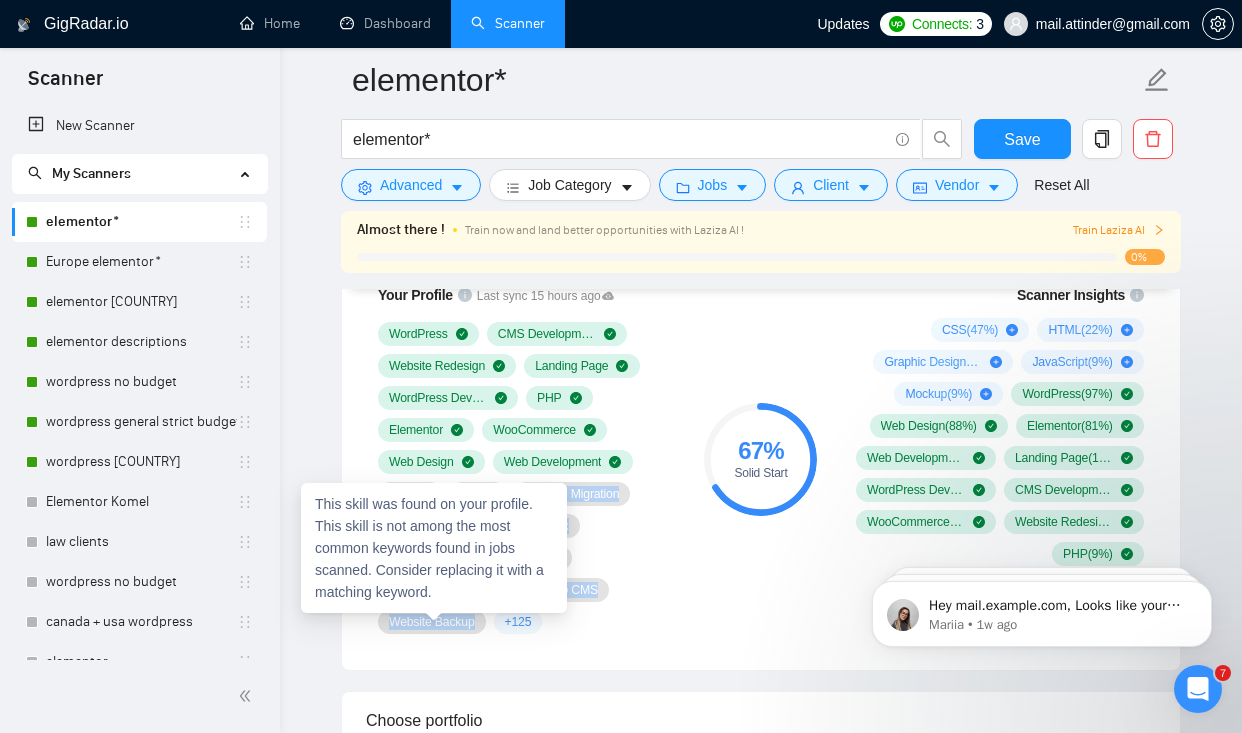 drag, startPoint x: 385, startPoint y: 491, endPoint x: 465, endPoint y: 630, distance: 160.37769 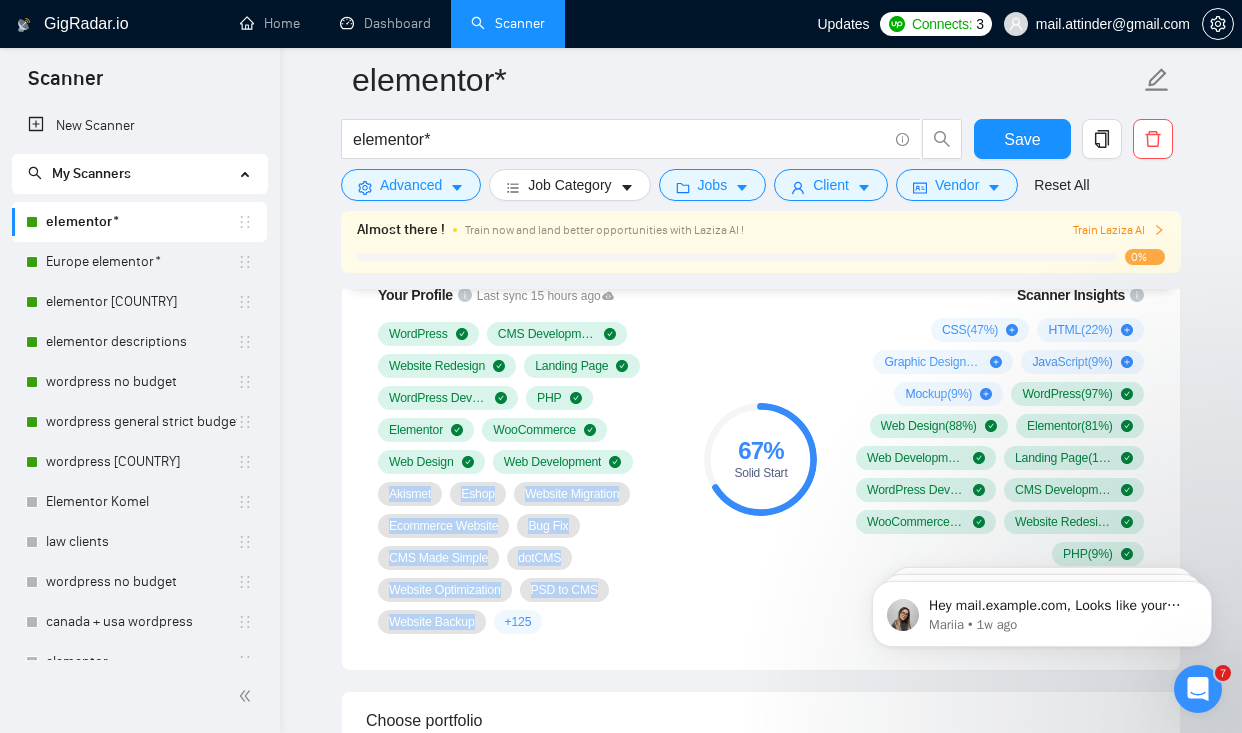 click on "PSD to CMS" at bounding box center [564, 590] 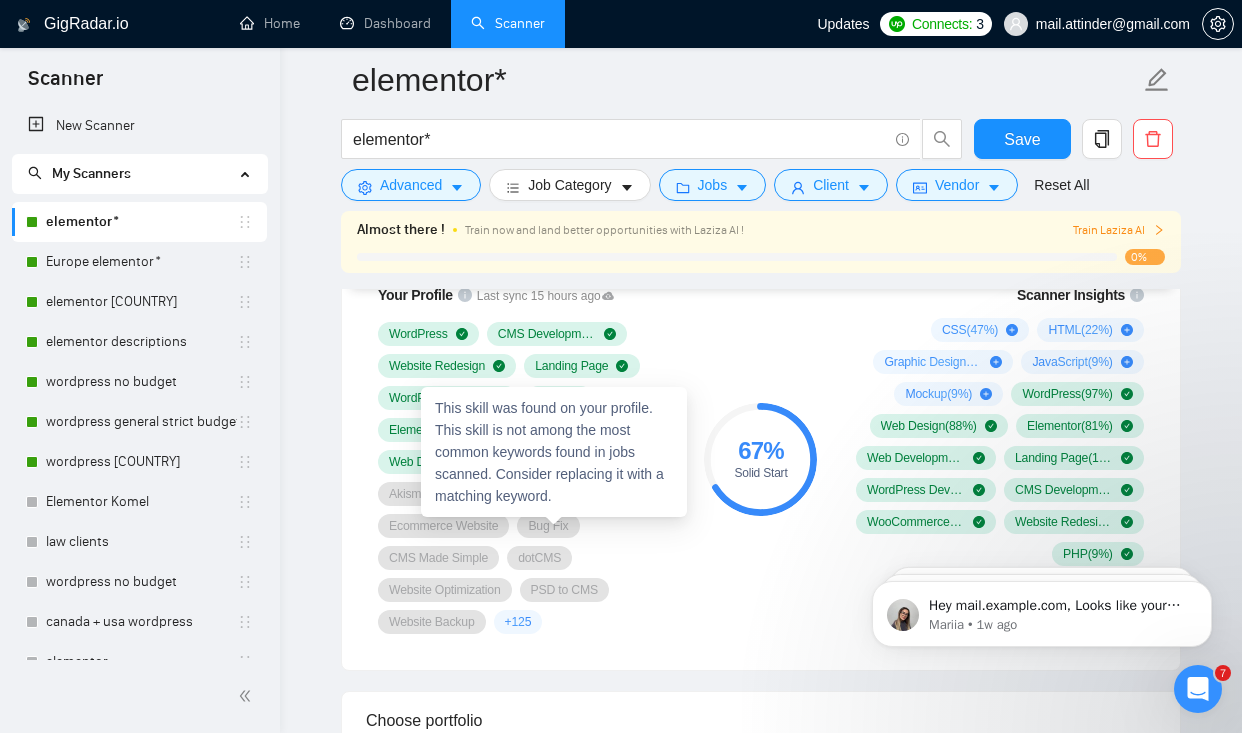 click on "This skill was found on your profile. This skill is not among the most common keywords found in jobs scanned. Consider replacing it with a matching keyword." at bounding box center (554, 452) 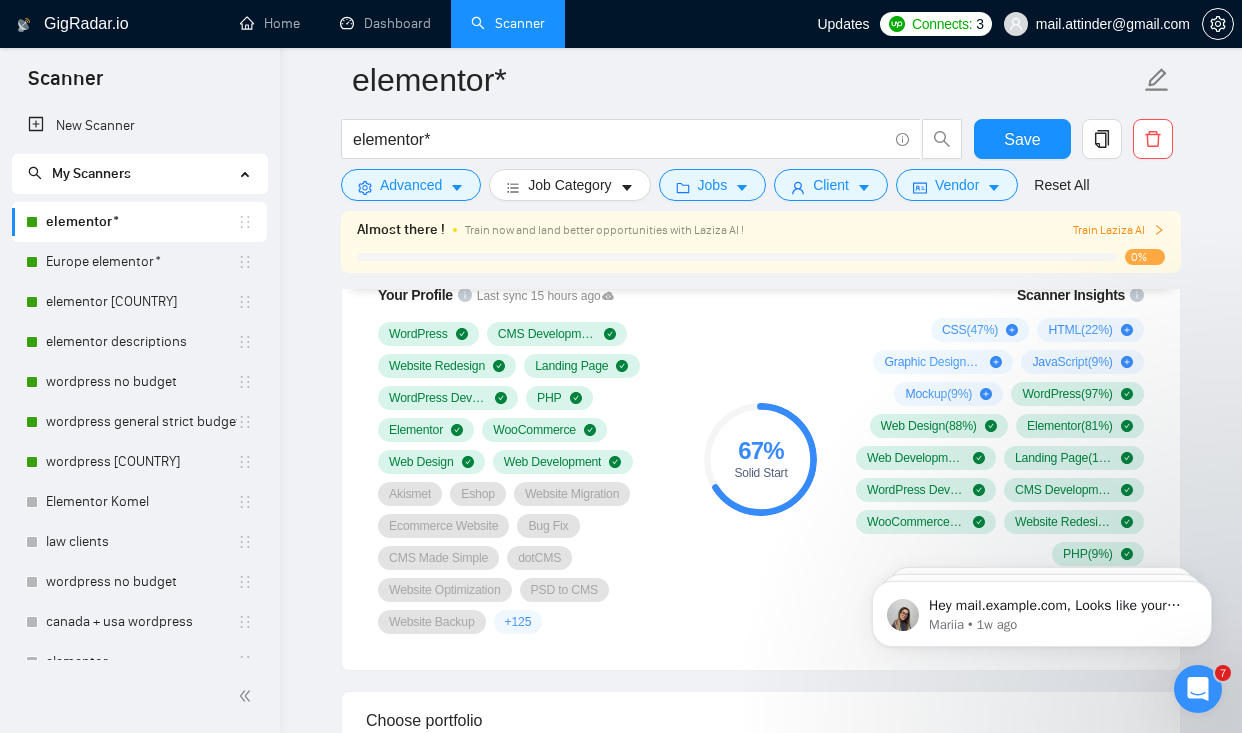 click on "Your Profile Last sync 15 hours ago  WordPress CMS Development Website Redesign Landing Page WordPress Development PHP Elementor WooCommerce Web Design Web Development Akismet Eshop Website Migration Ecommerce Website Bug Fix CMS Made Simple dotCMS Website Optimization PSD to CMS Website Backup + 125" at bounding box center [526, 459] 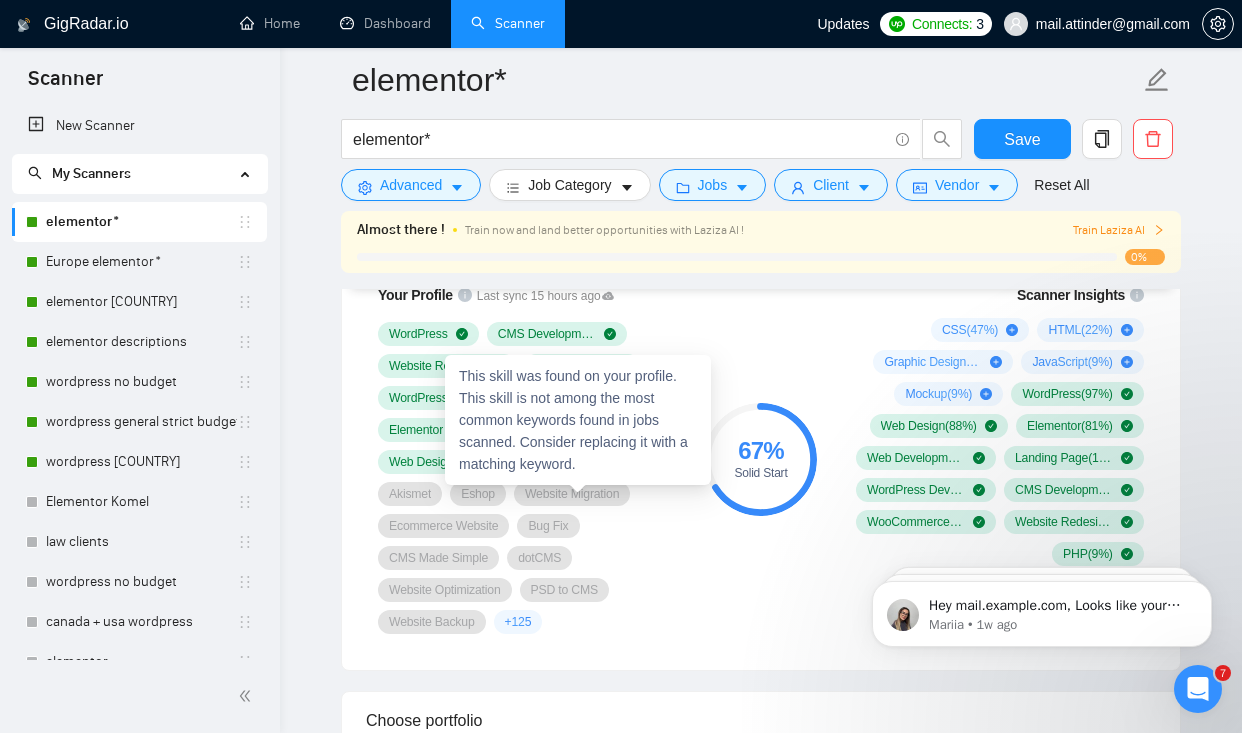 click on "Website Migration" at bounding box center (572, 494) 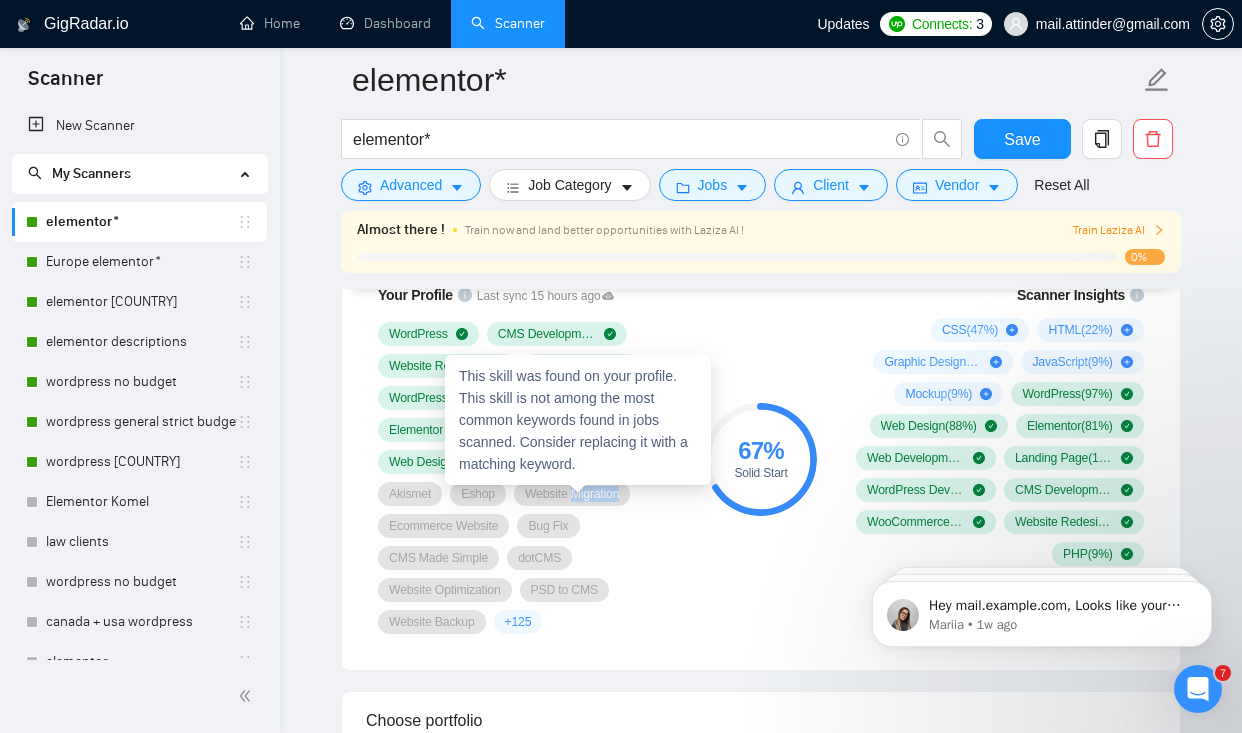 click on "Website Migration" at bounding box center [572, 494] 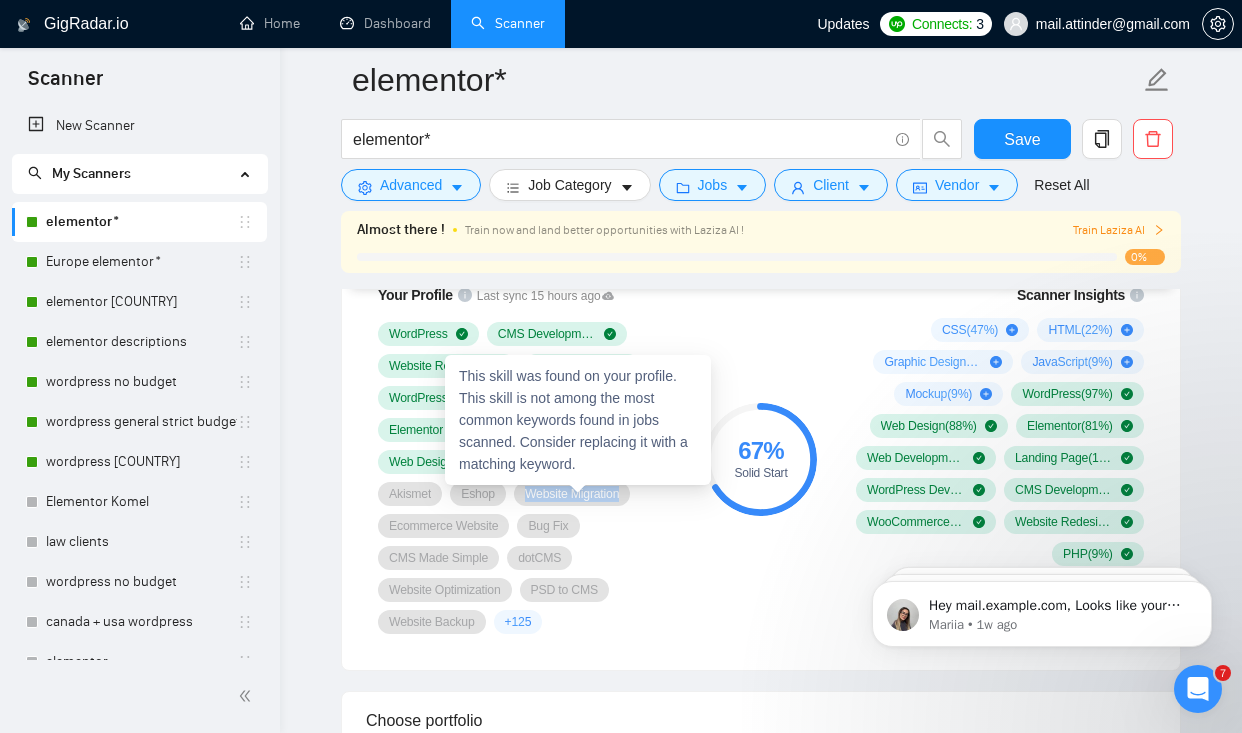 copy on "Website Migration" 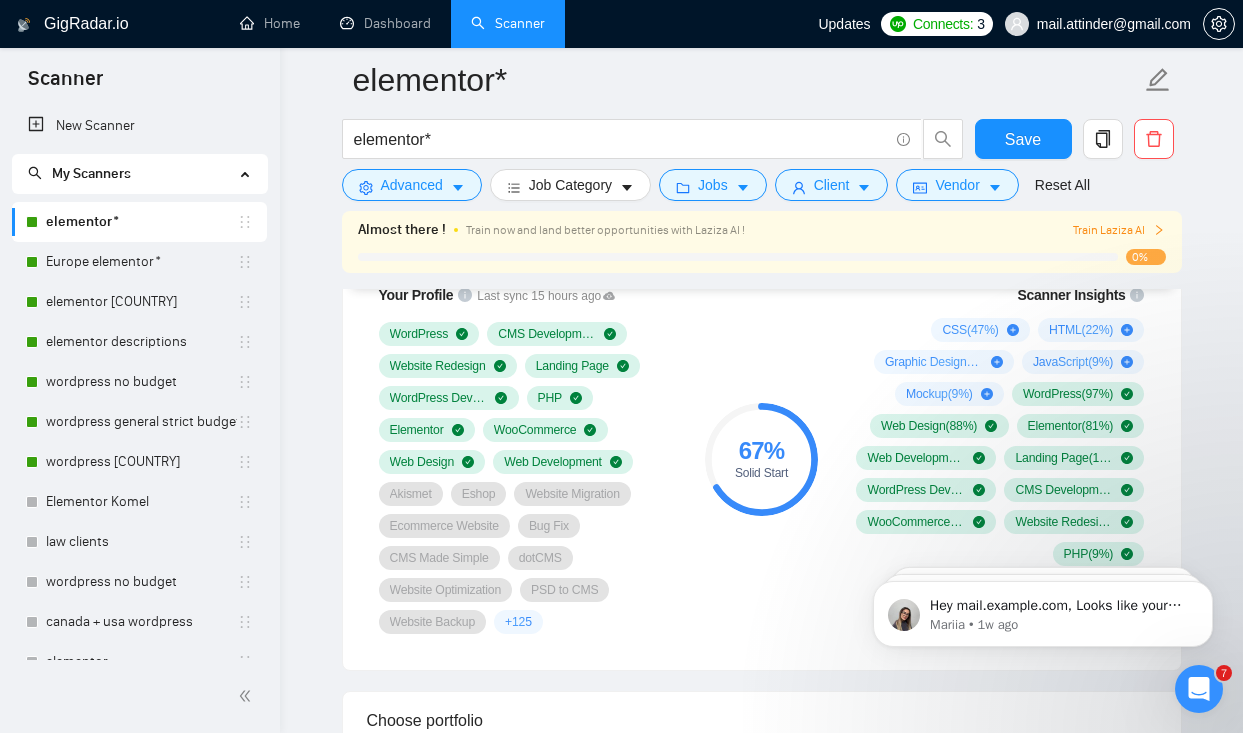 click on "Website Backup" at bounding box center [433, 622] 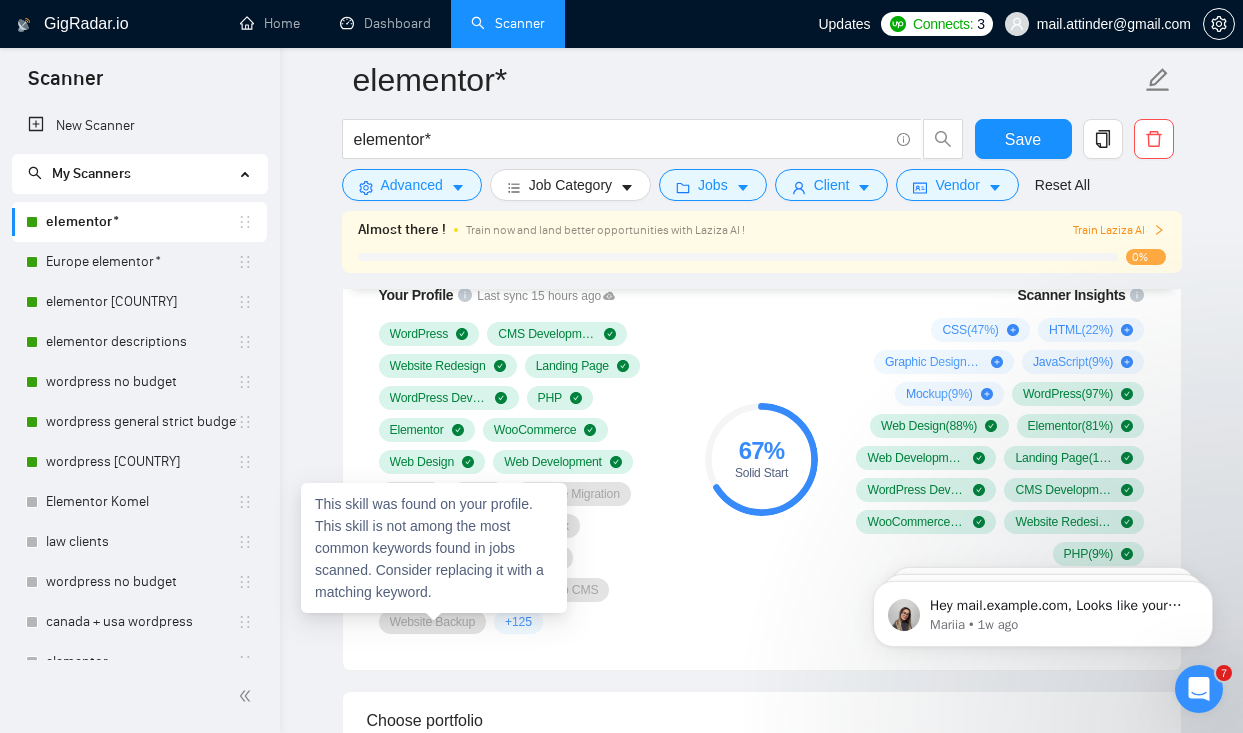 click on "Website Backup" at bounding box center [433, 622] 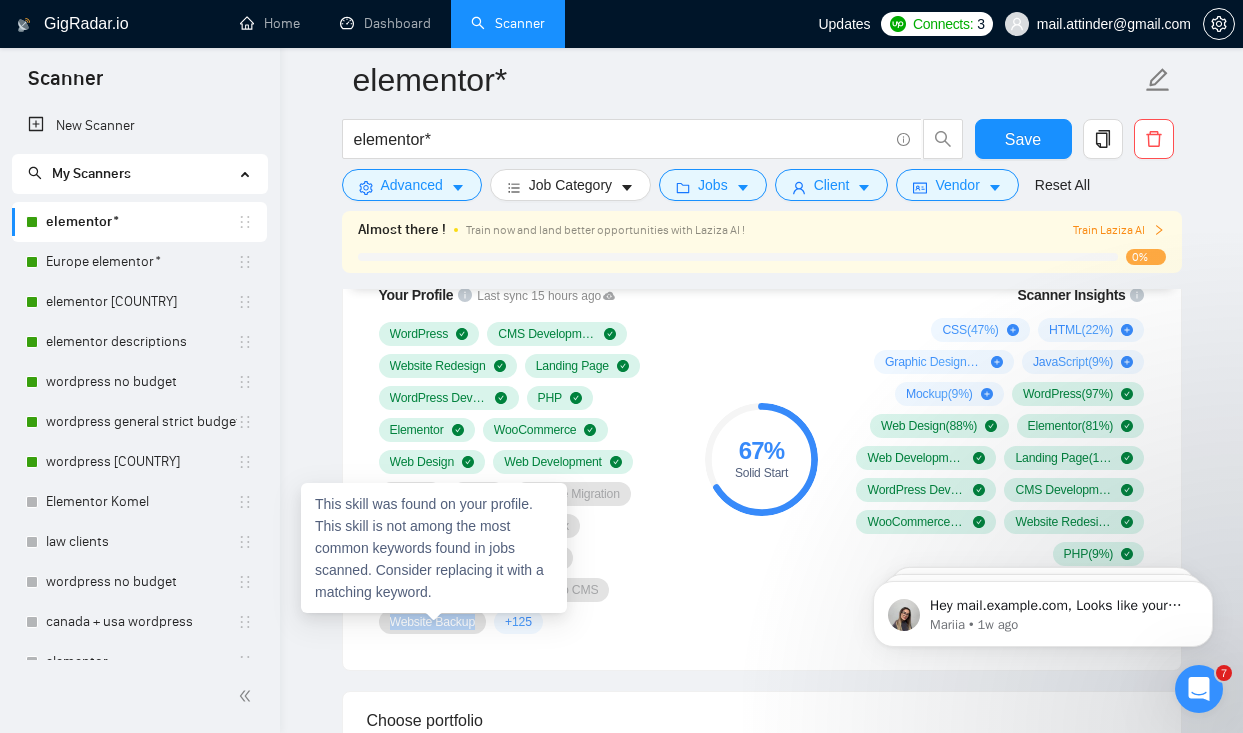 click on "Website Backup" at bounding box center (433, 622) 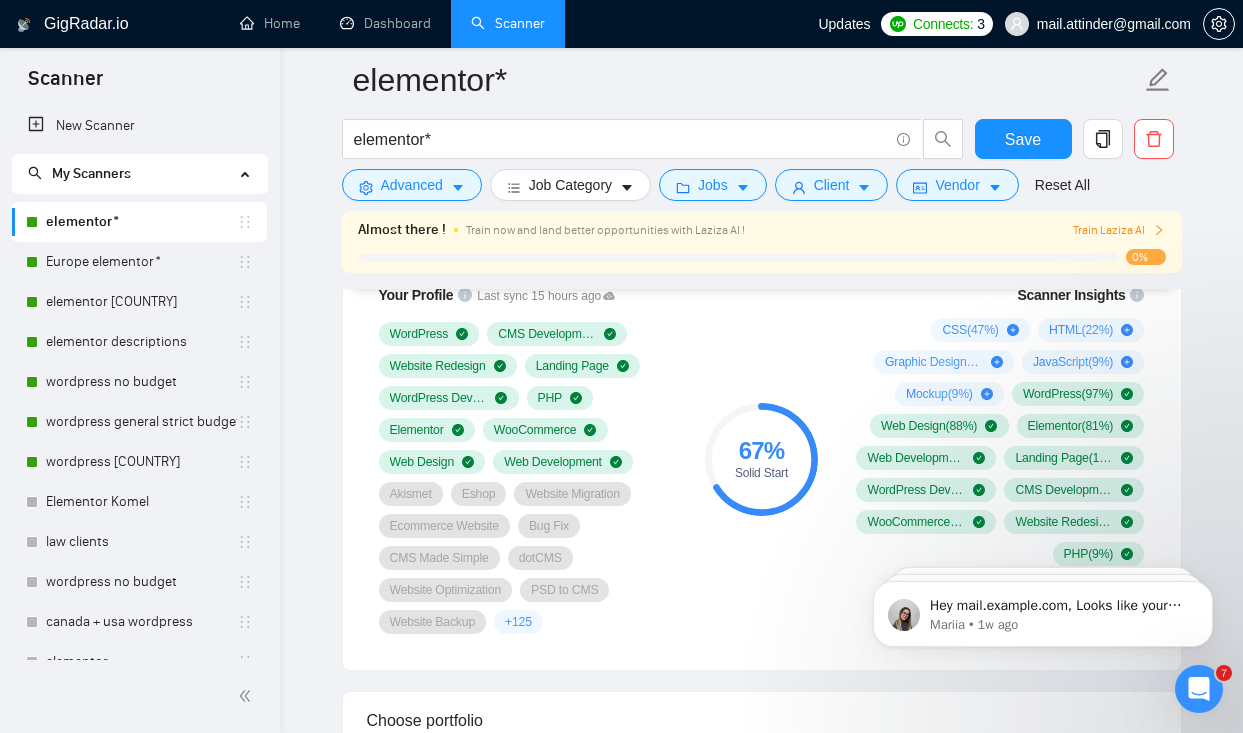 click on "67 % Solid Start" at bounding box center (761, 459) 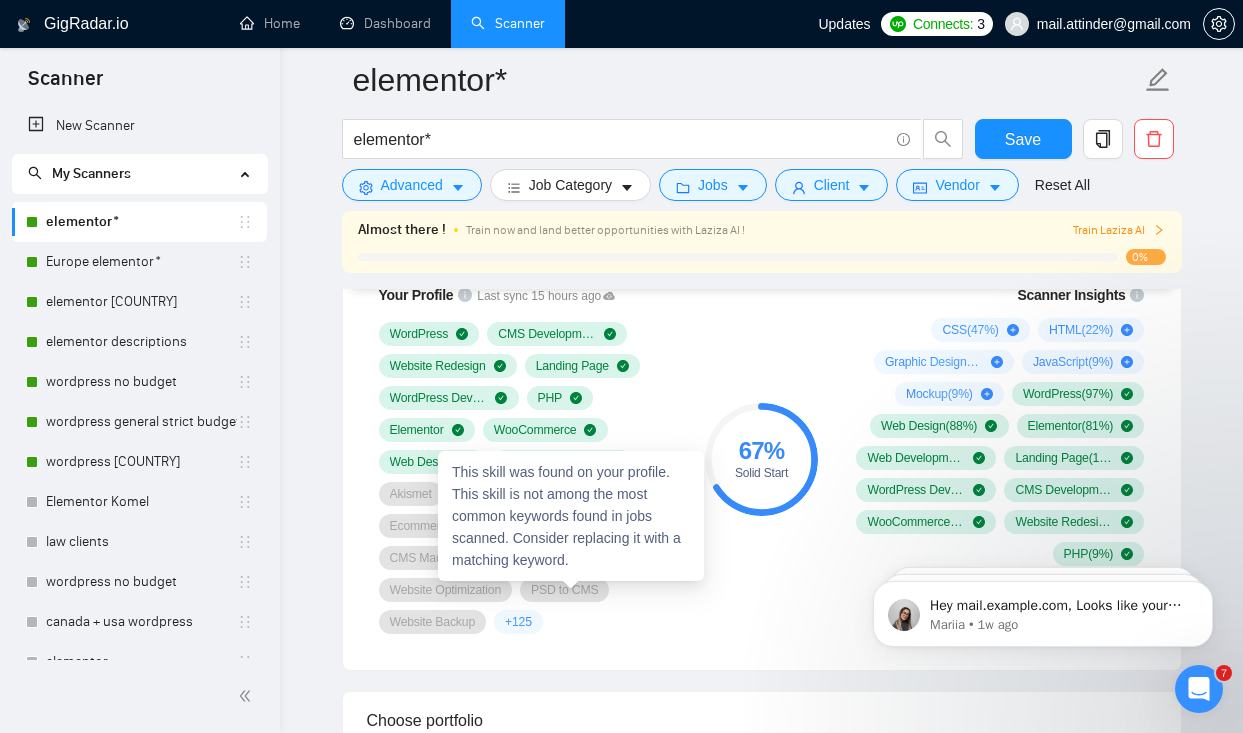 click on "PSD to CMS" at bounding box center (564, 590) 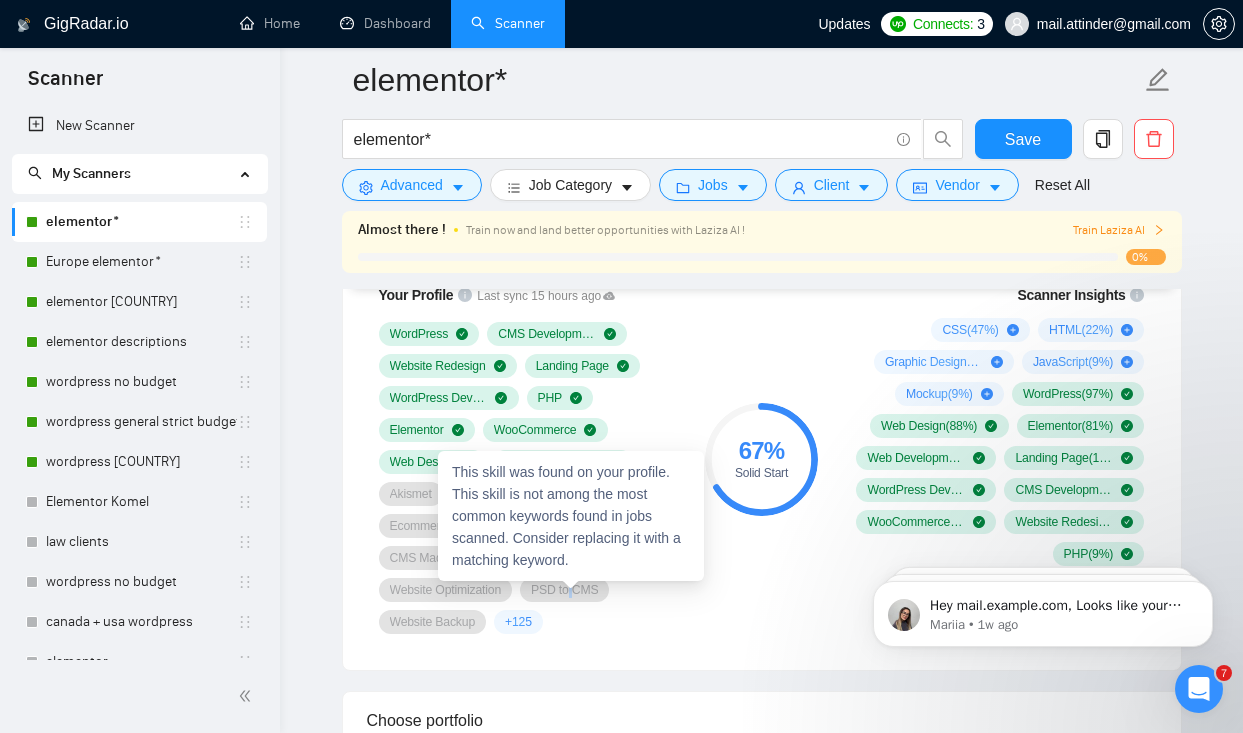 click on "PSD to CMS" at bounding box center [564, 590] 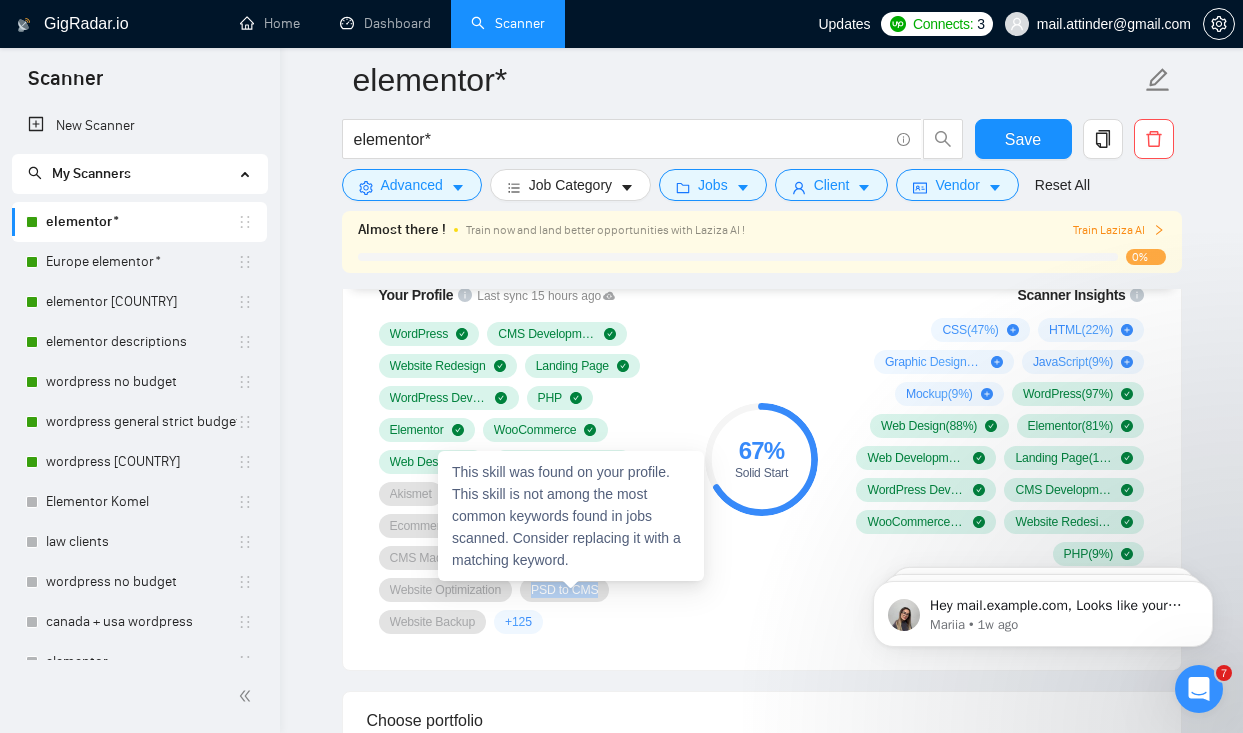 copy on "PSD to CMS" 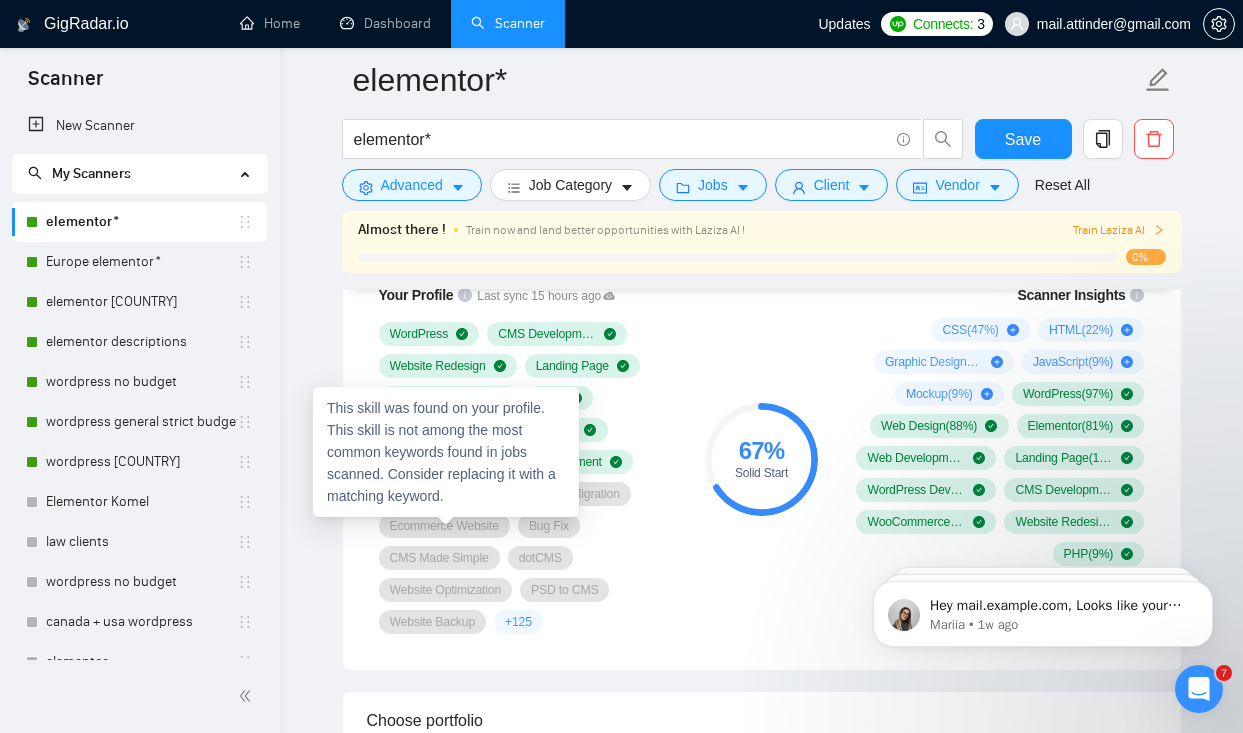click on "Ecommerce Website" at bounding box center (444, 526) 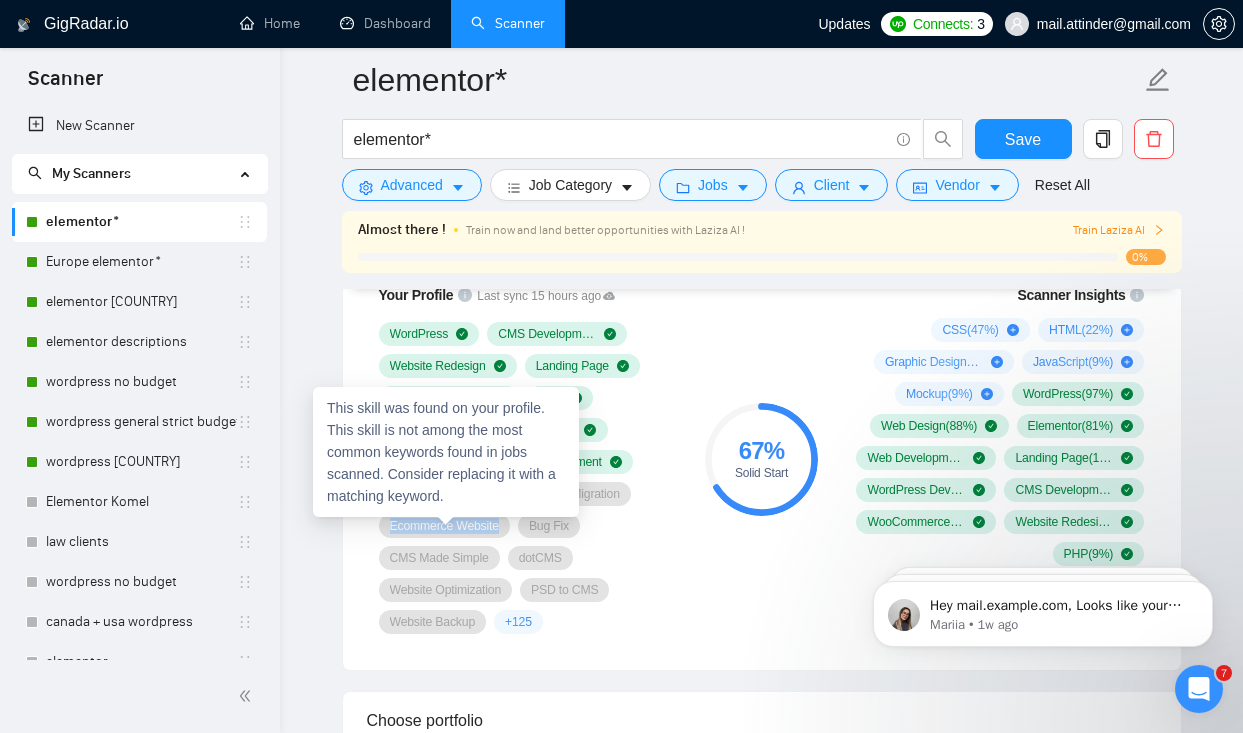 click on "Ecommerce Website" at bounding box center [444, 526] 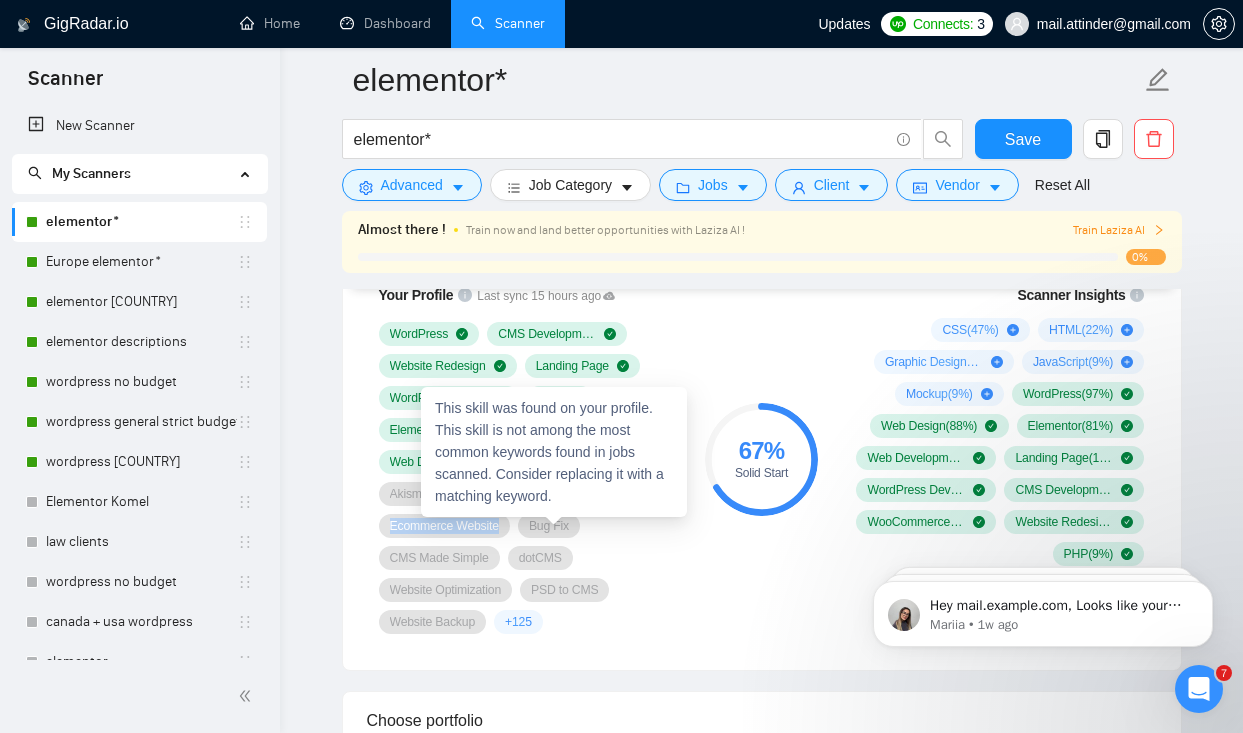 click on "Bug Fix" at bounding box center (549, 526) 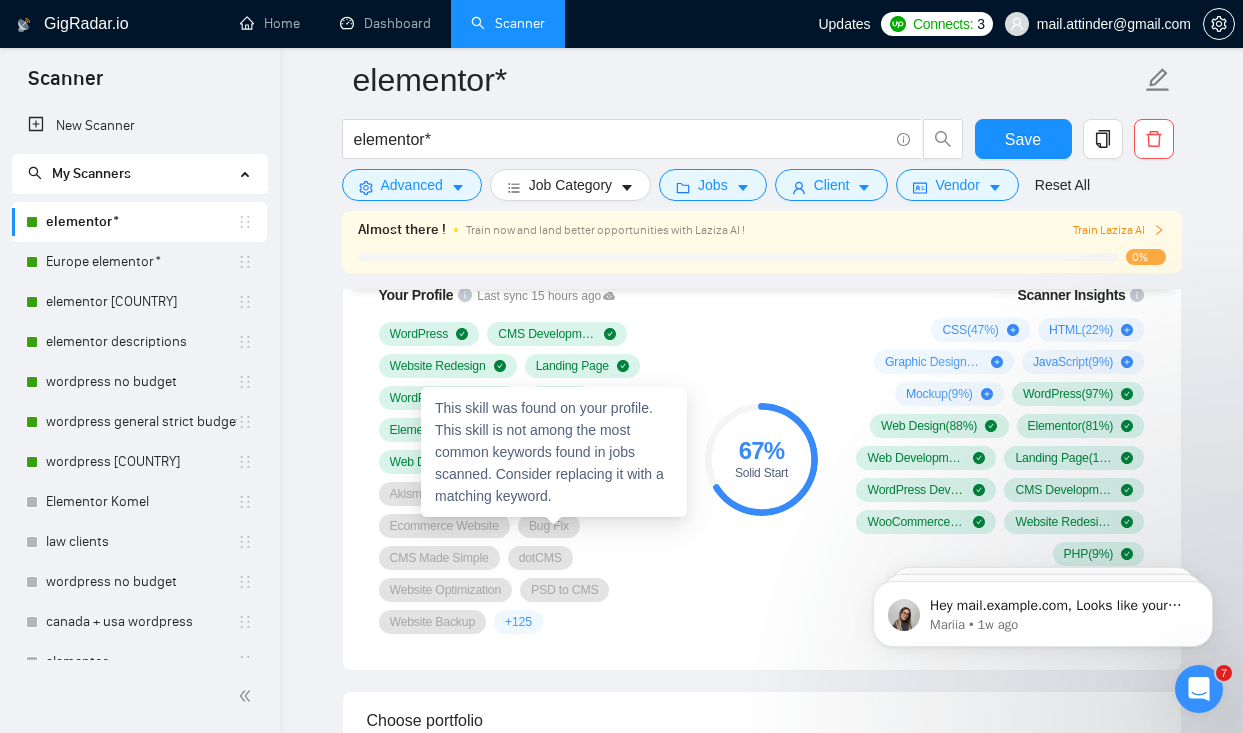 click on "Bug Fix" at bounding box center [549, 526] 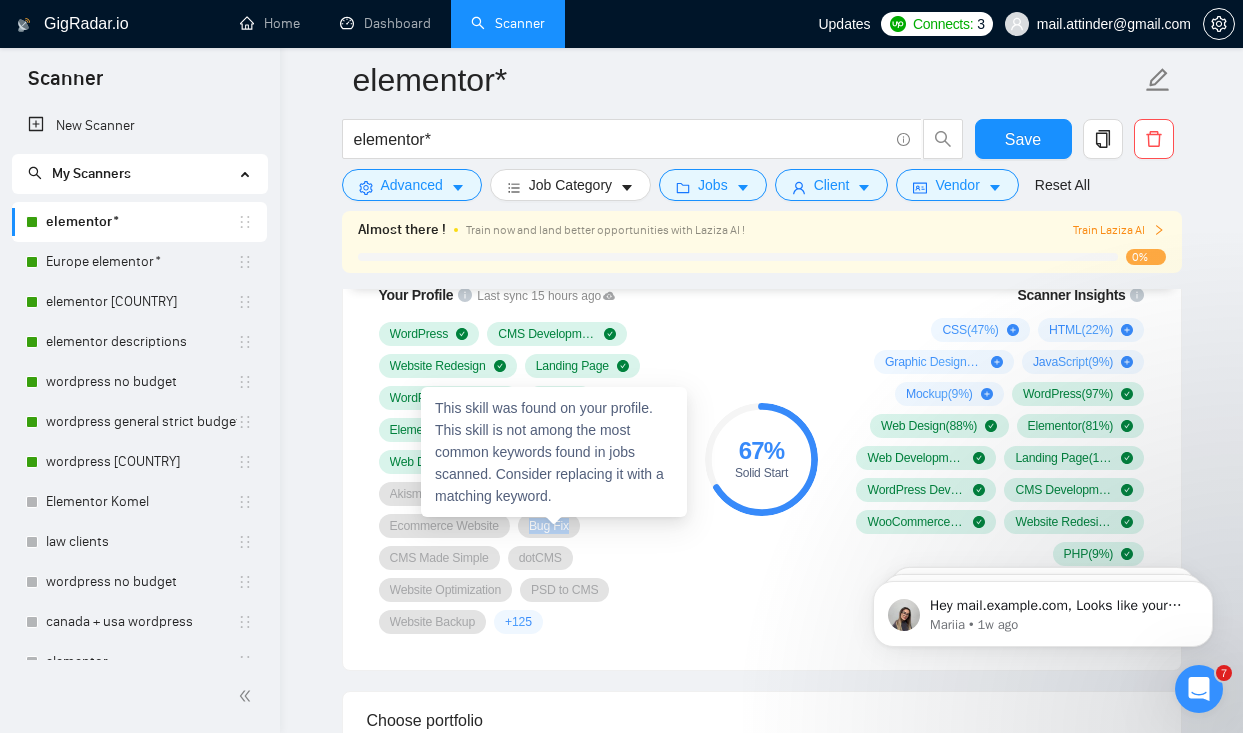 click on "Bug Fix" at bounding box center (549, 526) 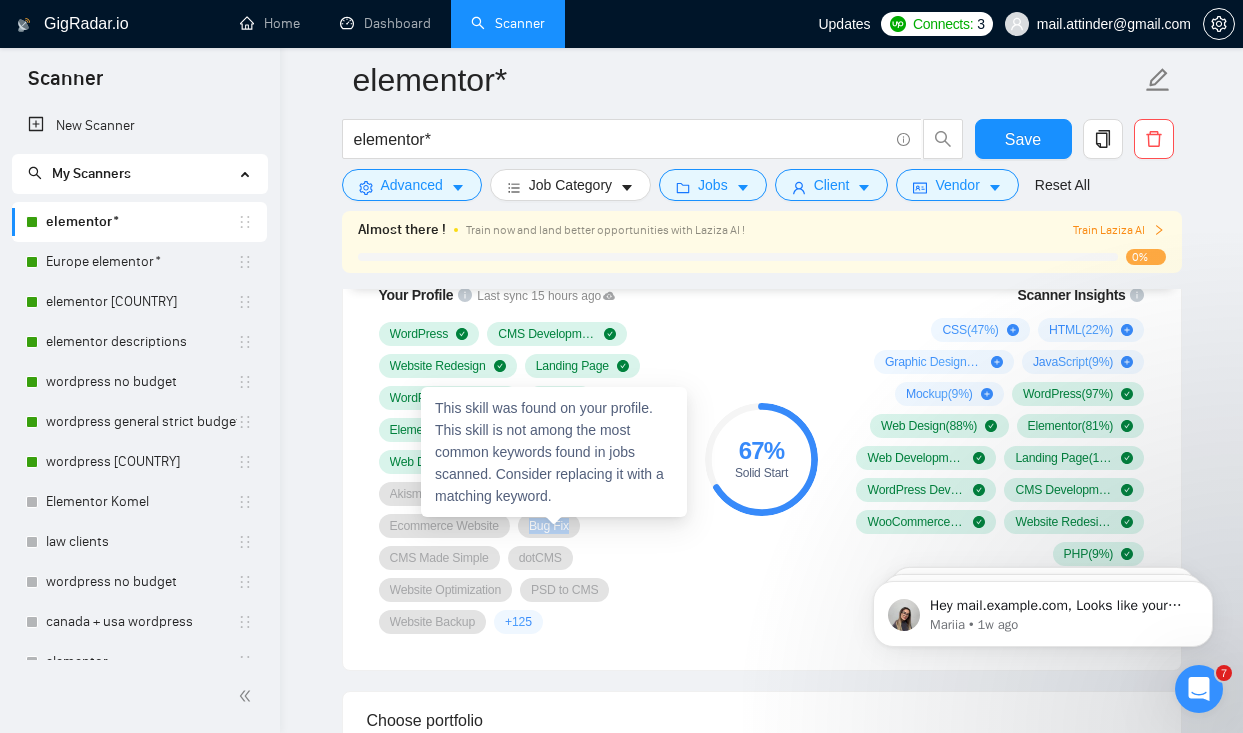 copy on "Bug Fix" 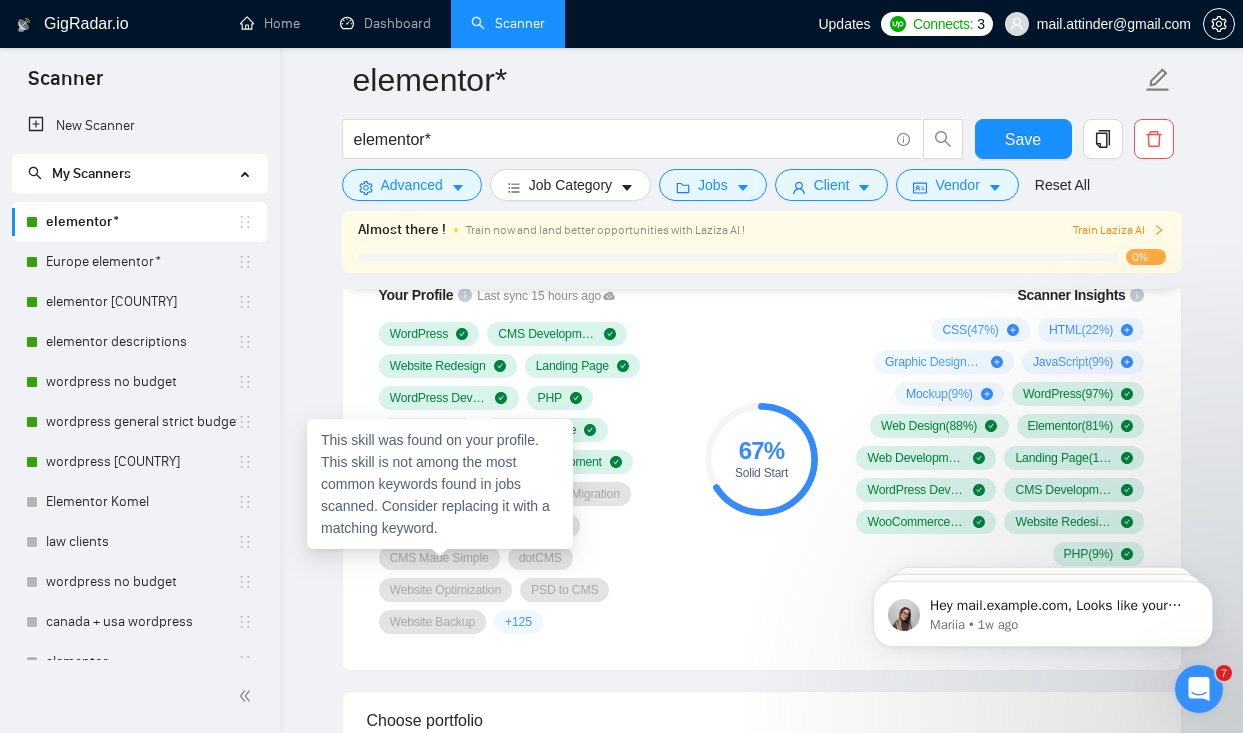 click on "CMS Made Simple" at bounding box center [439, 558] 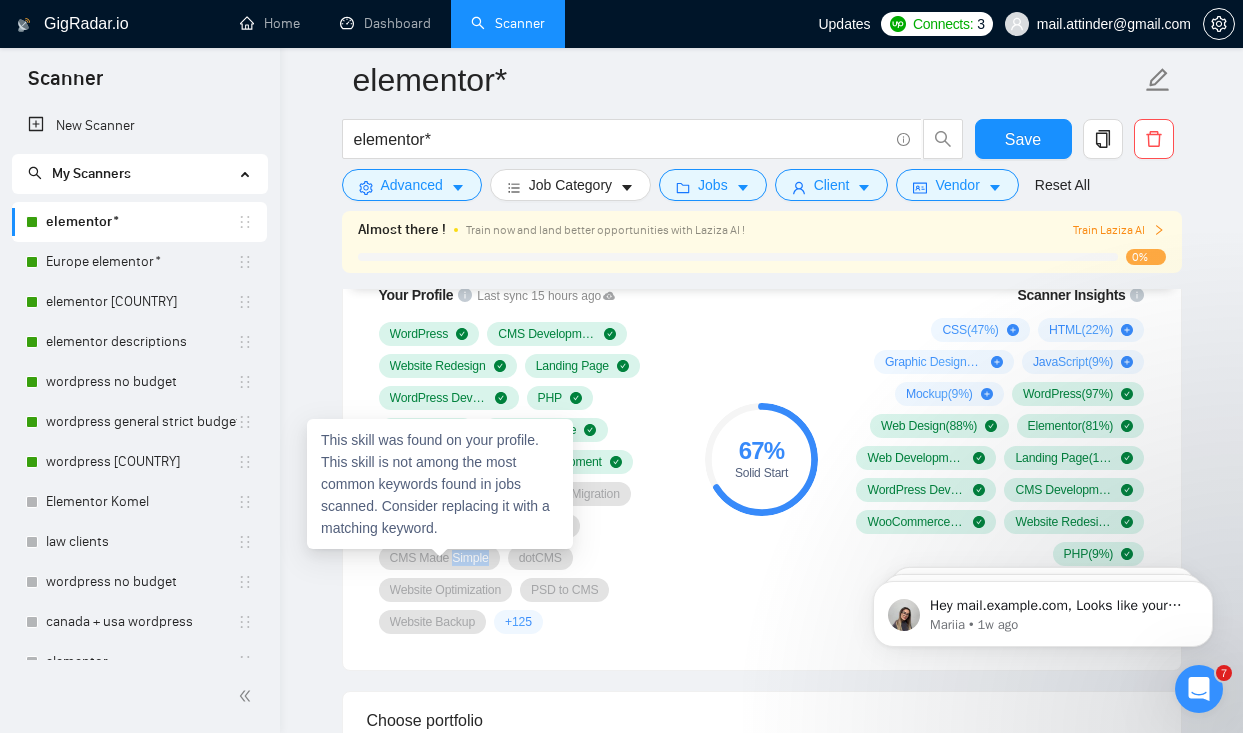 click on "CMS Made Simple" at bounding box center [439, 558] 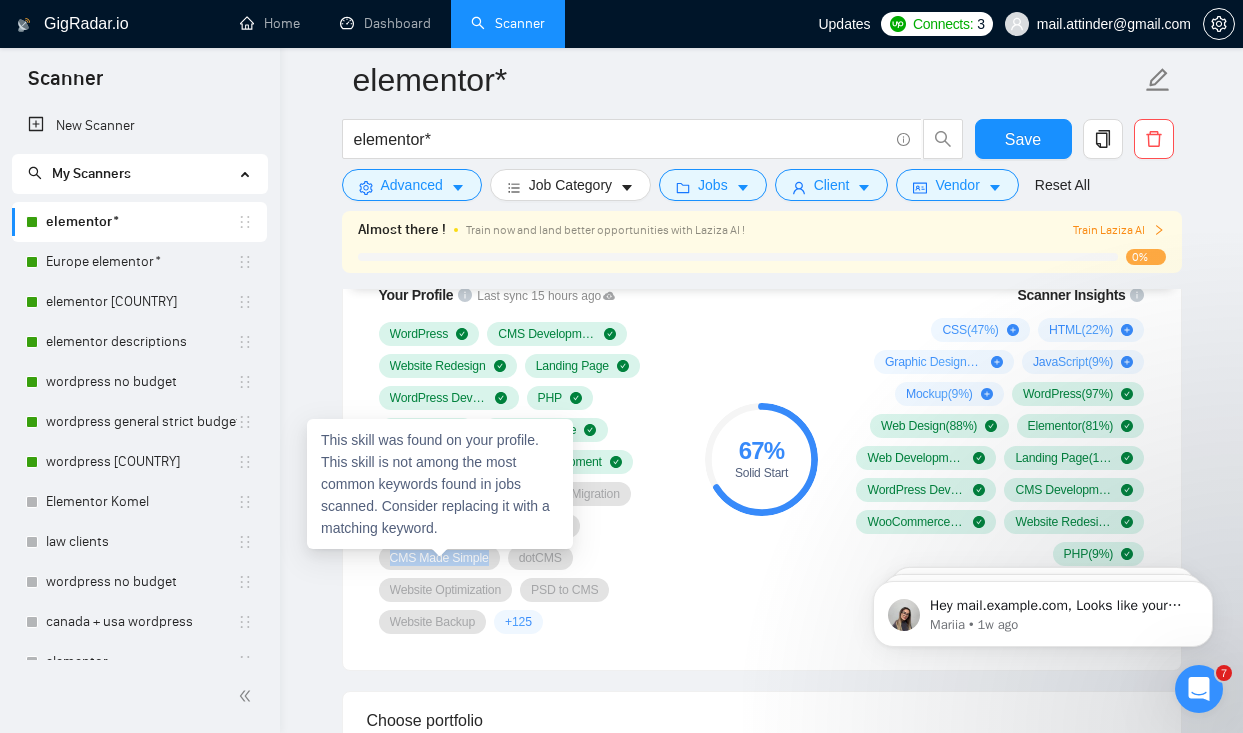 copy on "CMS Made Simple" 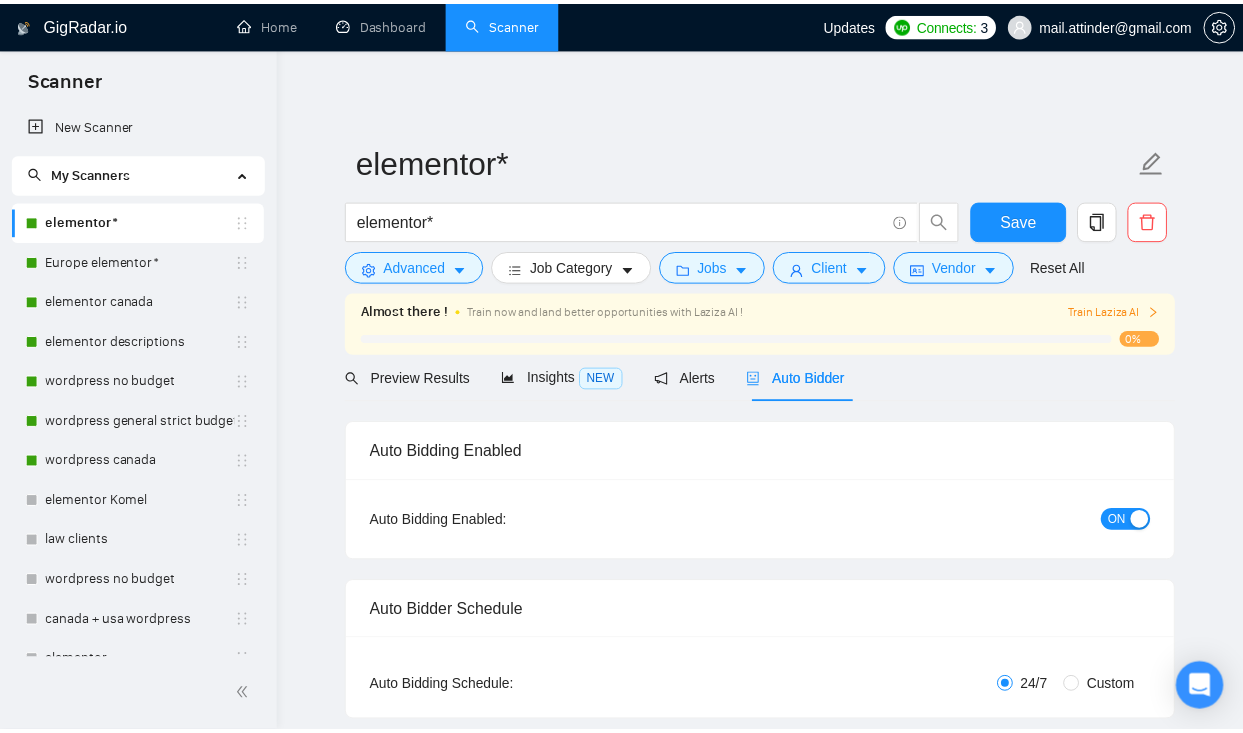 scroll, scrollTop: 0, scrollLeft: 0, axis: both 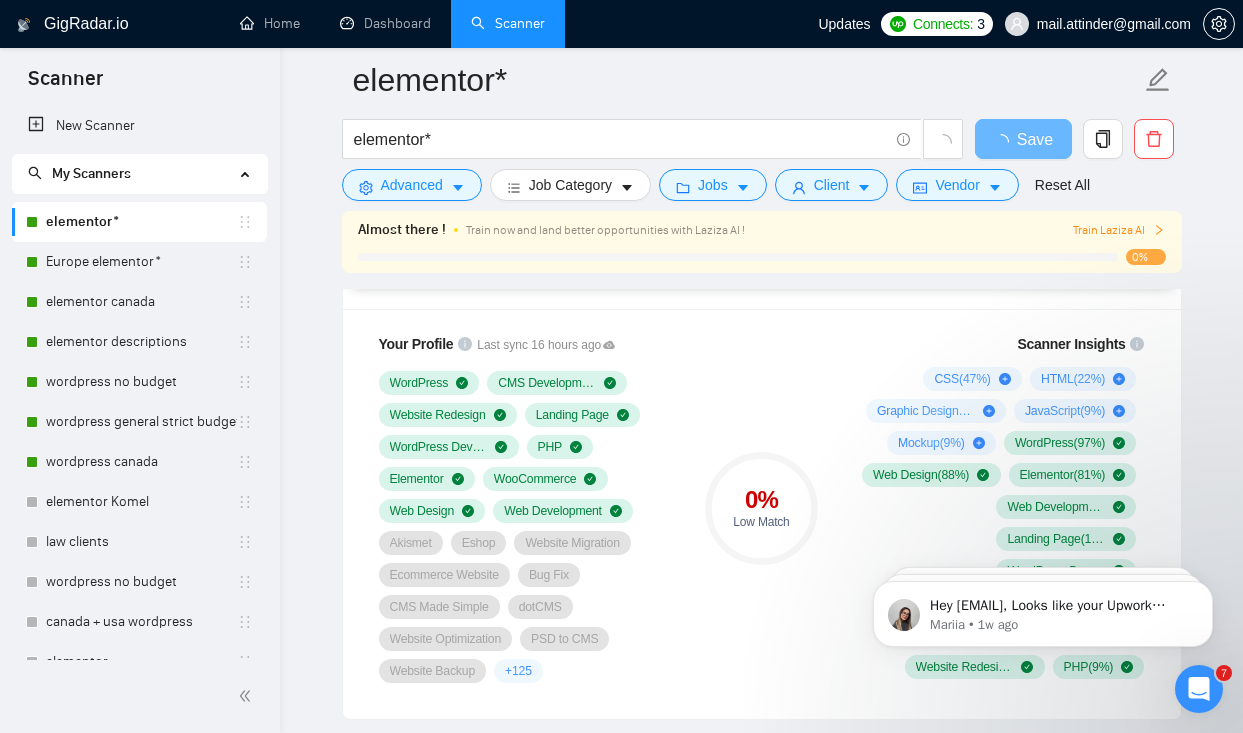 type 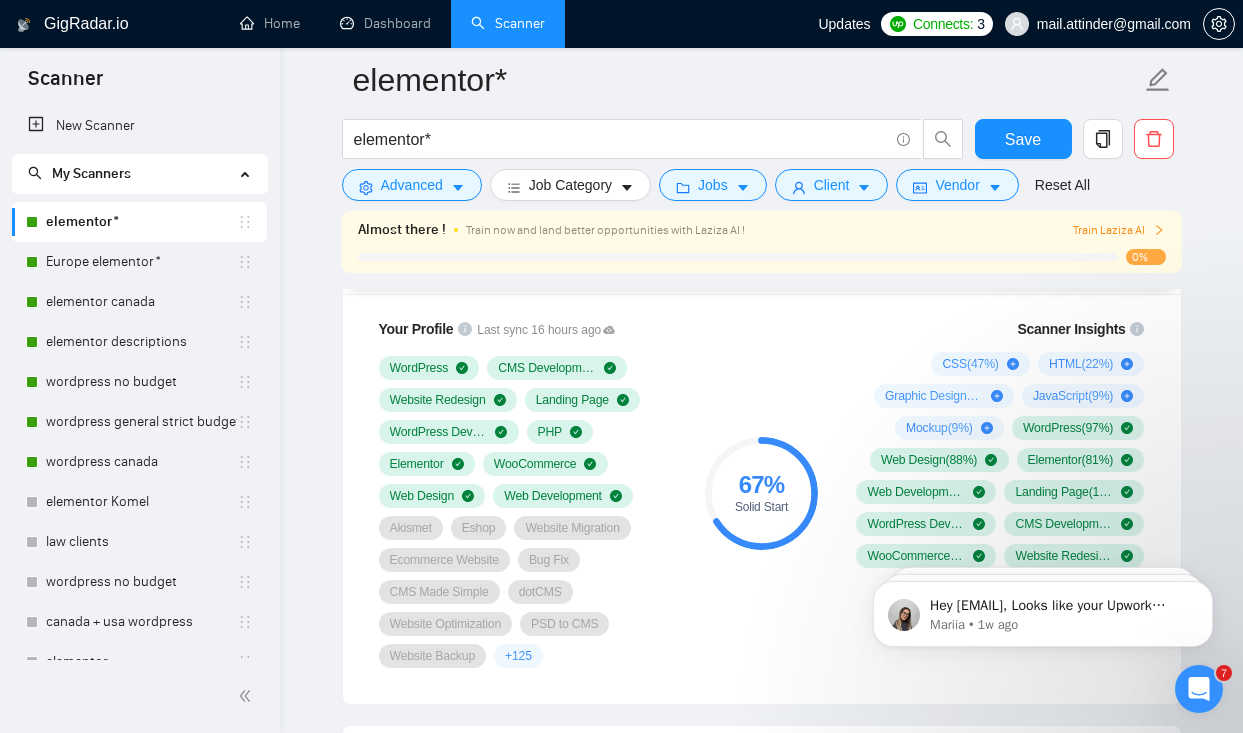 scroll, scrollTop: 1389, scrollLeft: 0, axis: vertical 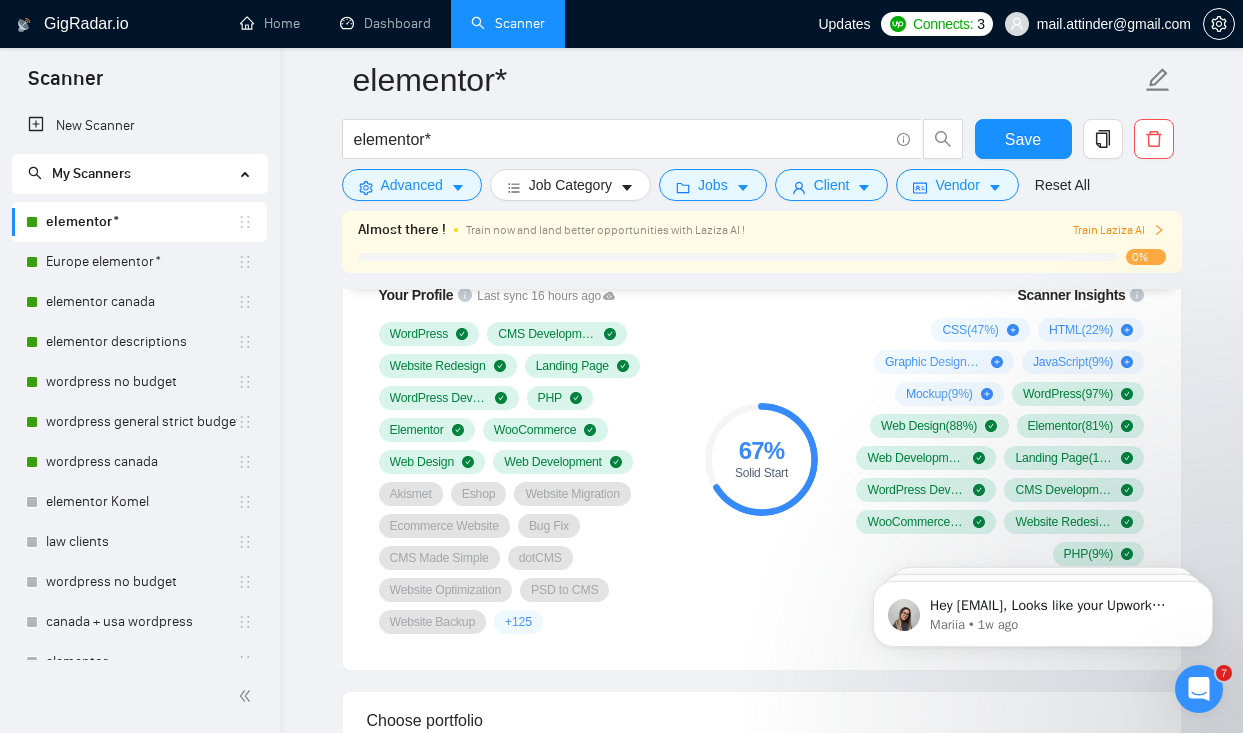 click on "Website Backup" at bounding box center (433, 622) 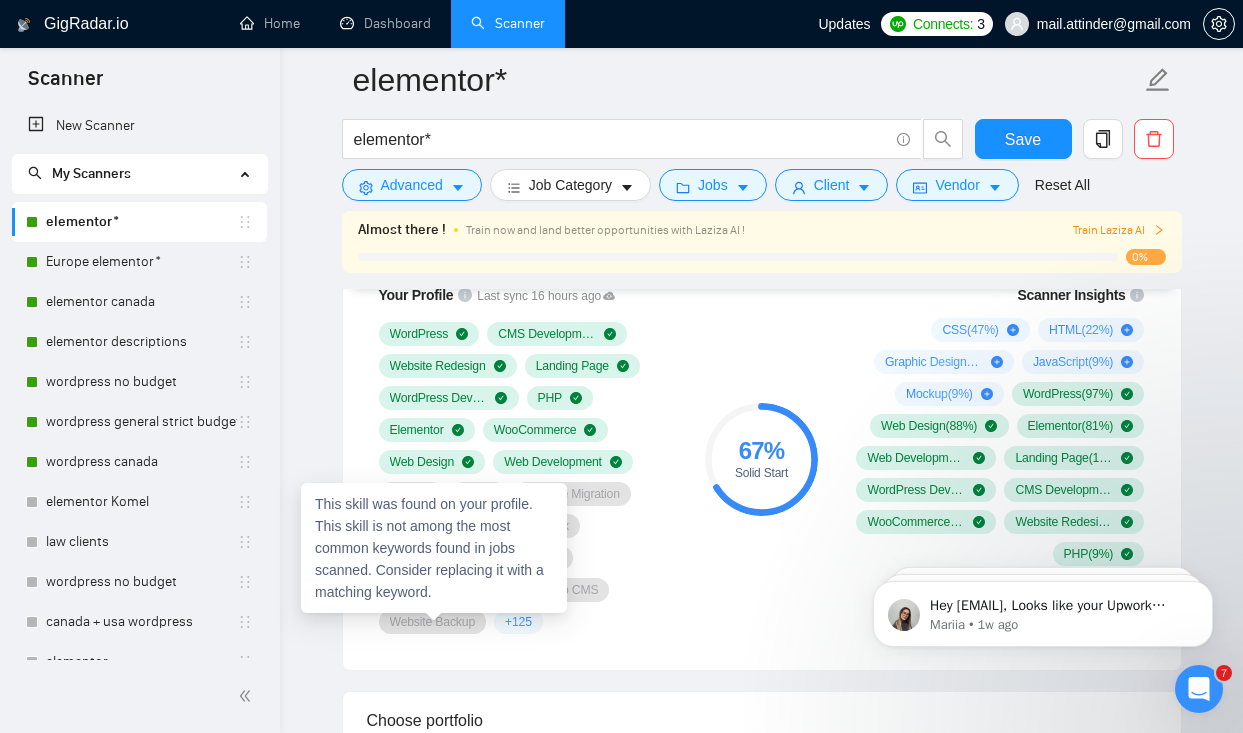 click on "Website Backup" at bounding box center [433, 622] 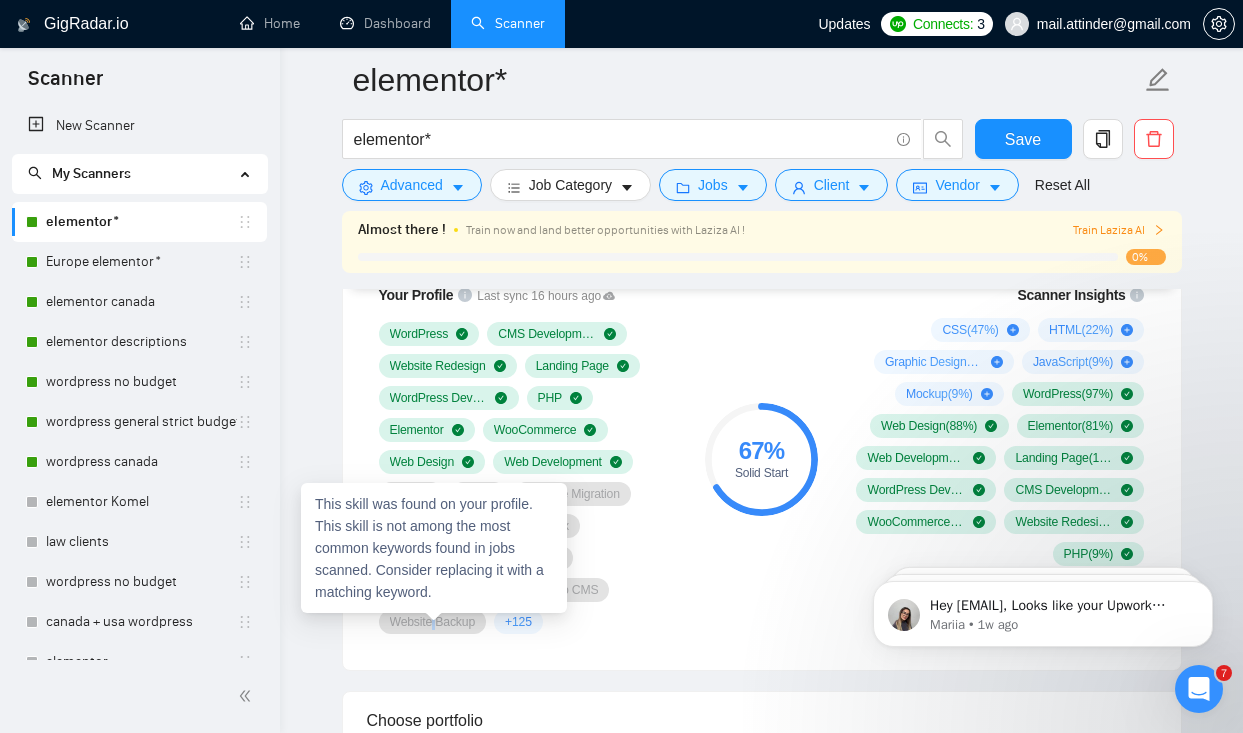 click on "Website Backup" at bounding box center [433, 622] 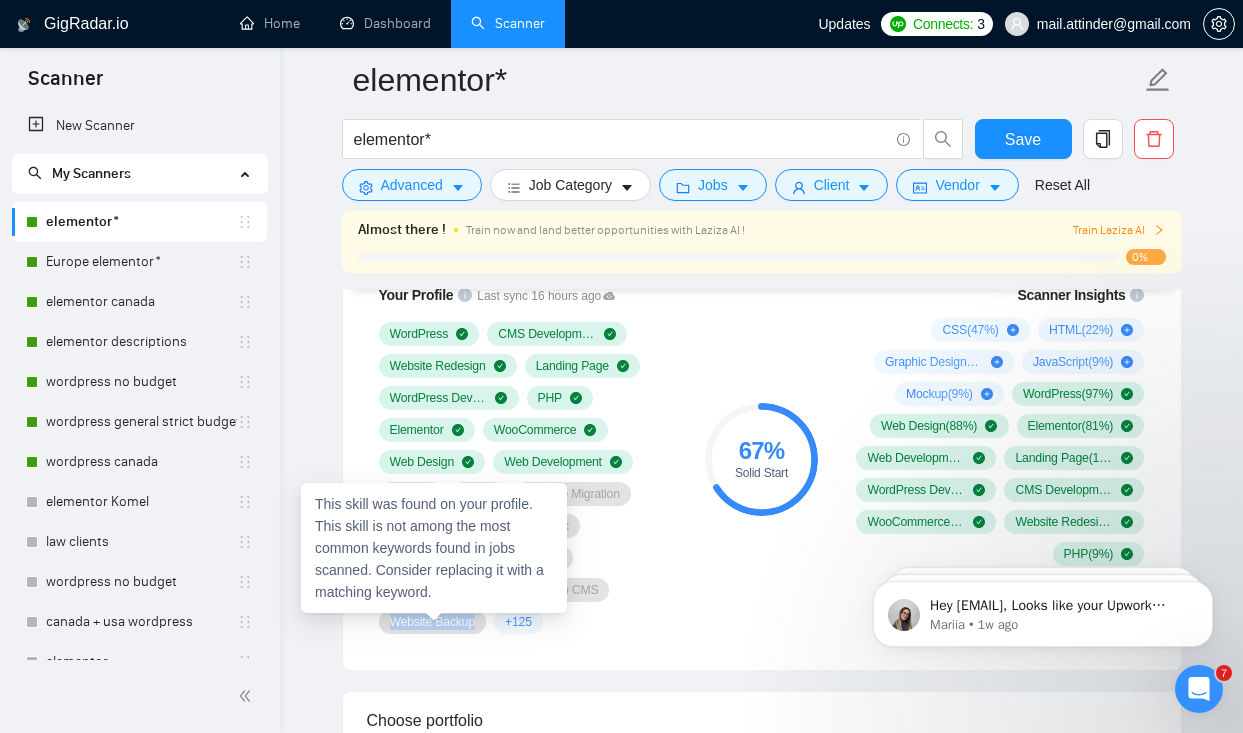 copy on "Website Backup" 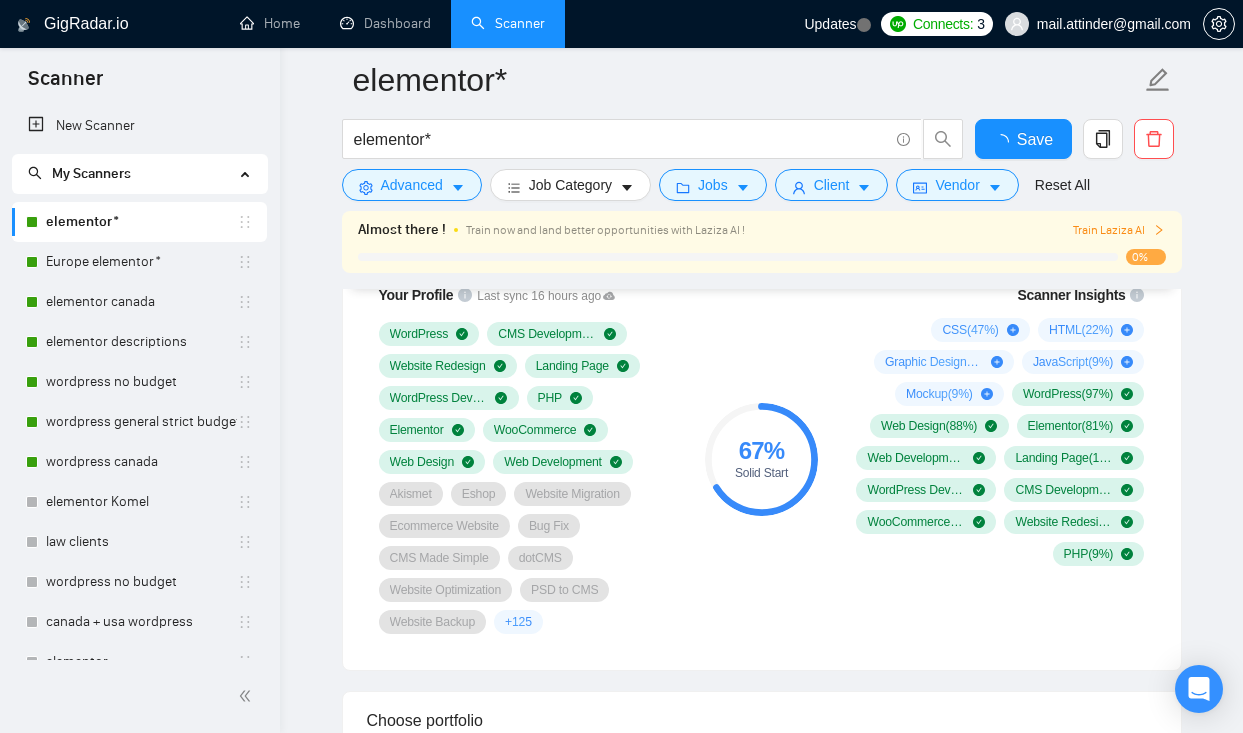 scroll, scrollTop: 1389, scrollLeft: 0, axis: vertical 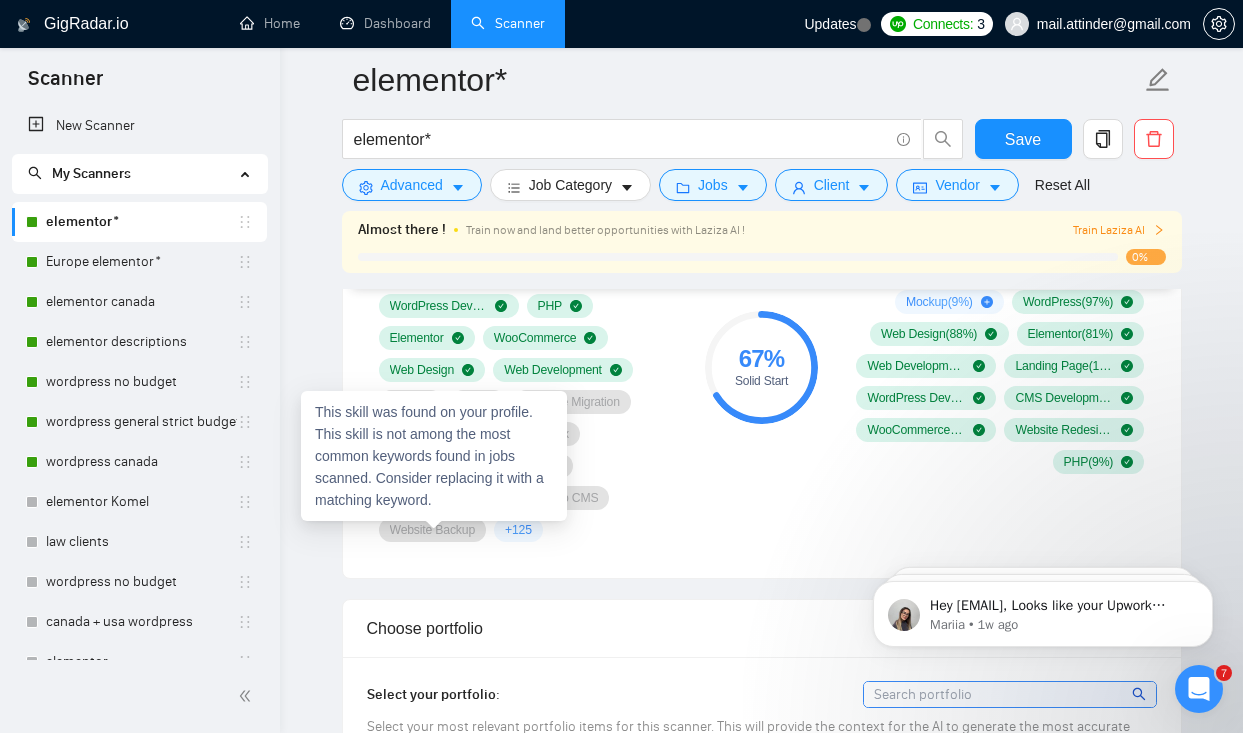 click on "Website Backup" at bounding box center (433, 530) 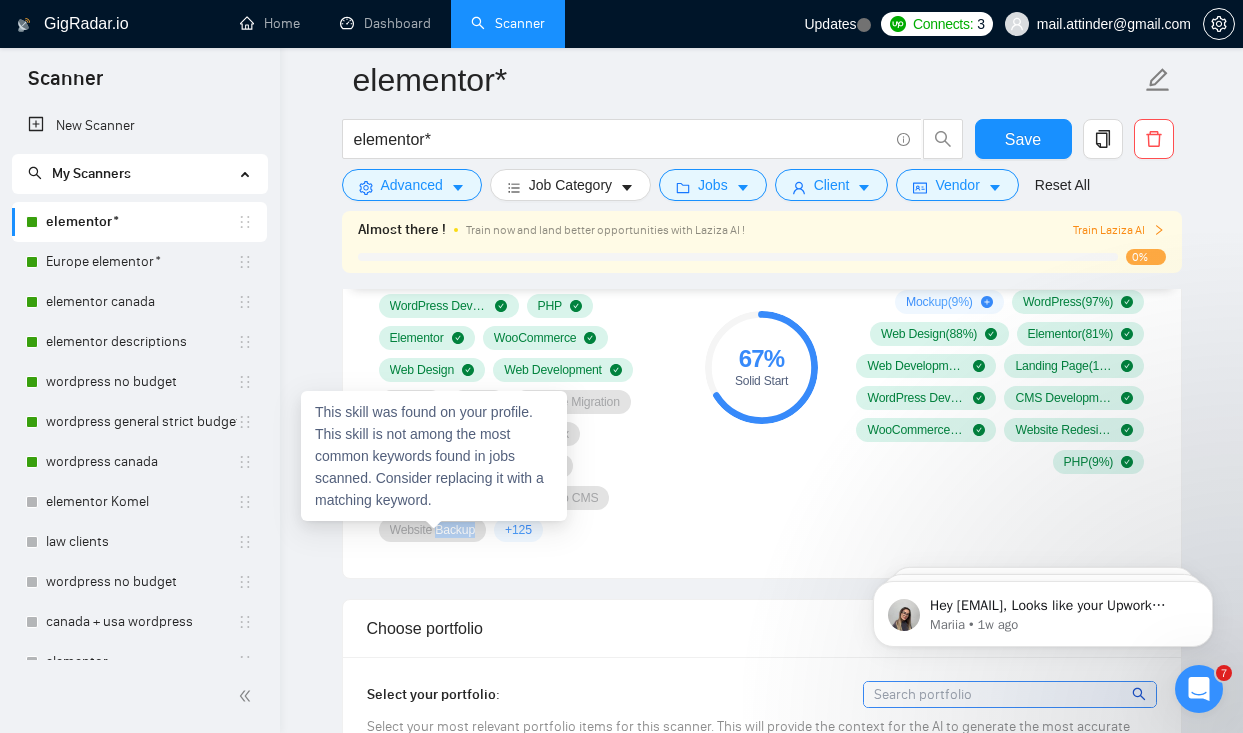 click on "Website Backup" at bounding box center [433, 530] 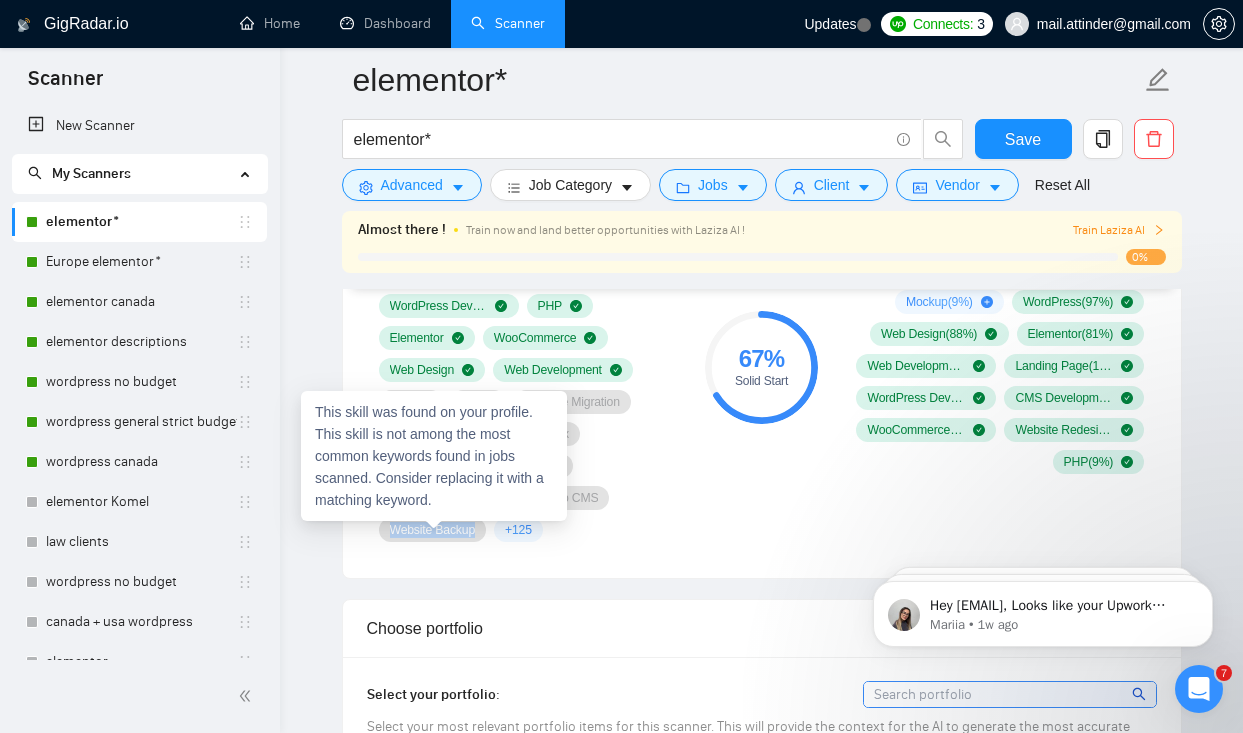 click on "Website Backup" at bounding box center (433, 530) 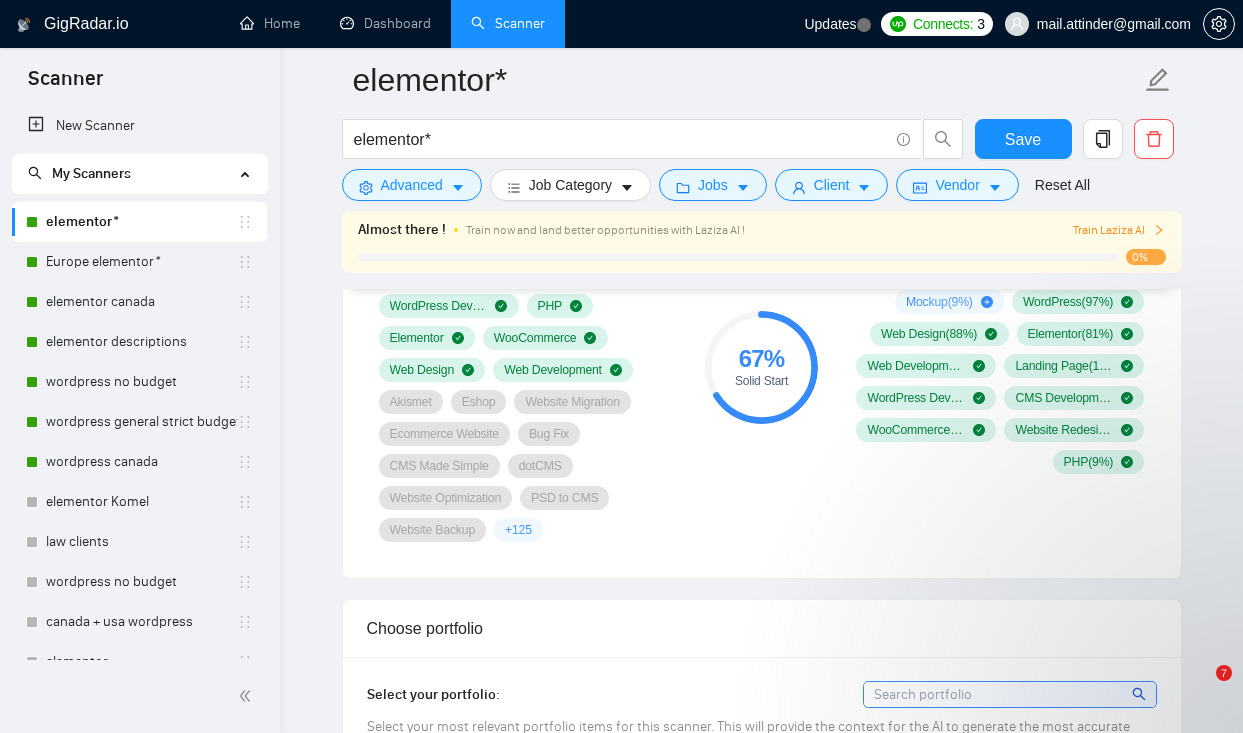 scroll, scrollTop: 1393, scrollLeft: 0, axis: vertical 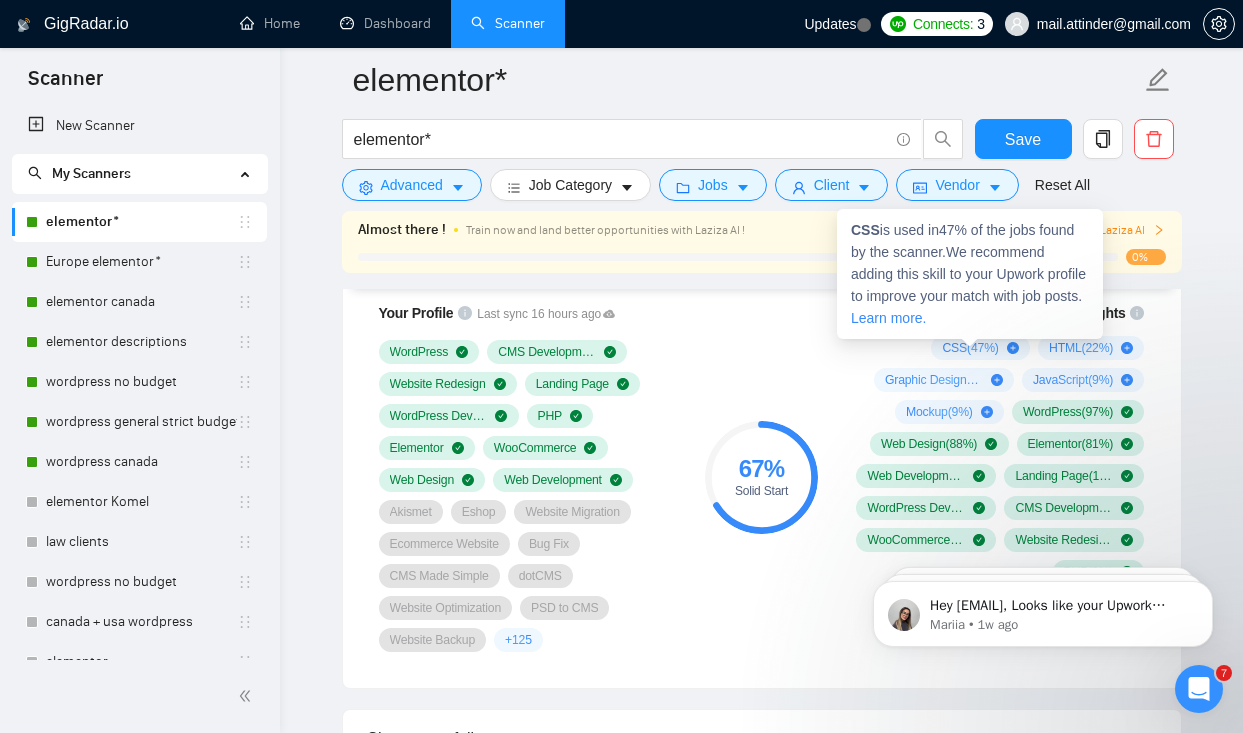 click 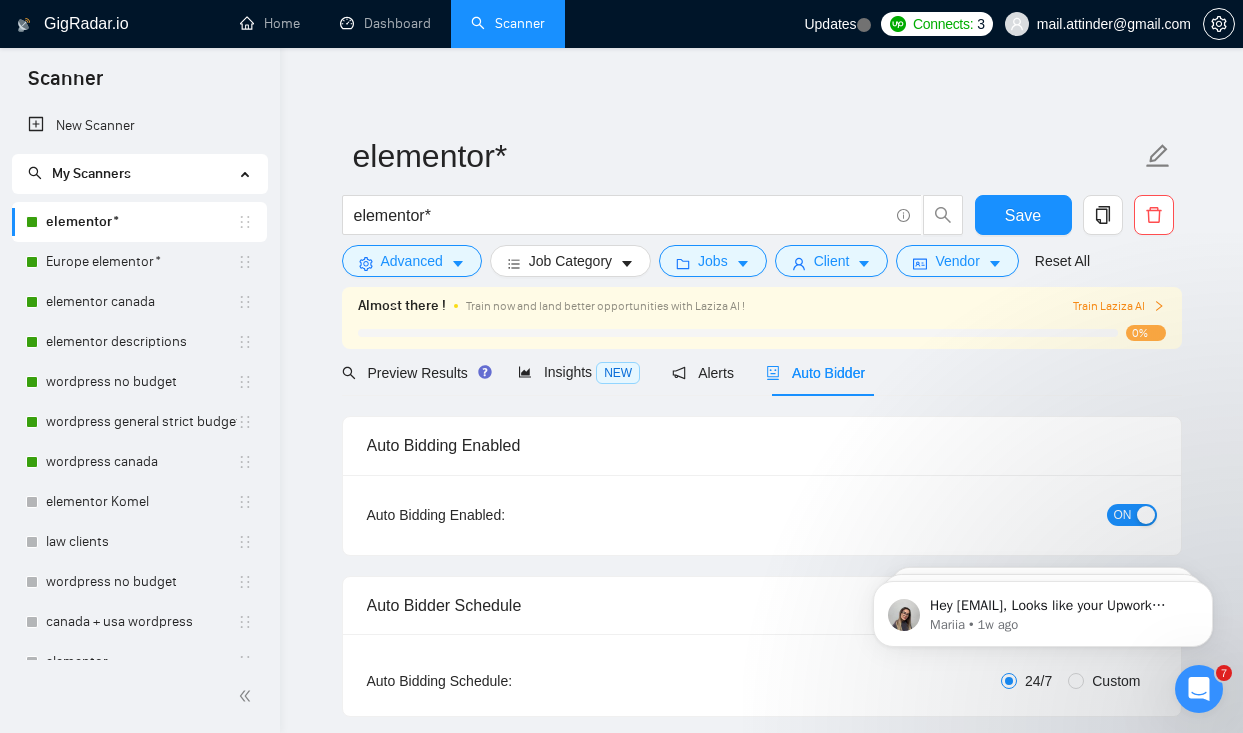 scroll, scrollTop: 0, scrollLeft: 0, axis: both 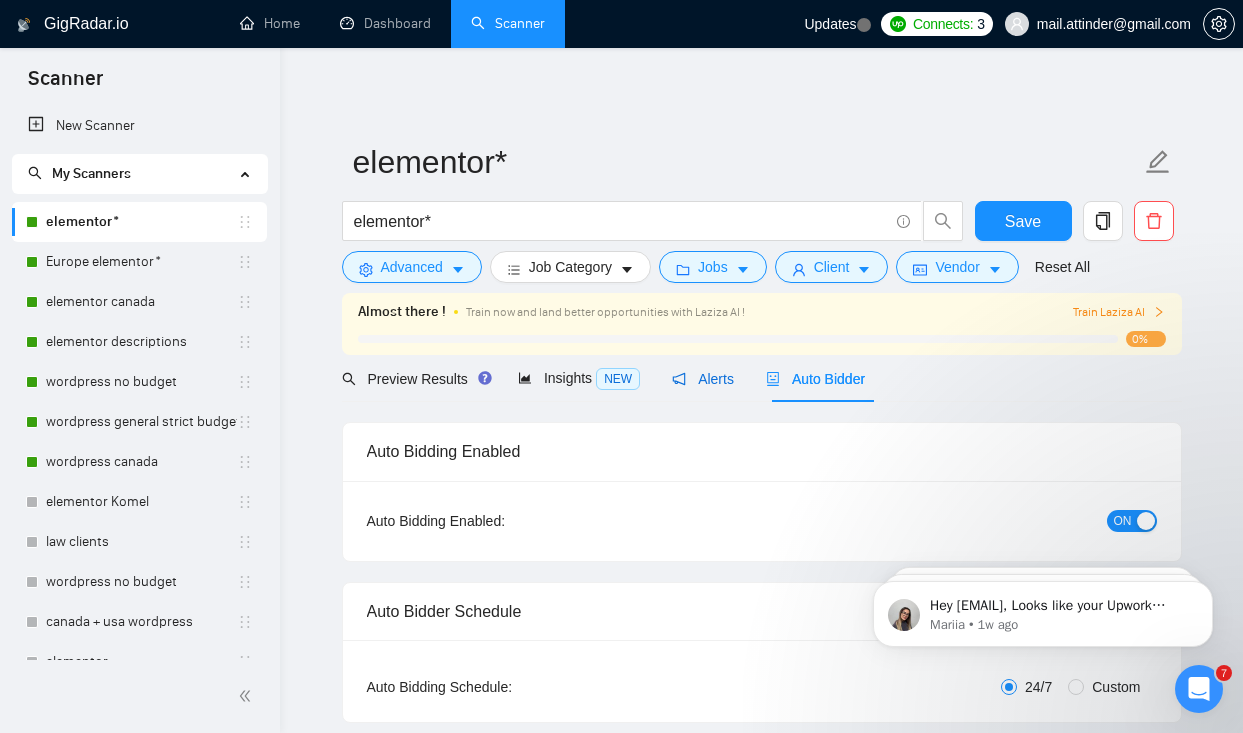click on "Alerts" at bounding box center [703, 379] 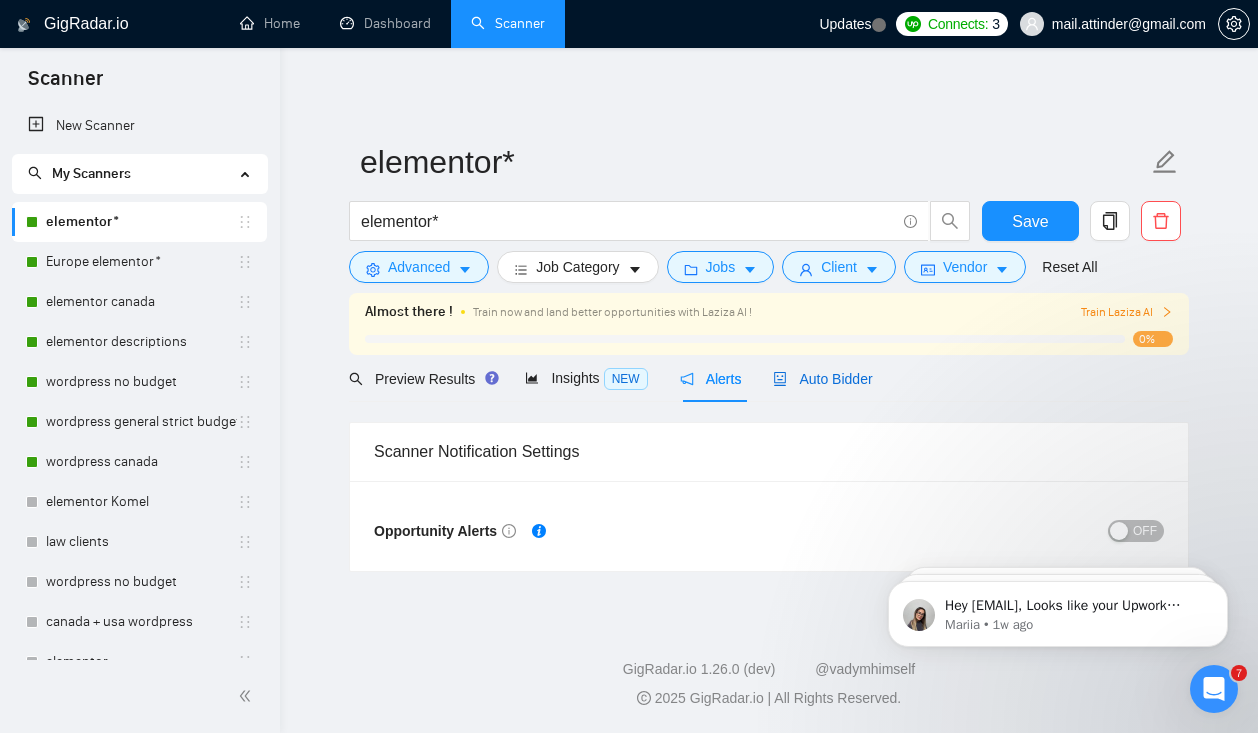 click on "Auto Bidder" at bounding box center [822, 379] 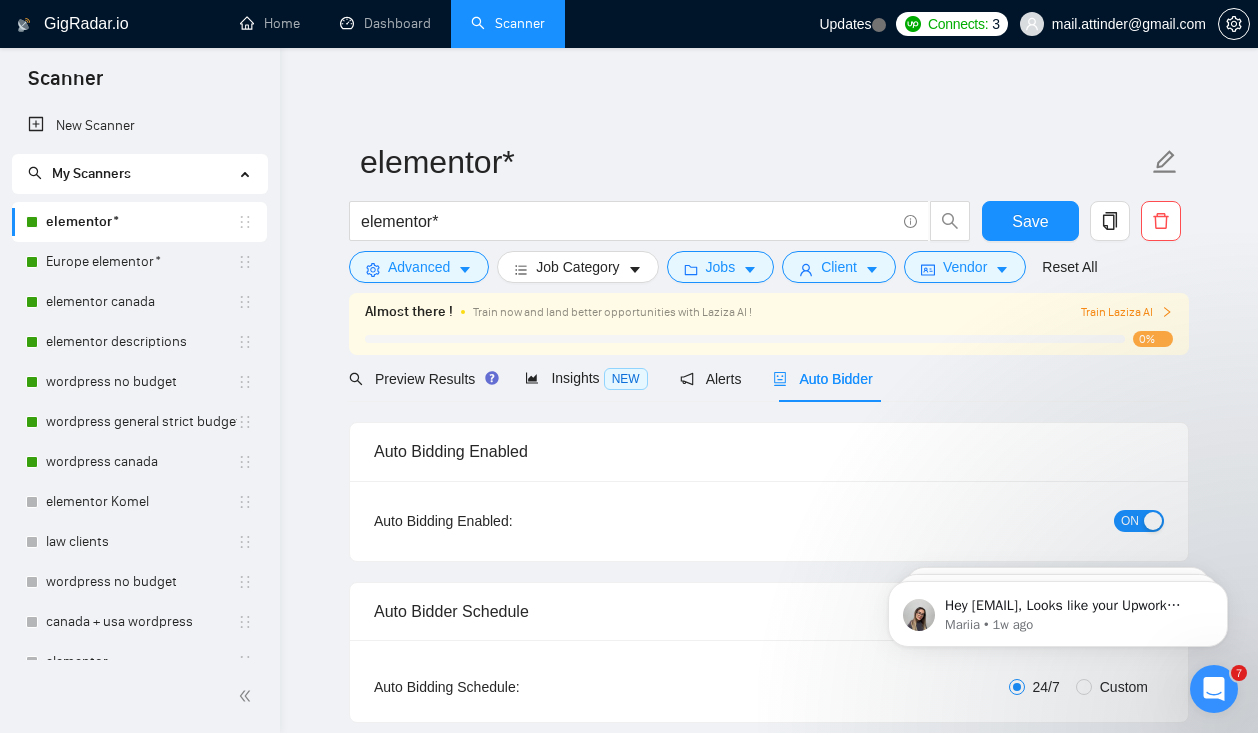 type 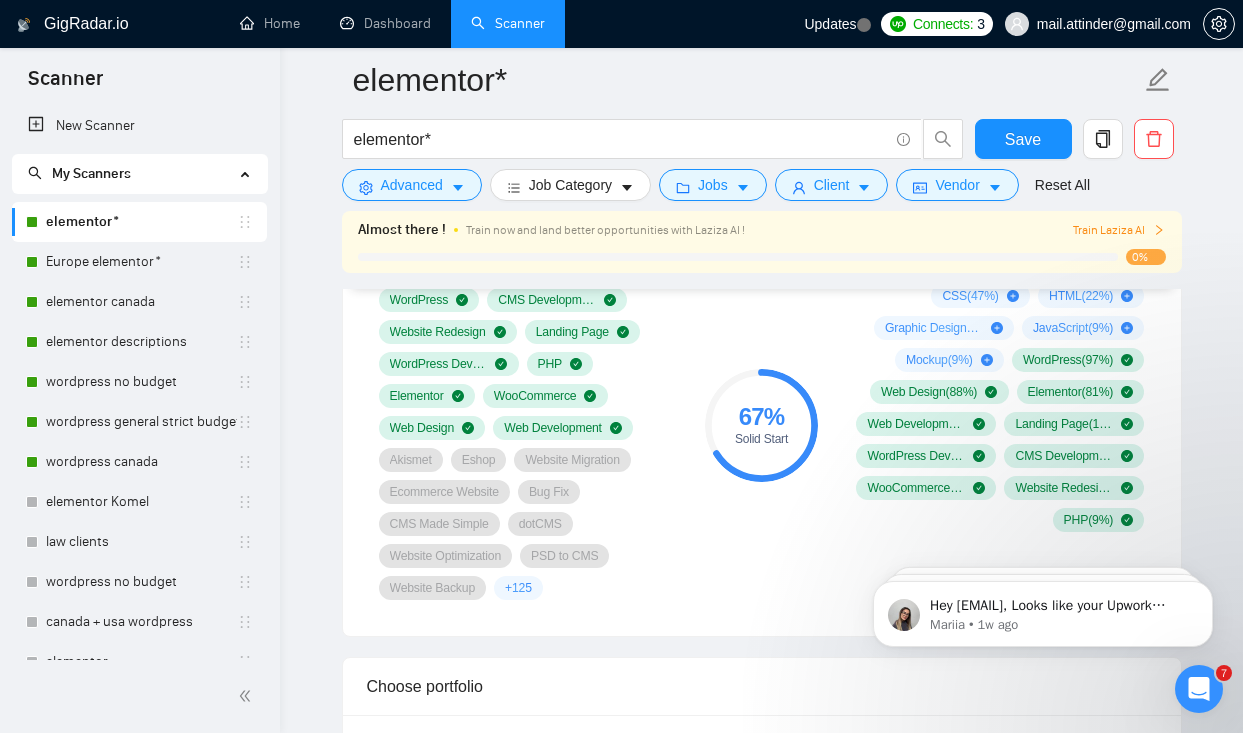 scroll, scrollTop: 1333, scrollLeft: 0, axis: vertical 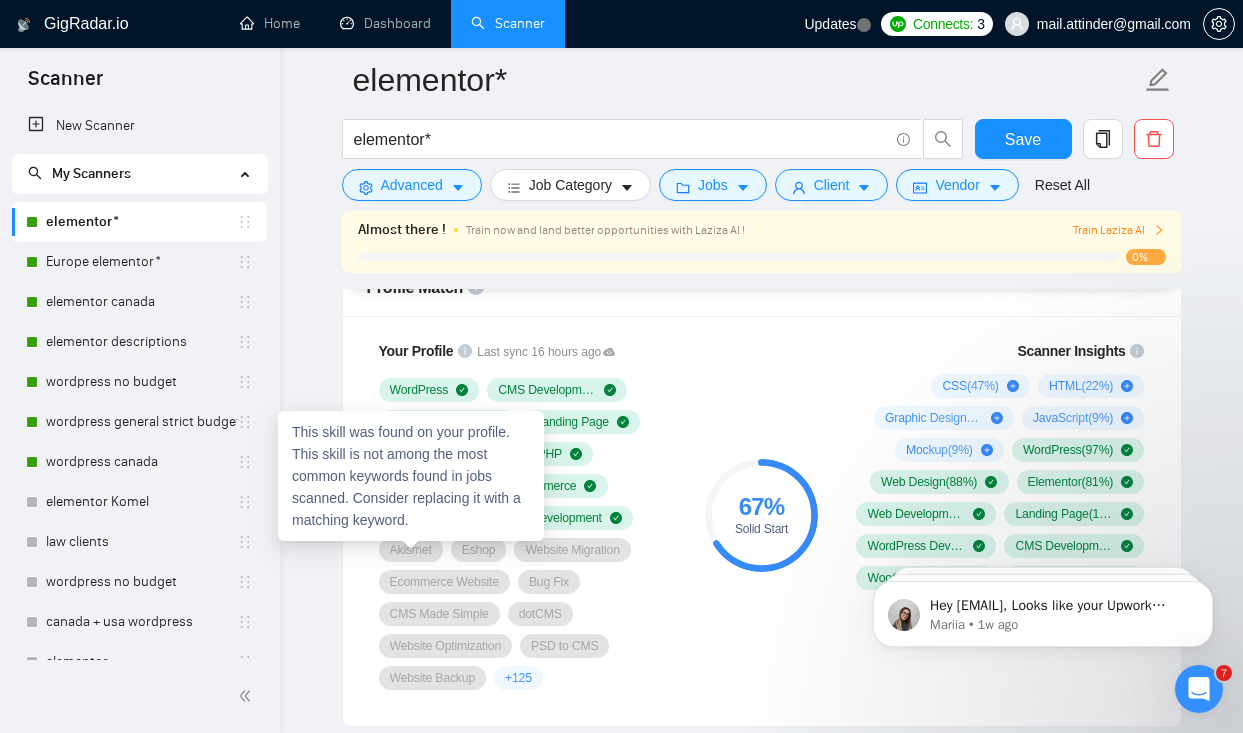 click on "Akismet" at bounding box center (411, 550) 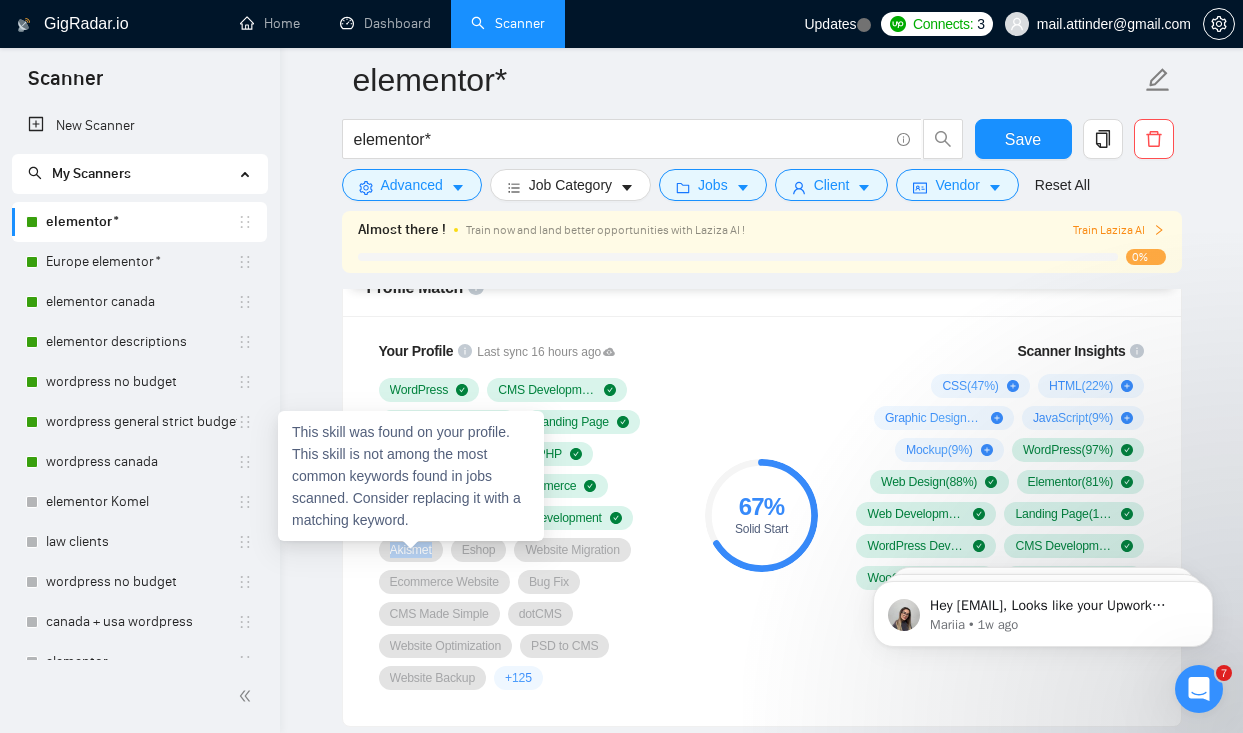 click on "Akismet" at bounding box center (411, 550) 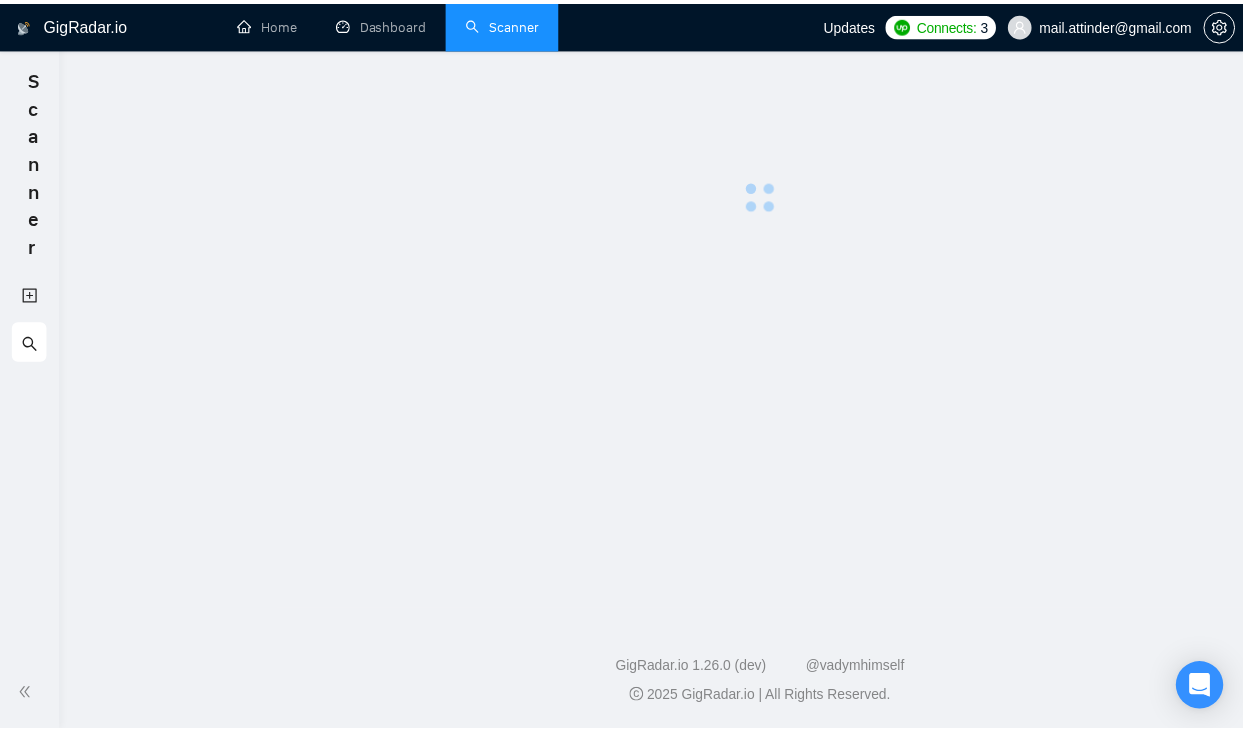 scroll, scrollTop: 0, scrollLeft: 0, axis: both 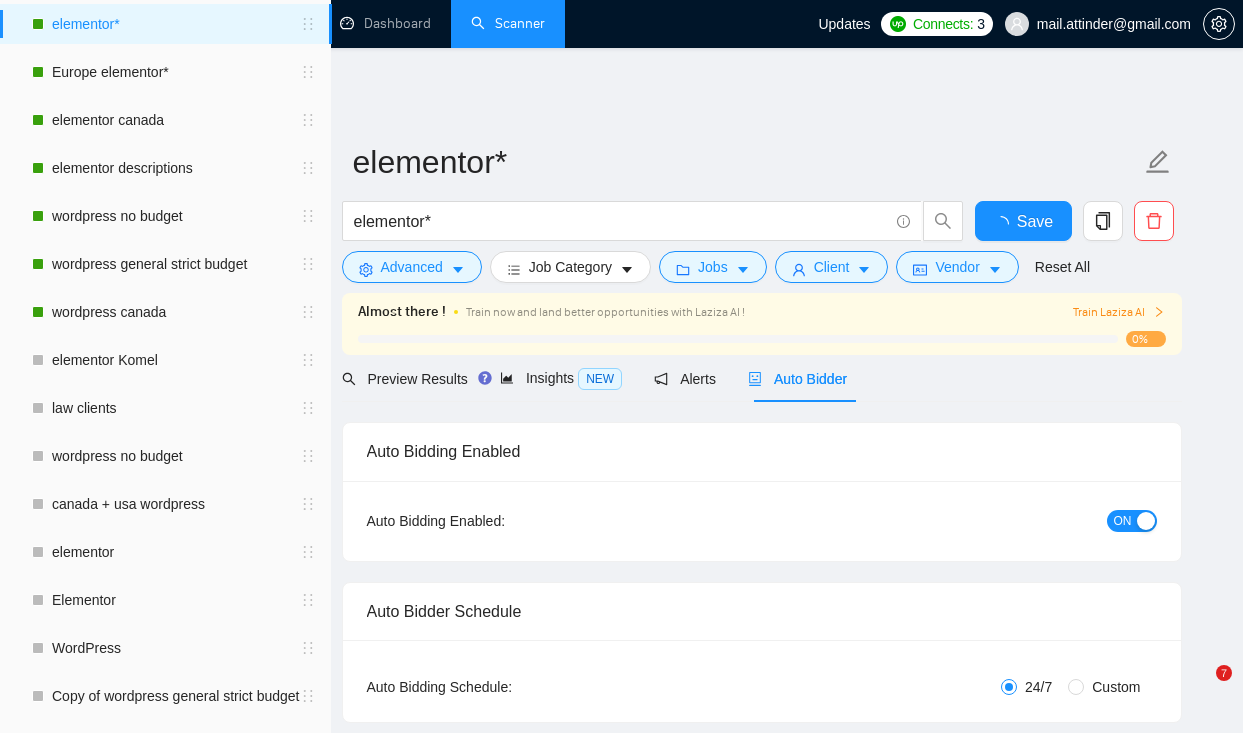 type 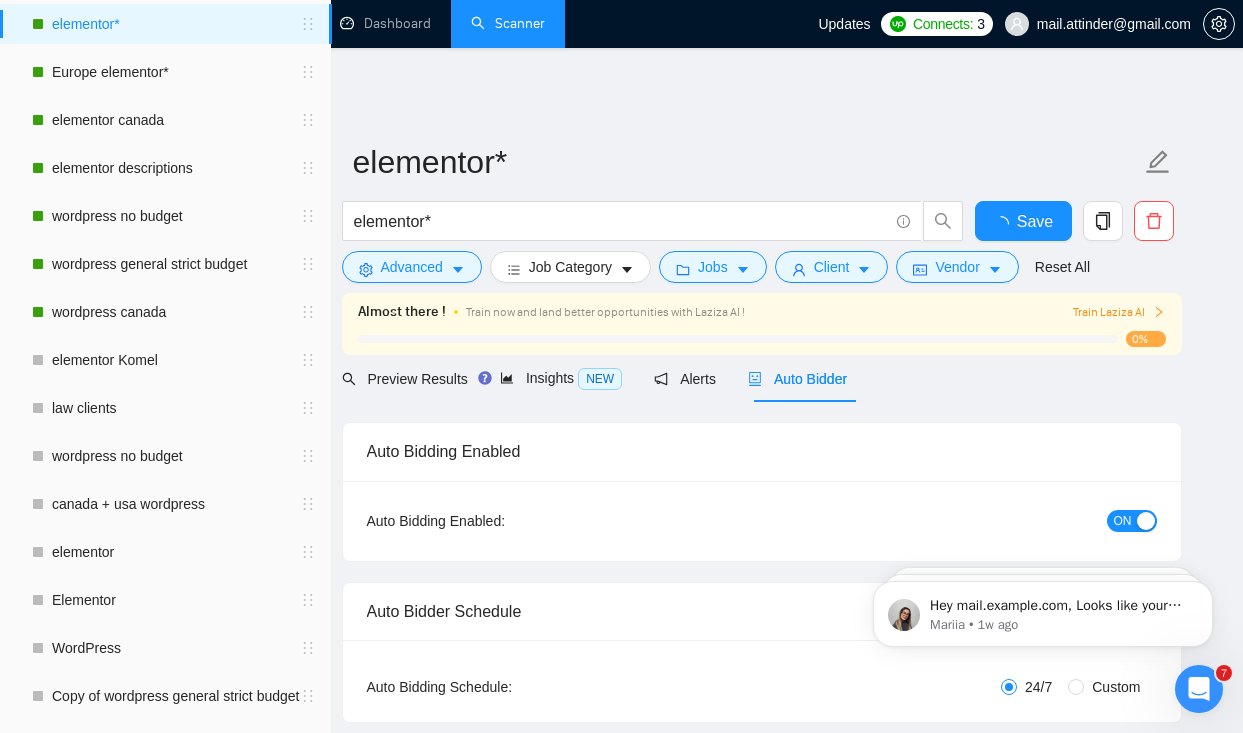 scroll, scrollTop: 0, scrollLeft: 0, axis: both 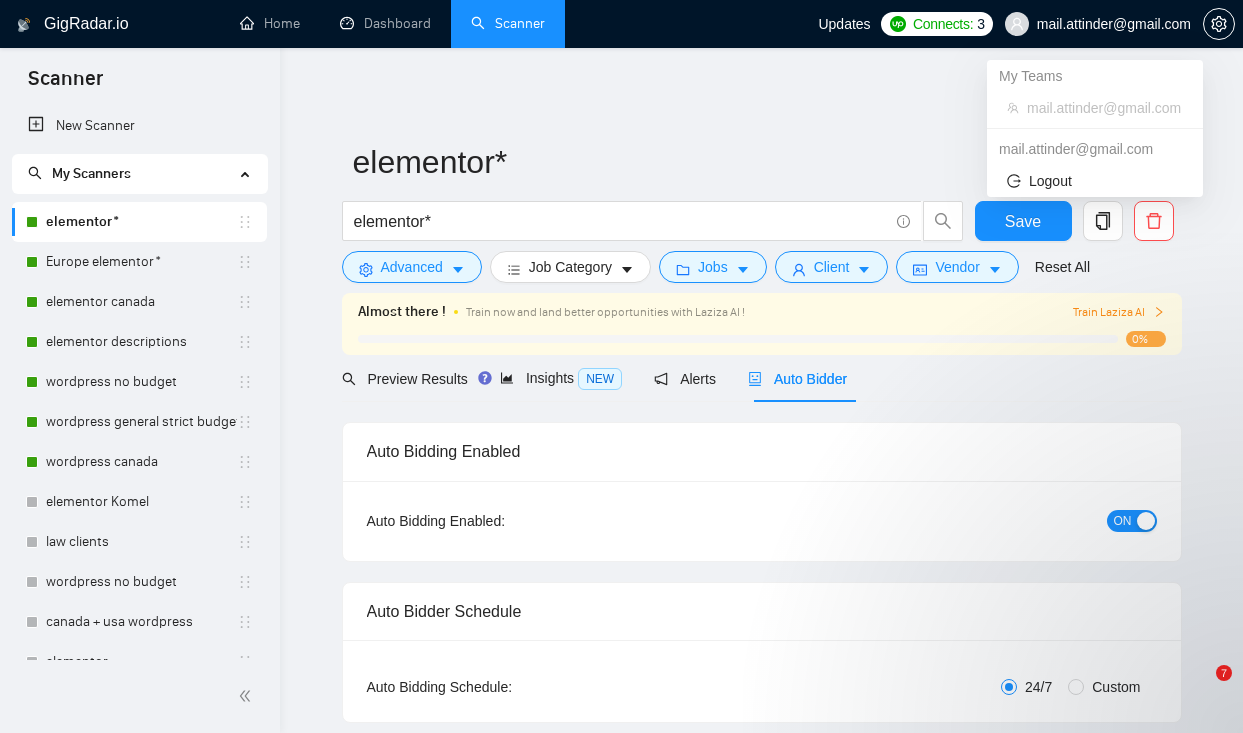 type 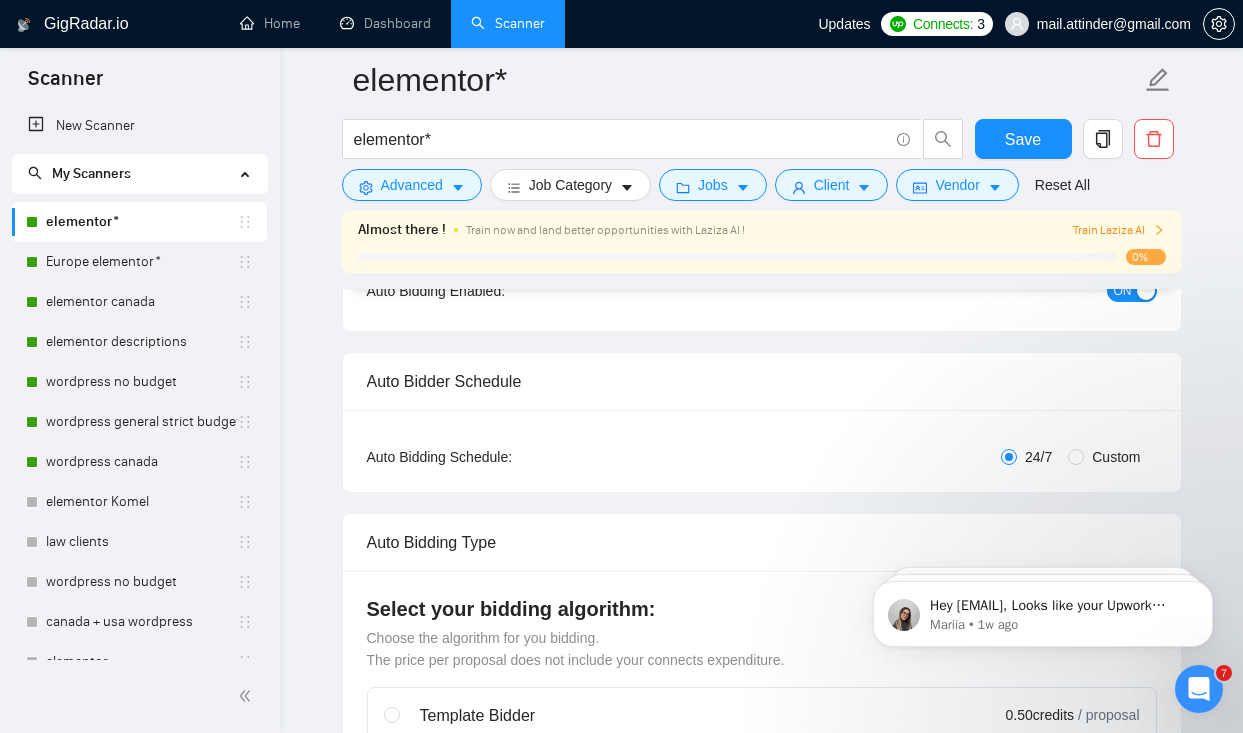 scroll, scrollTop: 0, scrollLeft: 0, axis: both 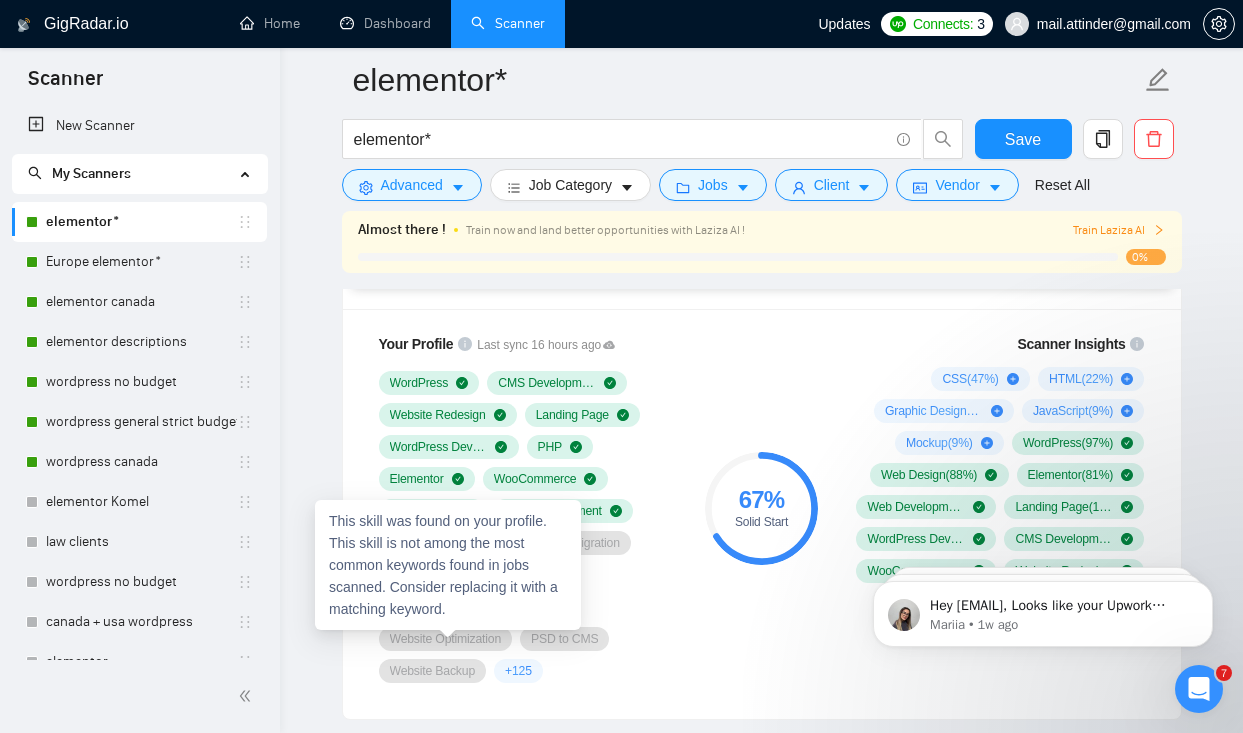 click on "Website Optimization" at bounding box center (446, 639) 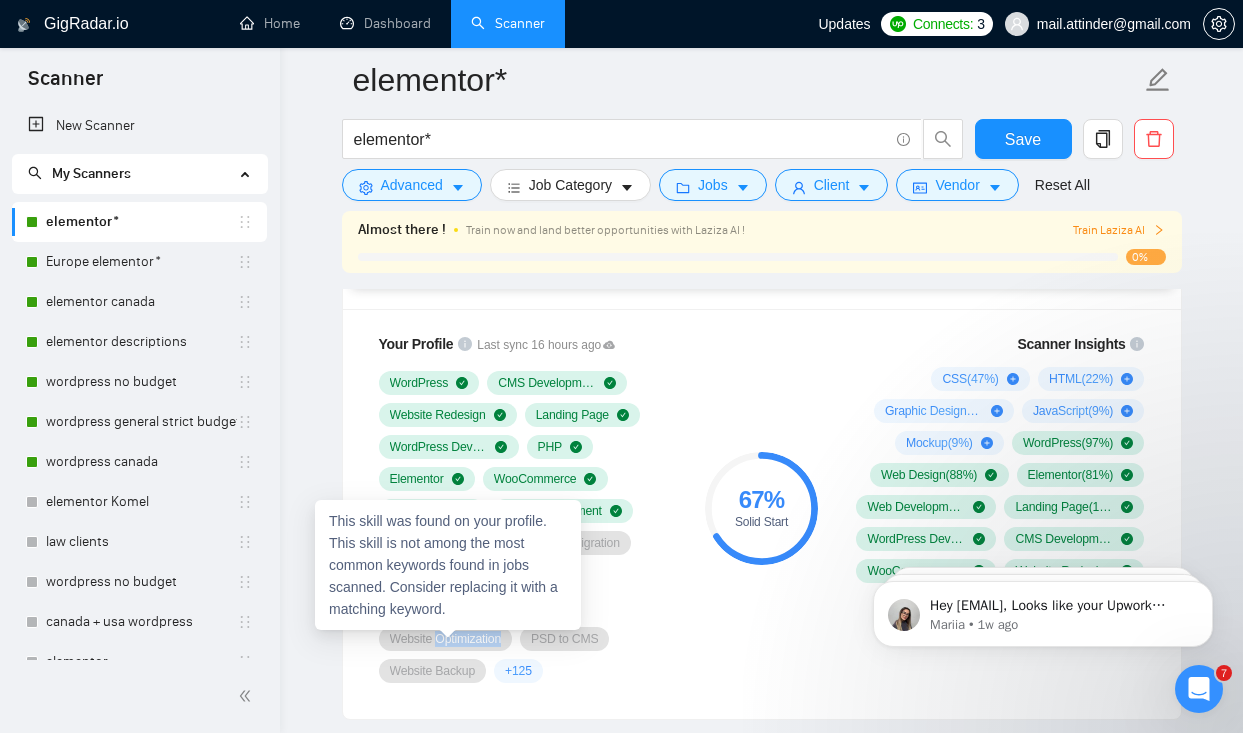 click on "Website Optimization" at bounding box center (446, 639) 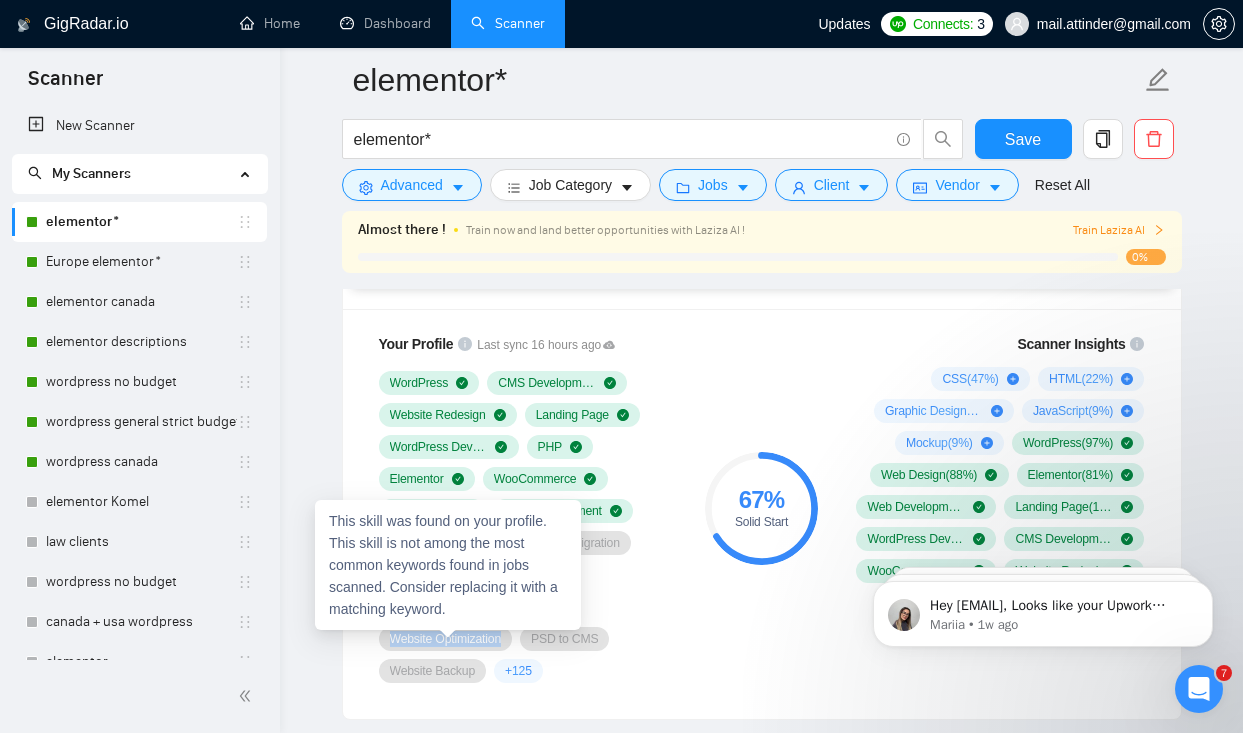 click on "Website Optimization" at bounding box center (446, 639) 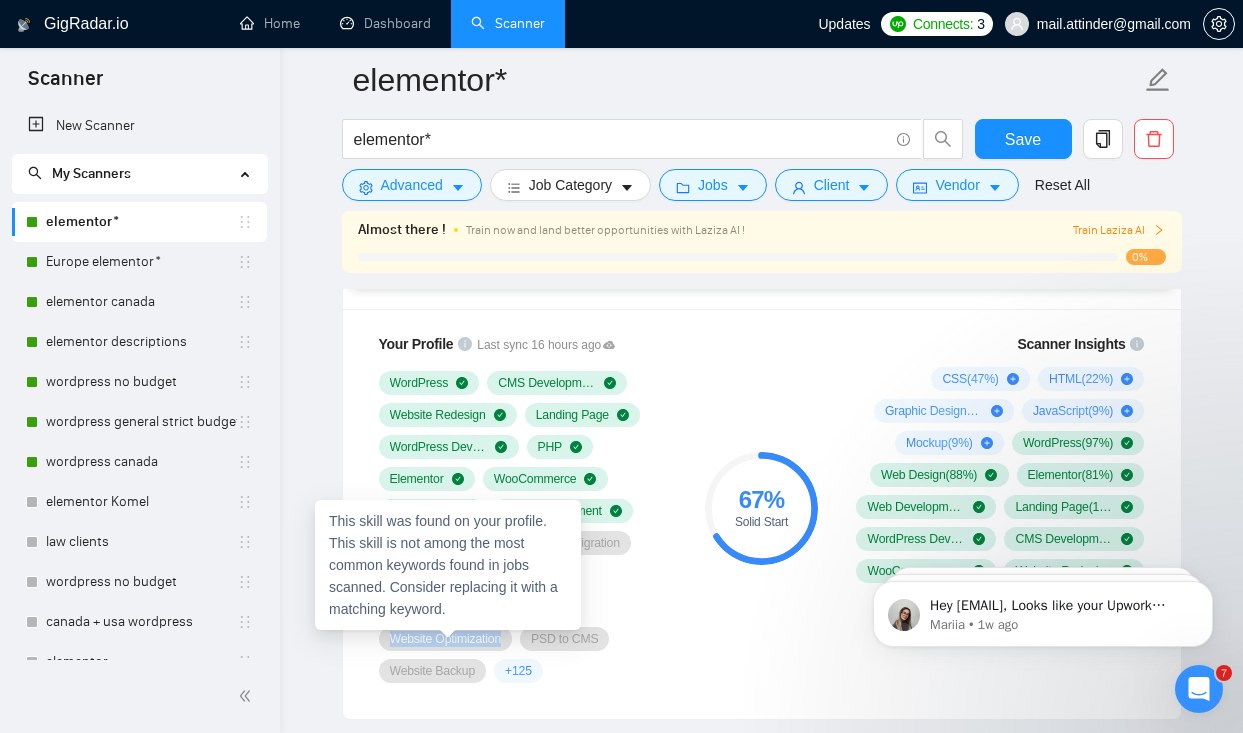 copy on "Website Optimization" 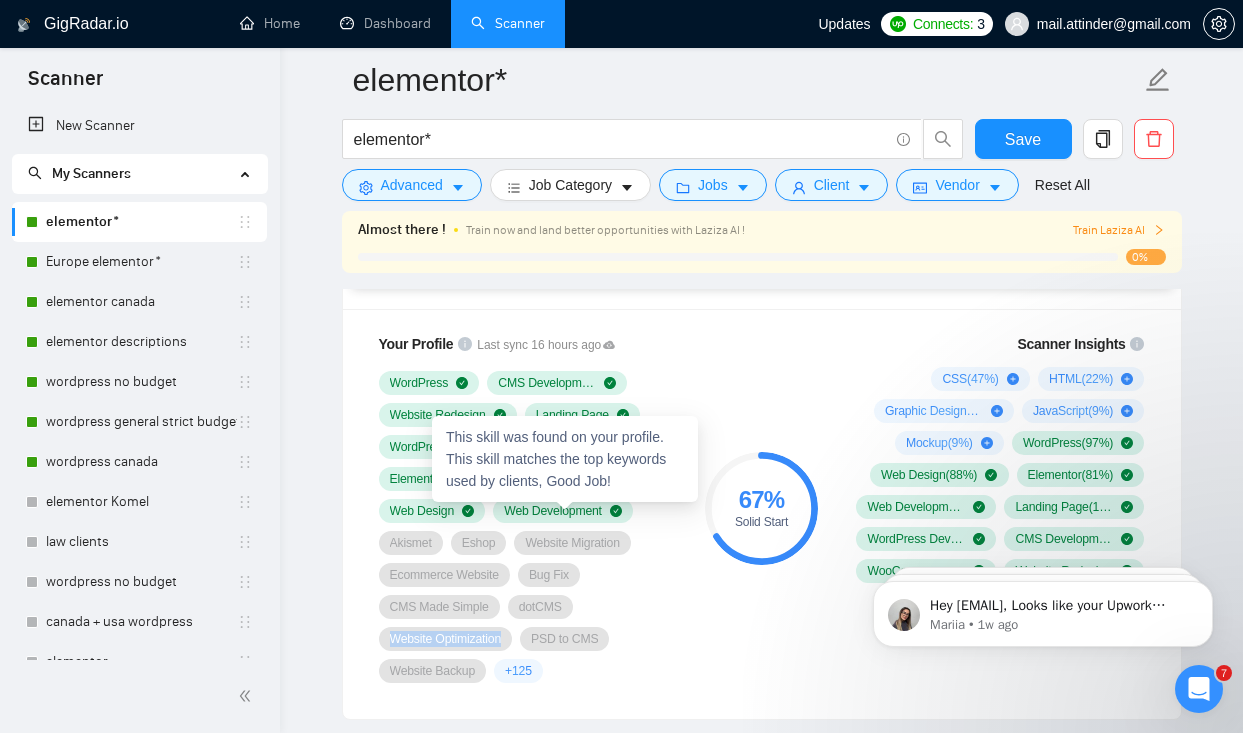 copy on "Website Optimization" 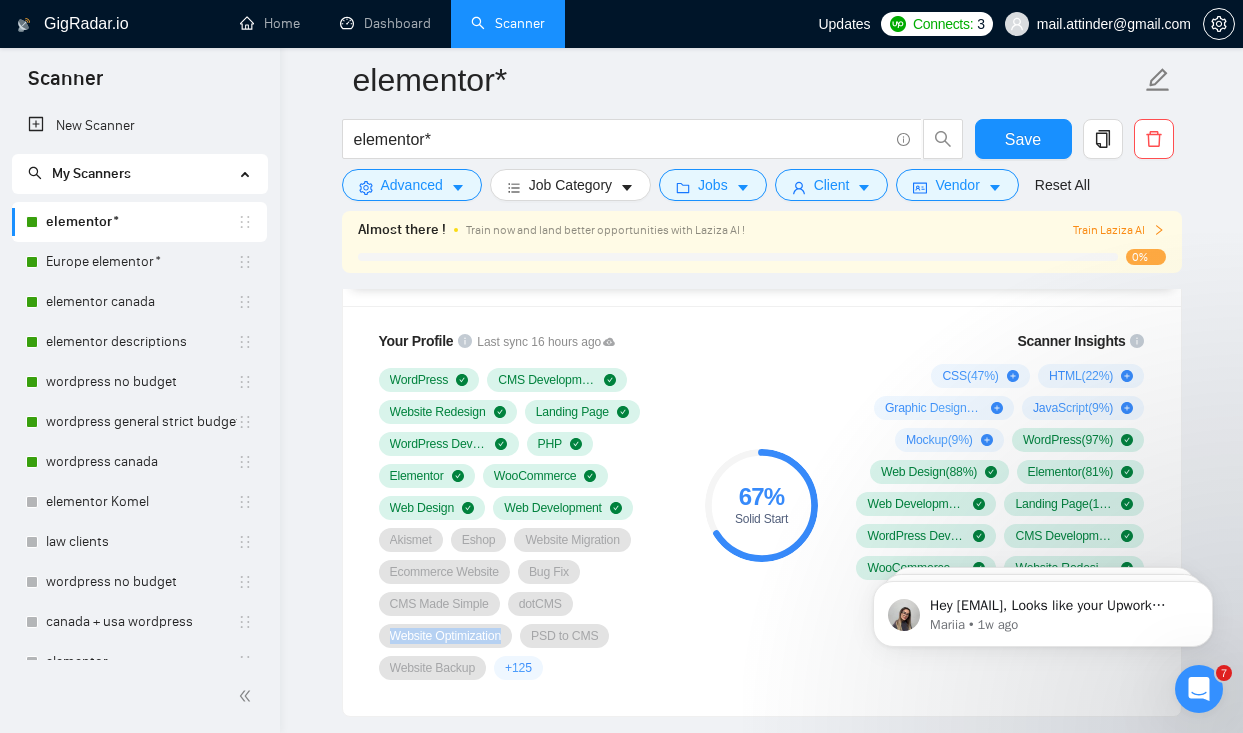 scroll, scrollTop: 1349, scrollLeft: 0, axis: vertical 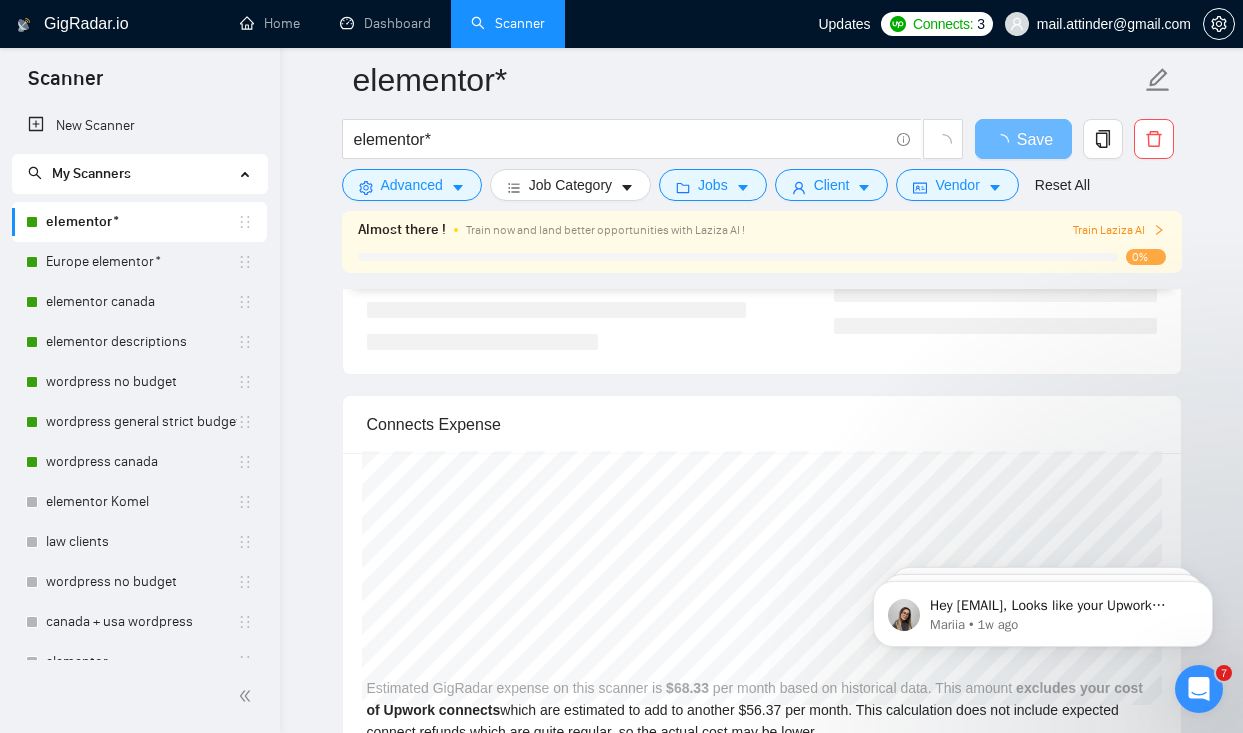 type 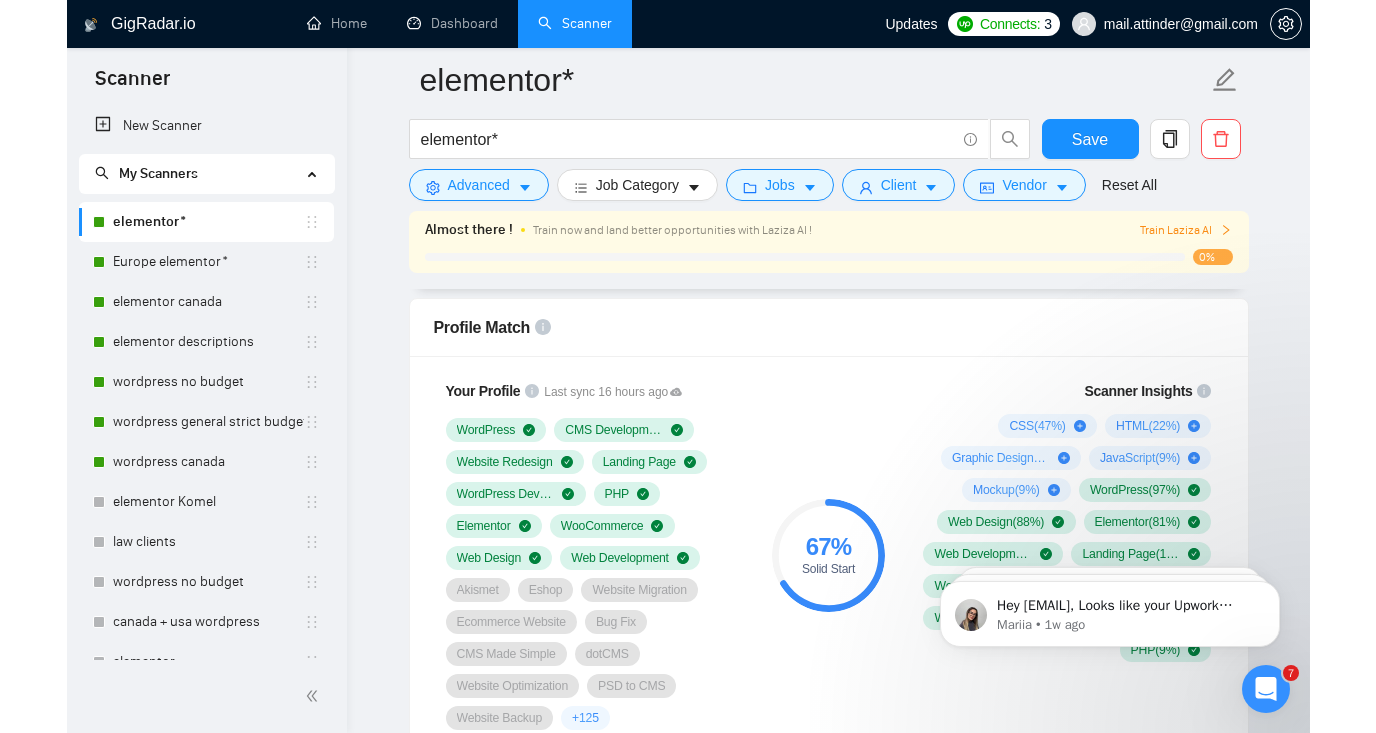 scroll, scrollTop: 1300, scrollLeft: 0, axis: vertical 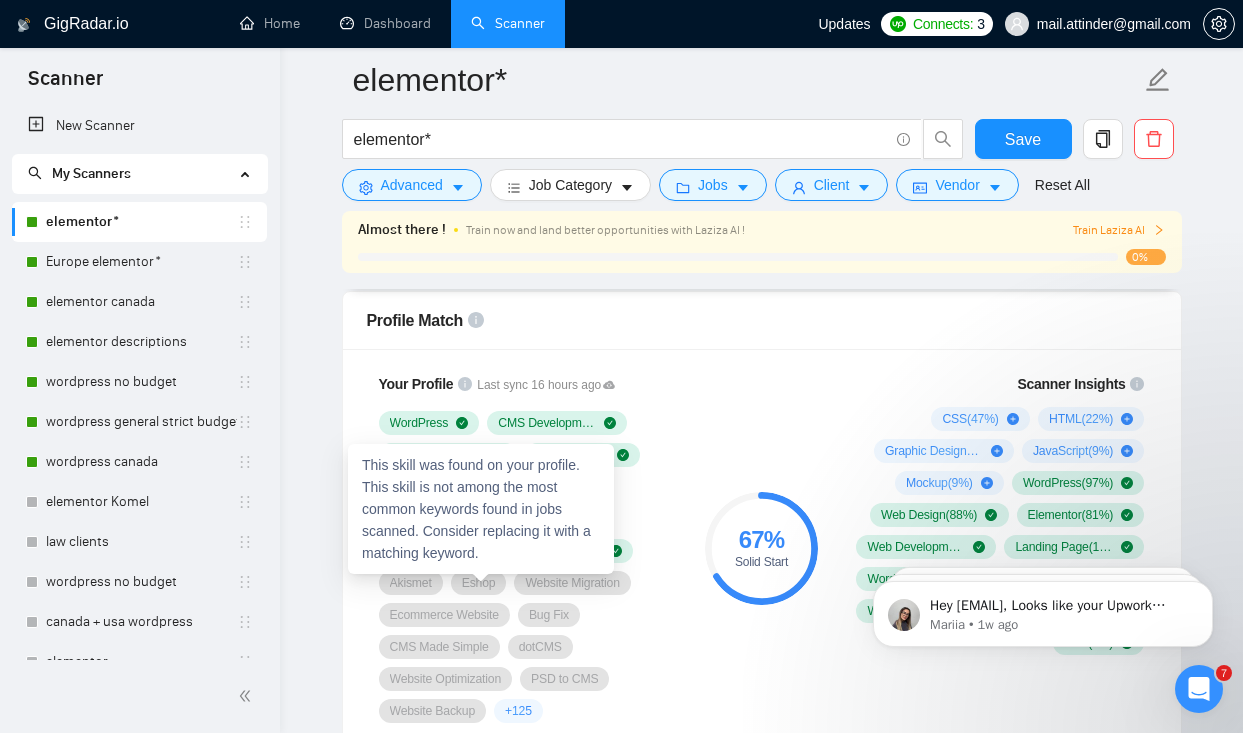 click on "Eshop" at bounding box center [479, 583] 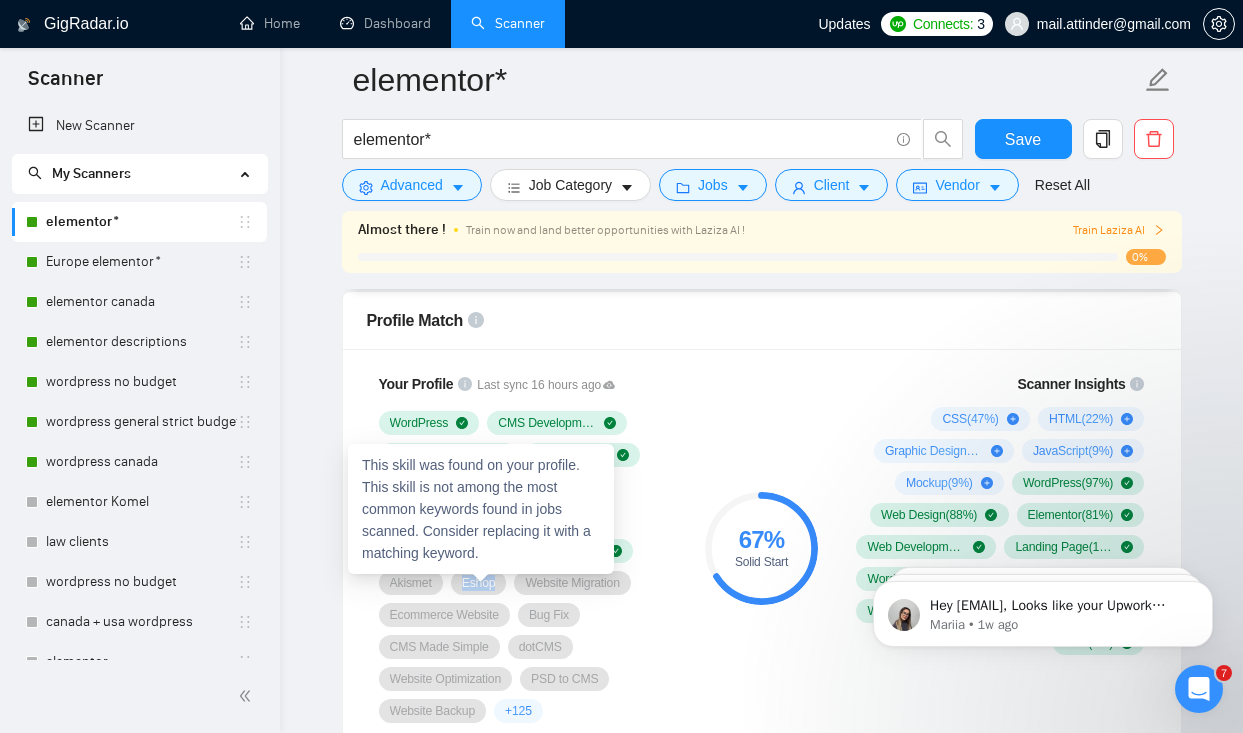 copy on "Eshop" 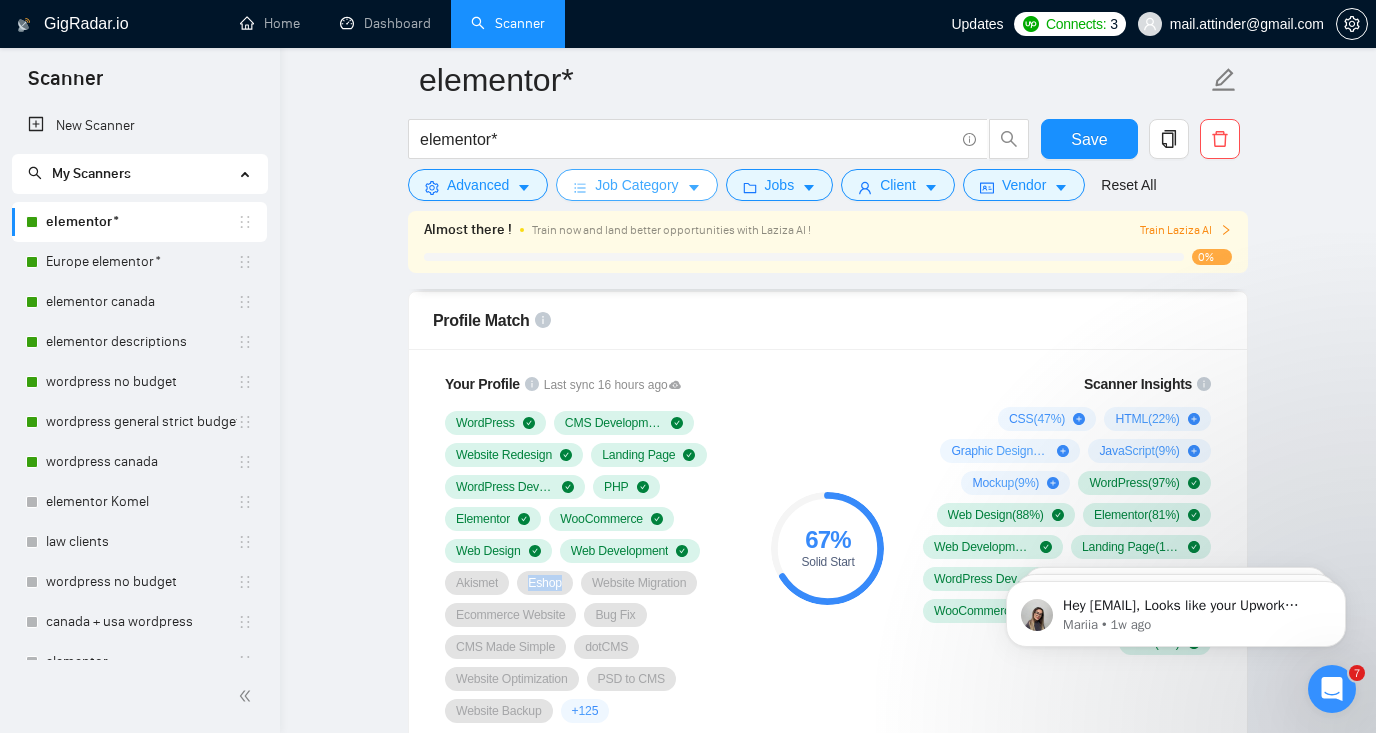 click on "Job Category" at bounding box center (636, 185) 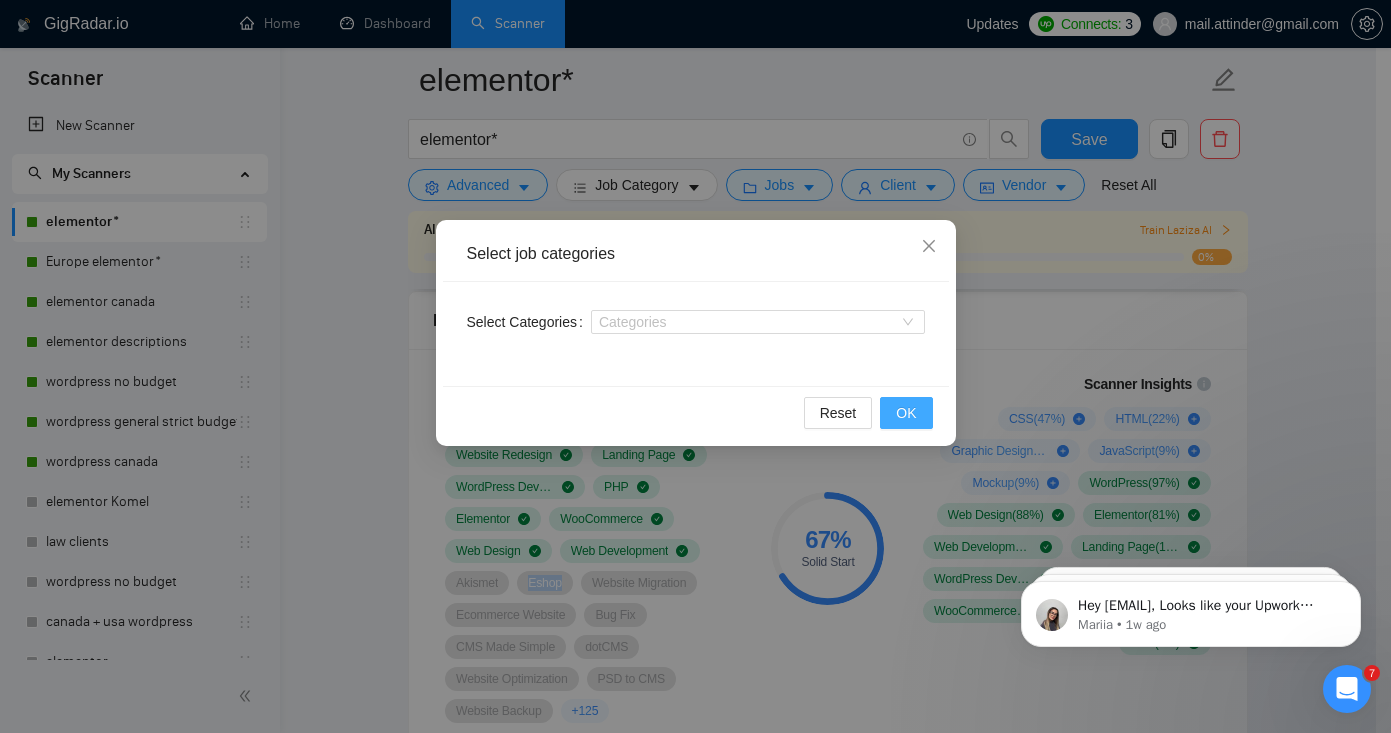 click on "OK" at bounding box center [906, 413] 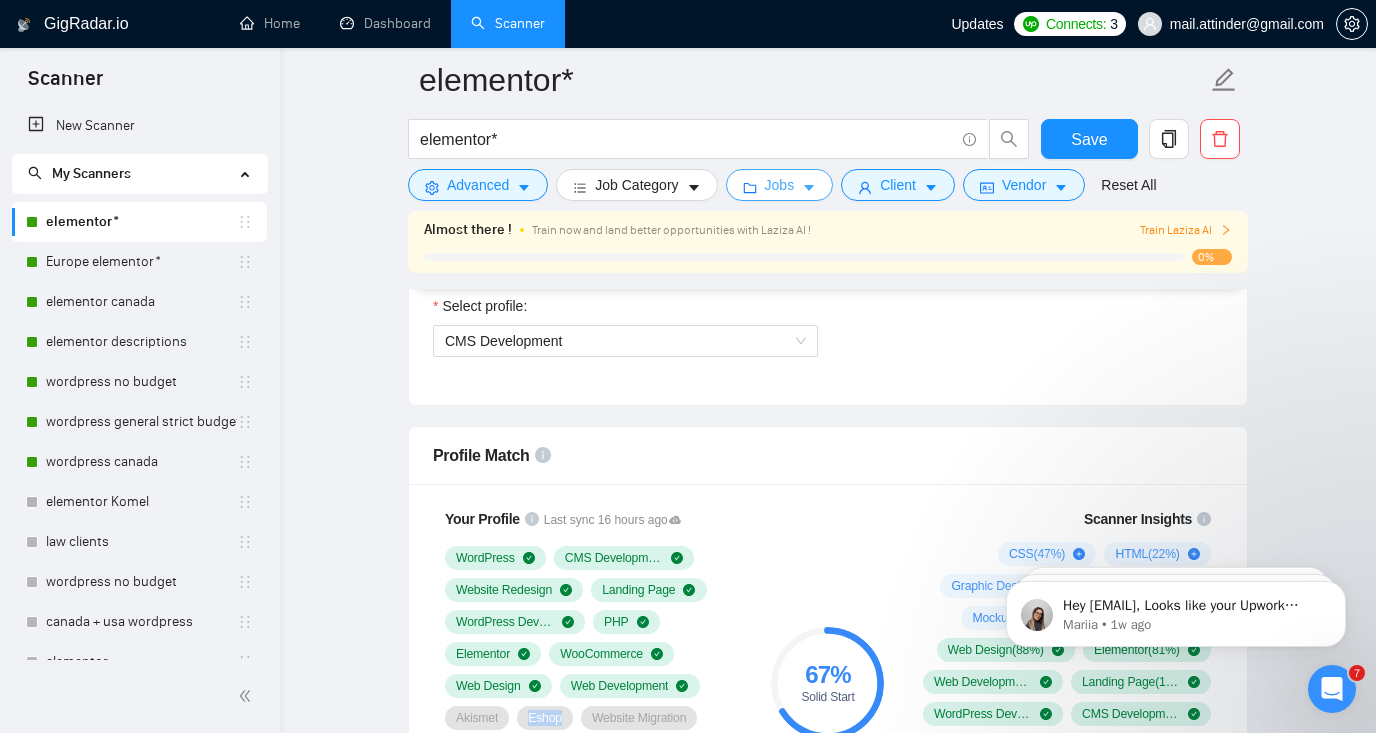 scroll, scrollTop: 1152, scrollLeft: 0, axis: vertical 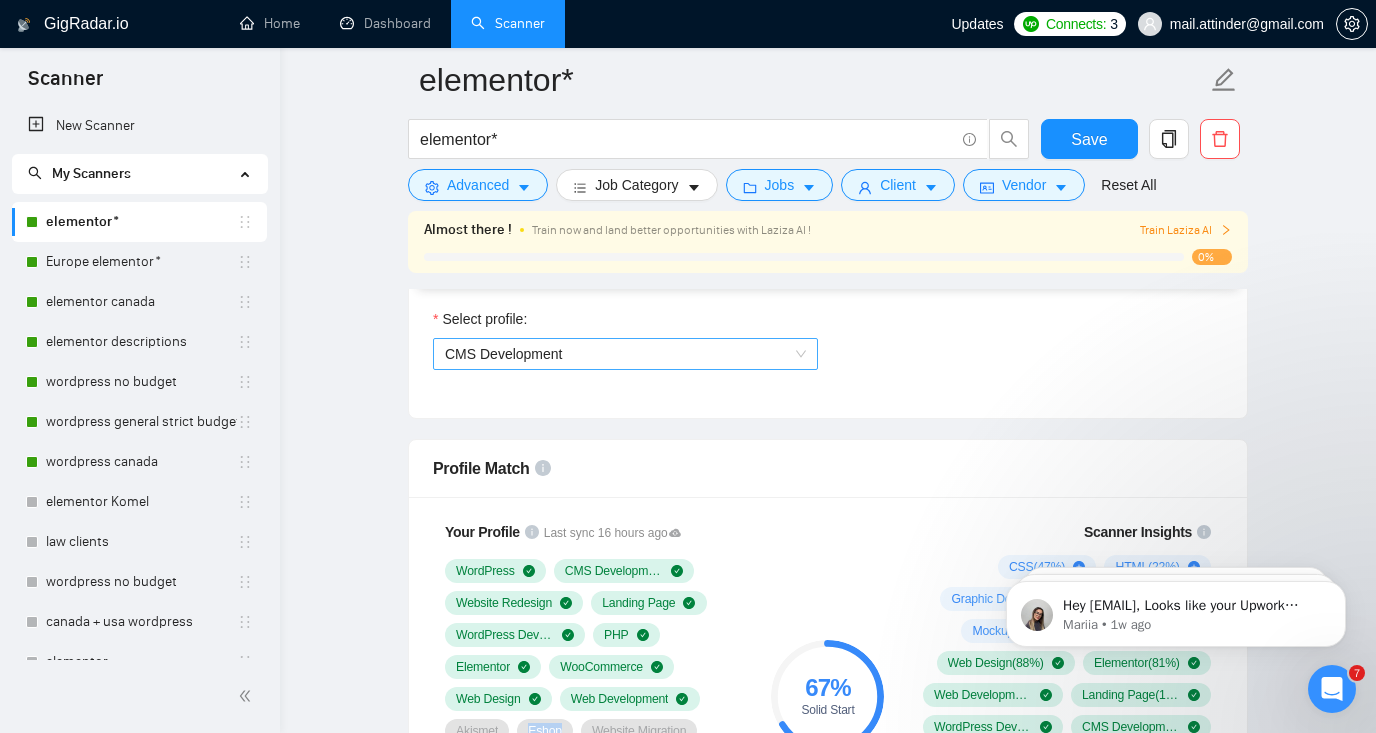 click on "CMS Development" at bounding box center [625, 354] 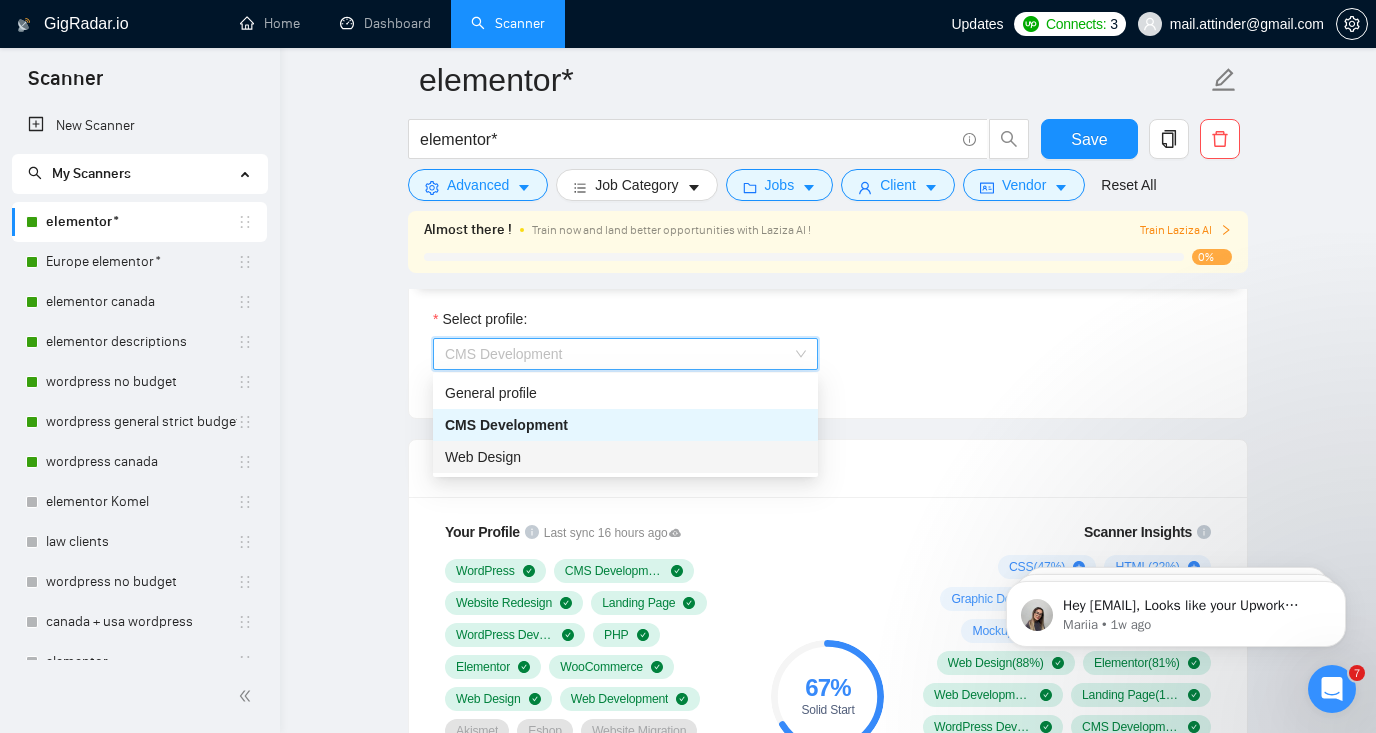 click on "Web Design" at bounding box center (625, 457) 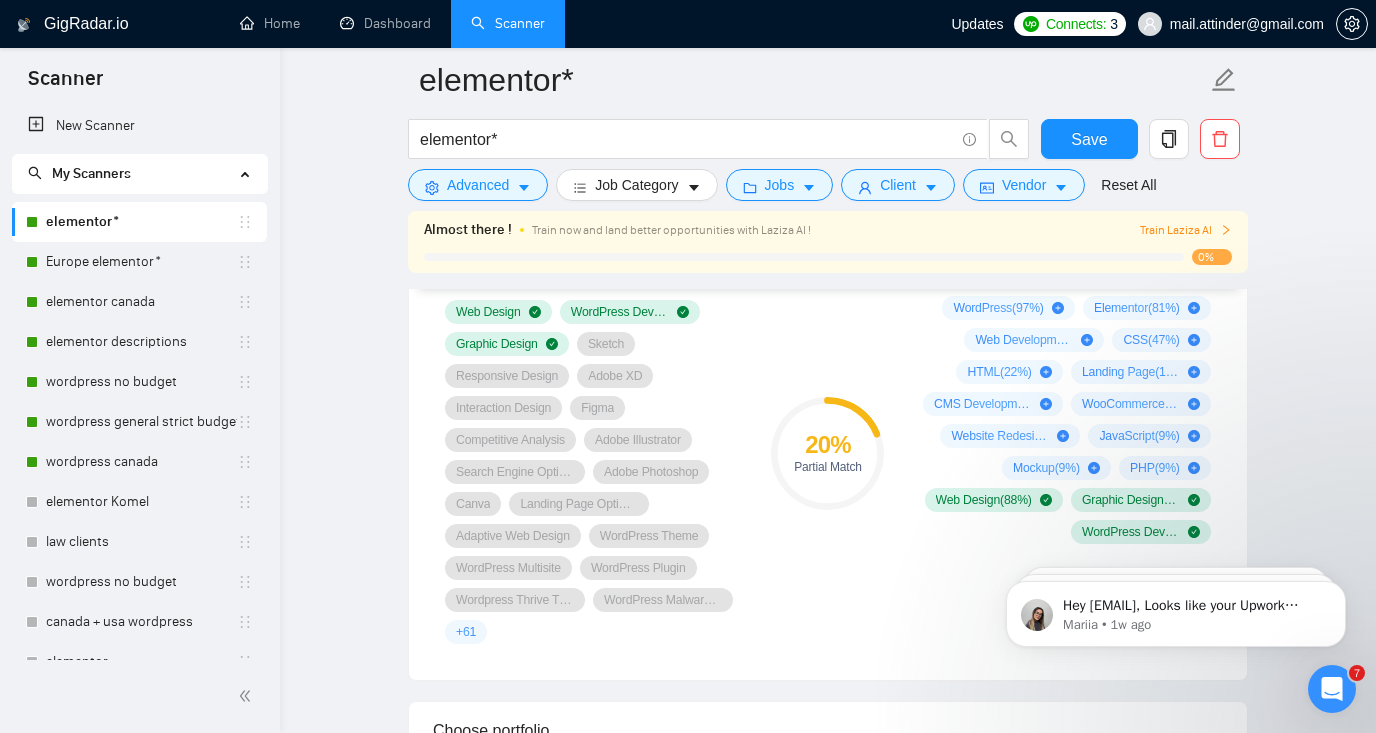 scroll, scrollTop: 1394, scrollLeft: 0, axis: vertical 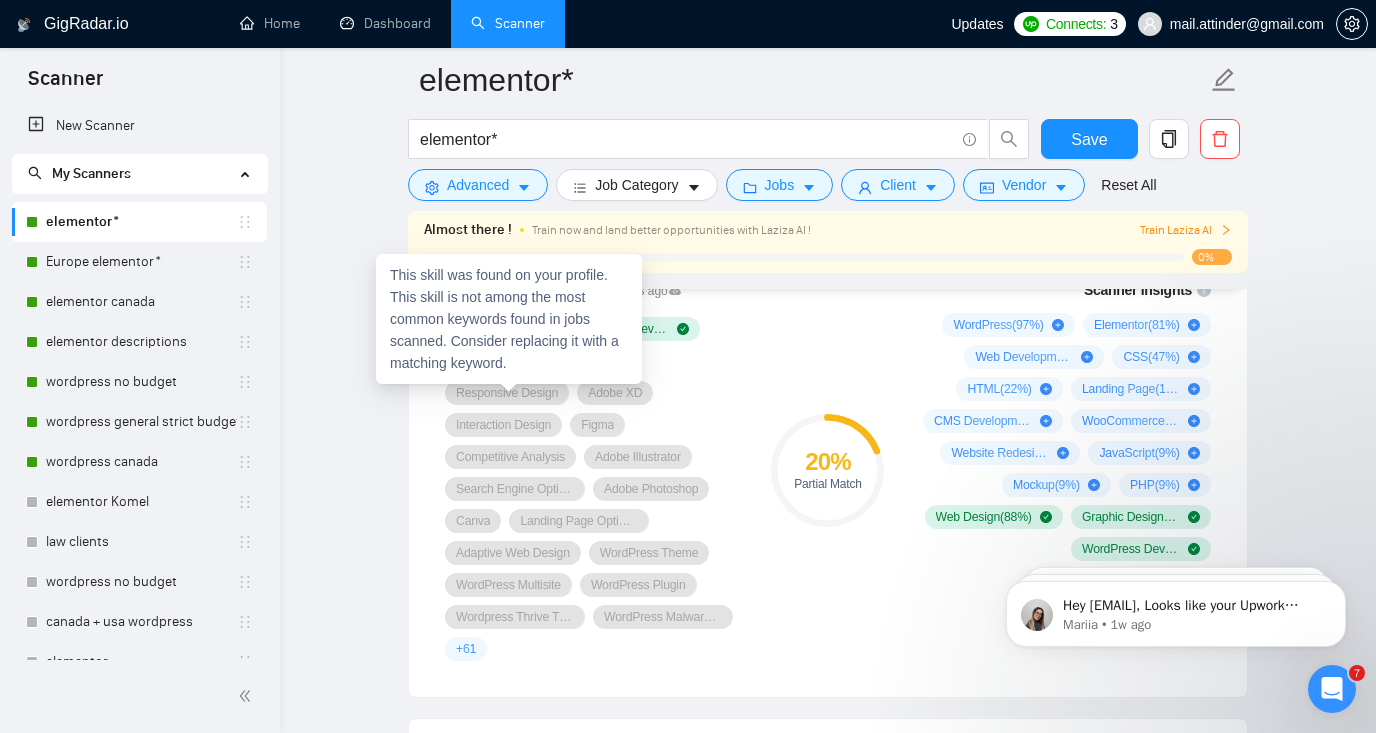 click on "Responsive Design" at bounding box center (507, 393) 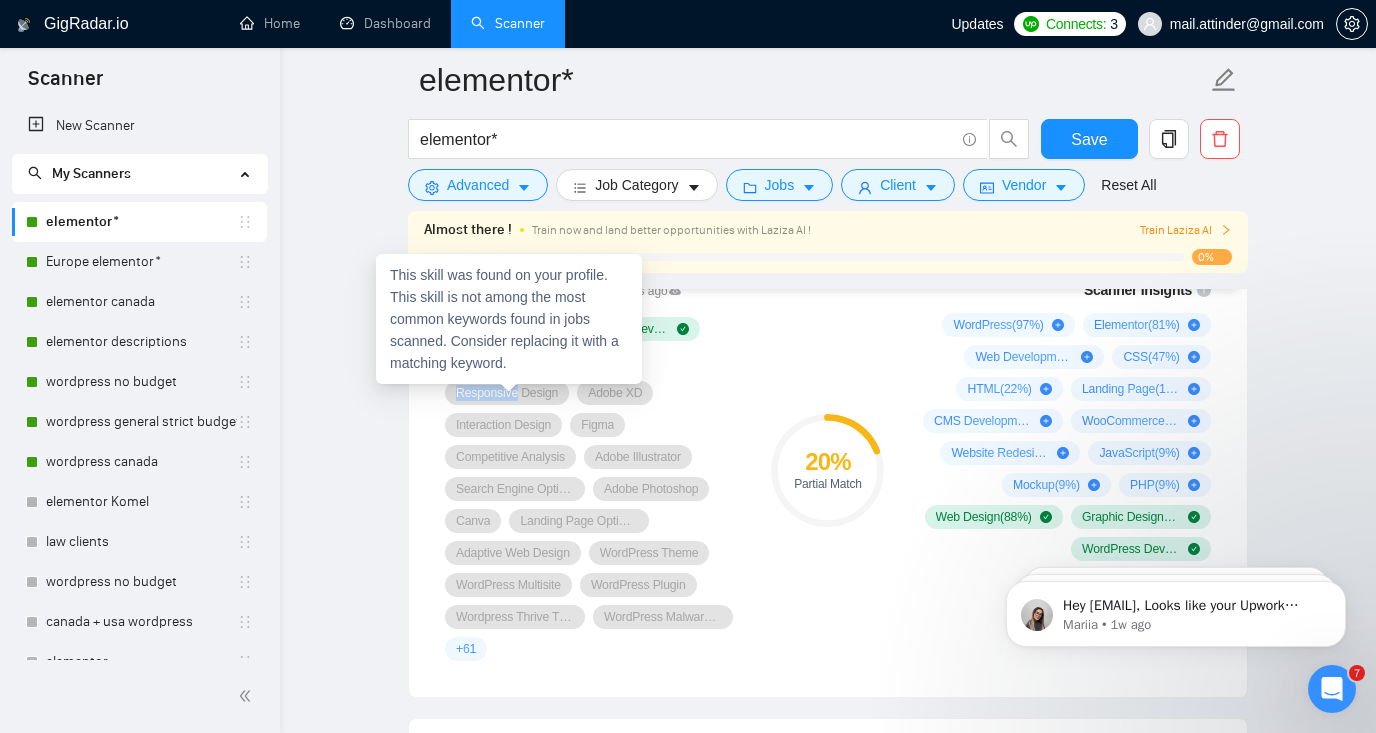 click on "Responsive Design" at bounding box center [507, 393] 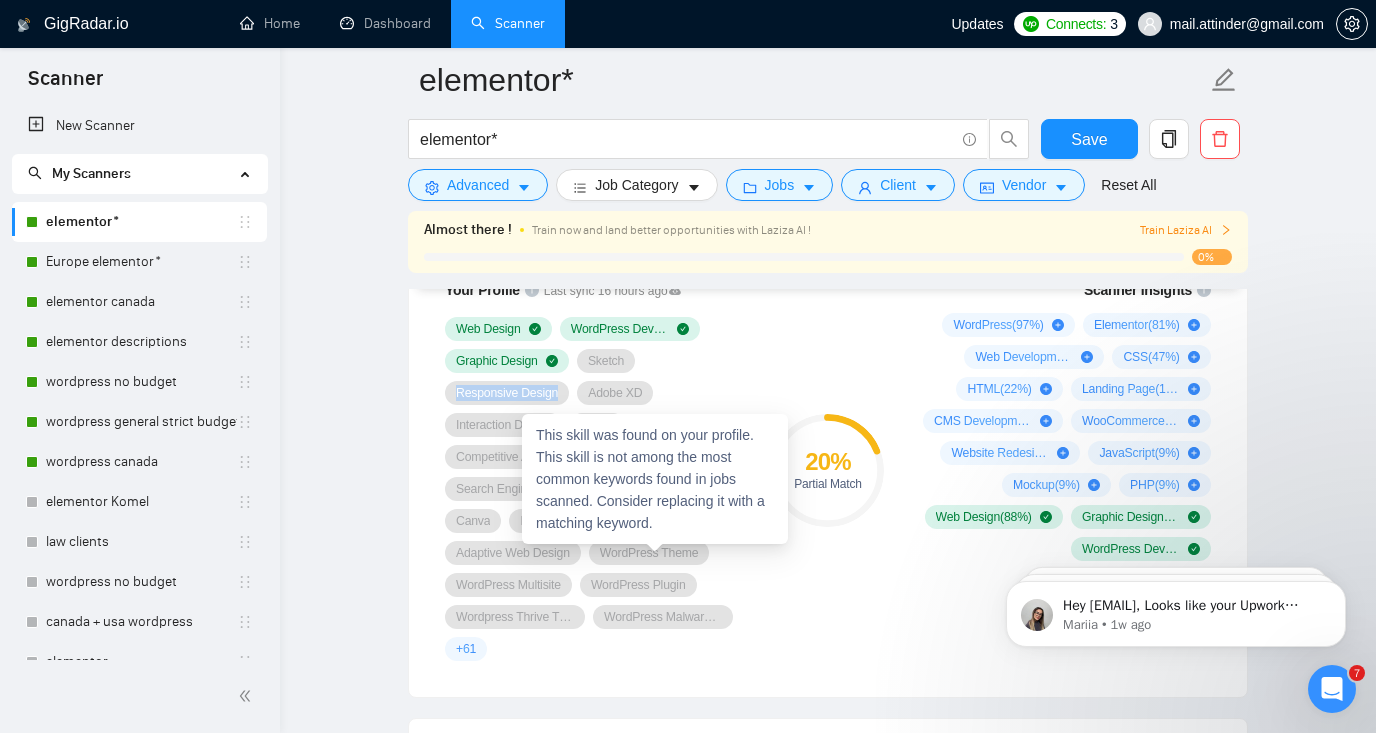 click on "WordPress Theme" at bounding box center [649, 553] 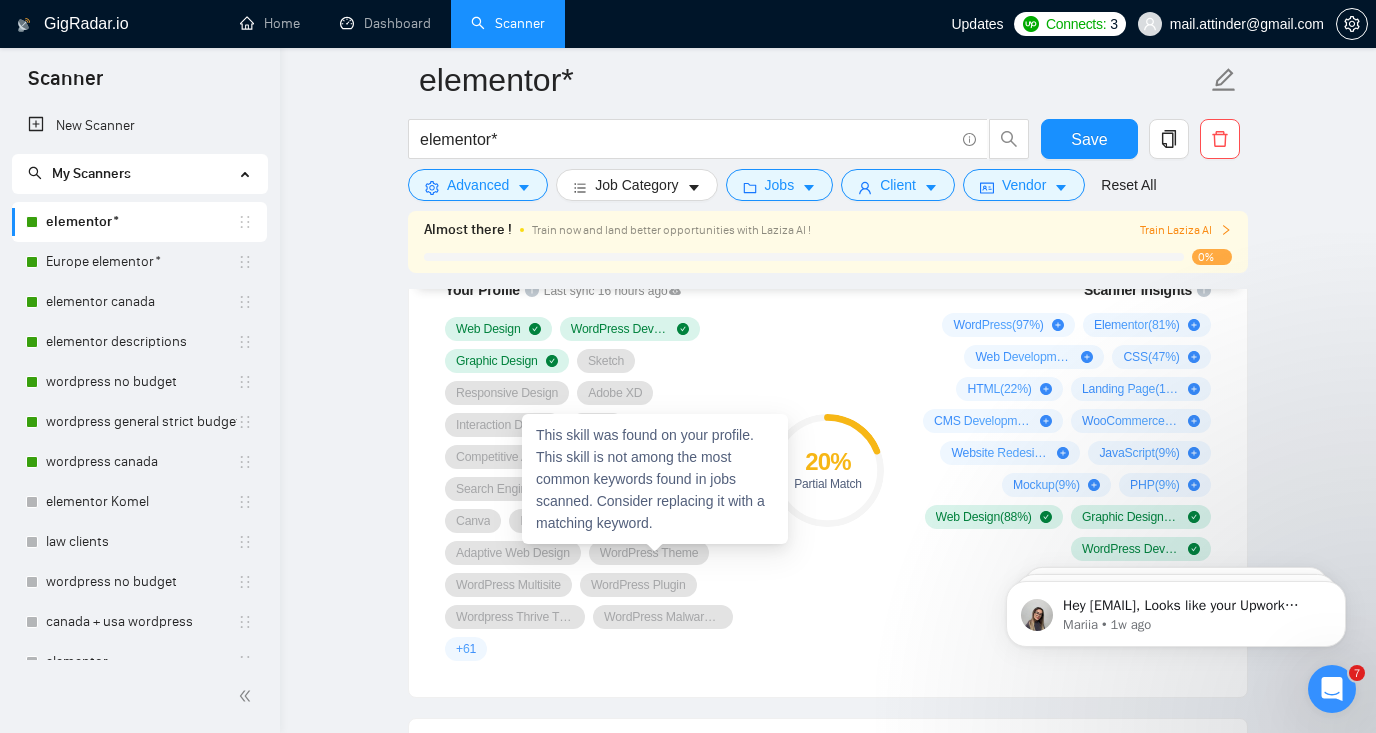 click on "WordPress Theme" at bounding box center (649, 553) 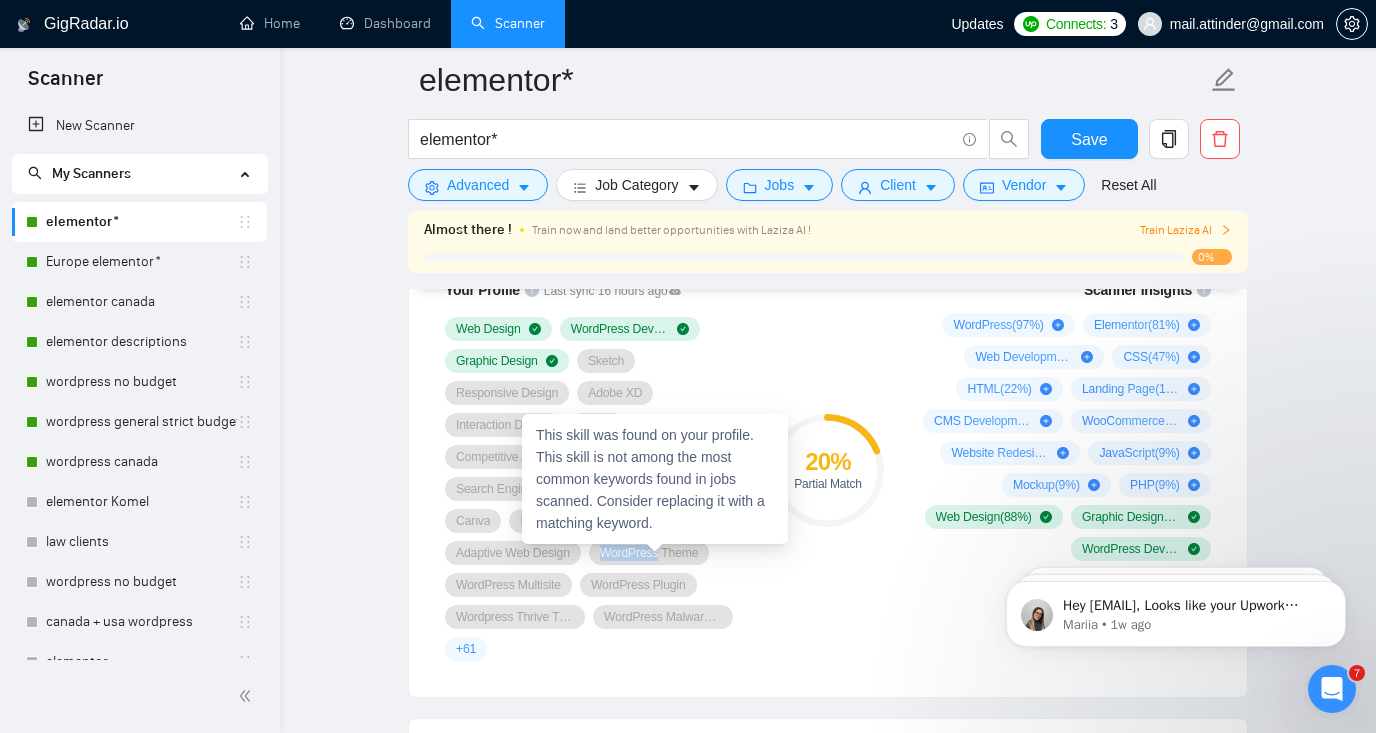 click on "WordPress Theme" at bounding box center (649, 553) 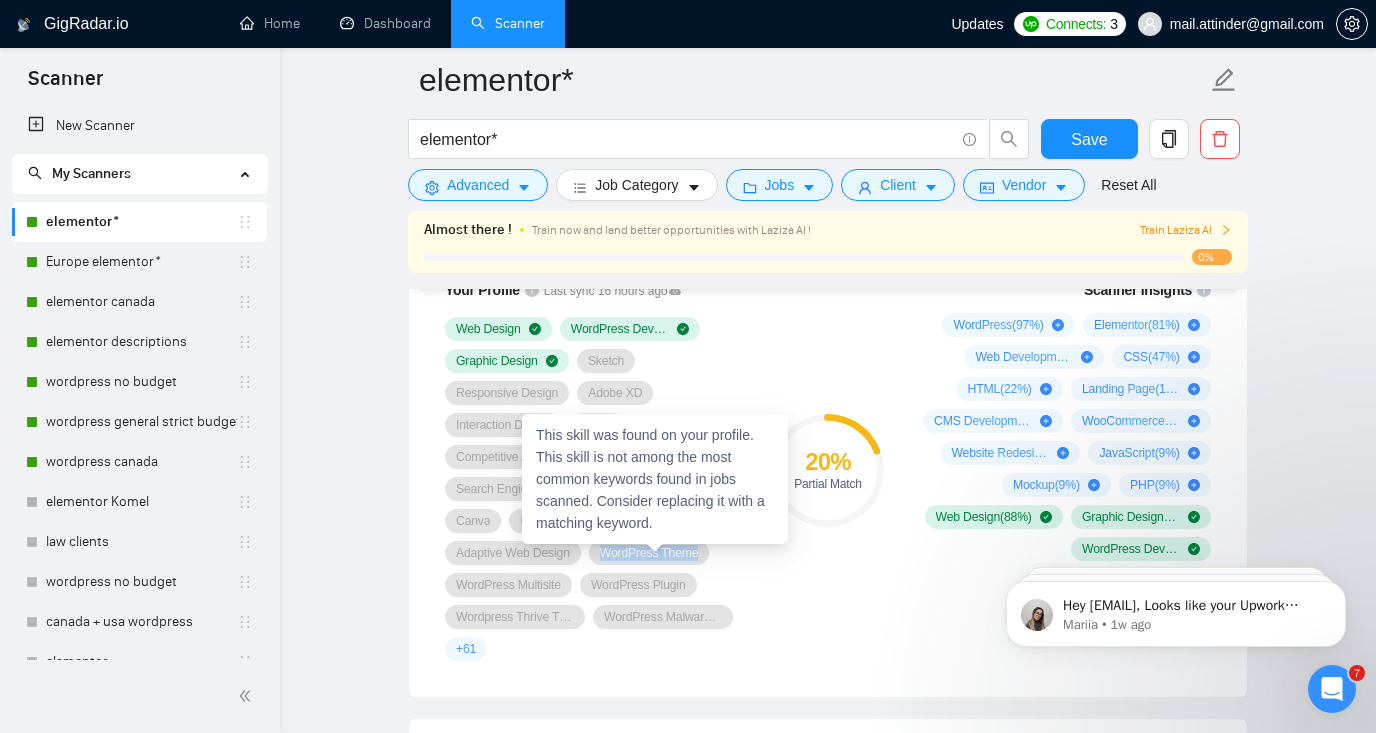 copy on "WordPress Theme" 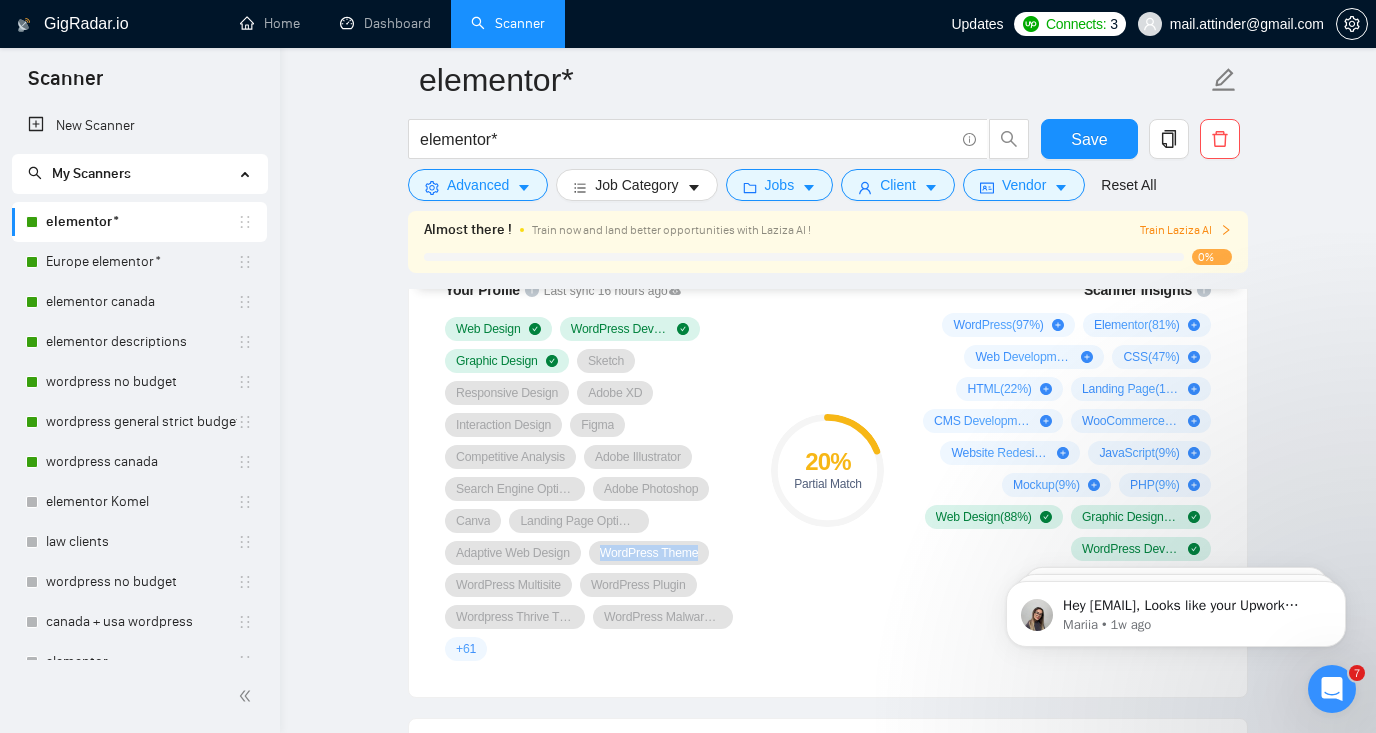 click on "Responsive Design" at bounding box center (507, 393) 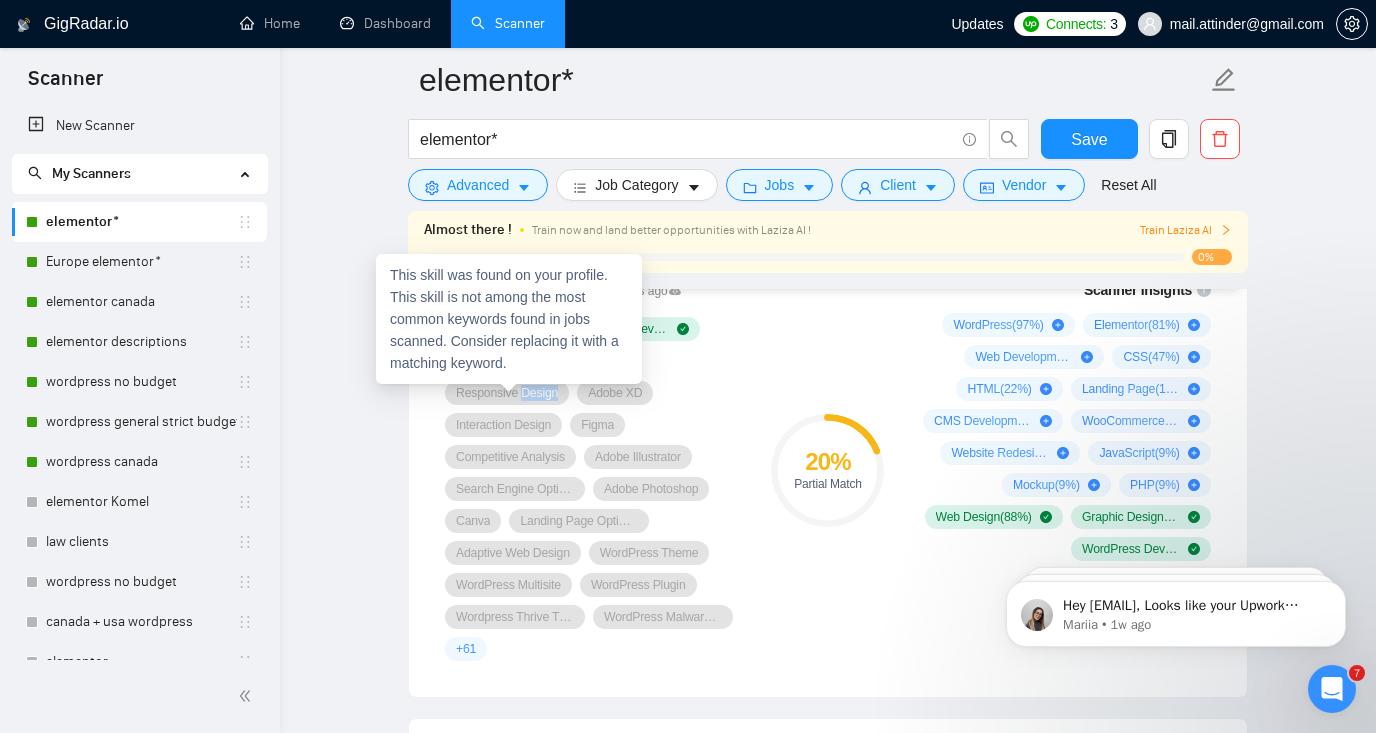 click on "Responsive Design" at bounding box center [507, 393] 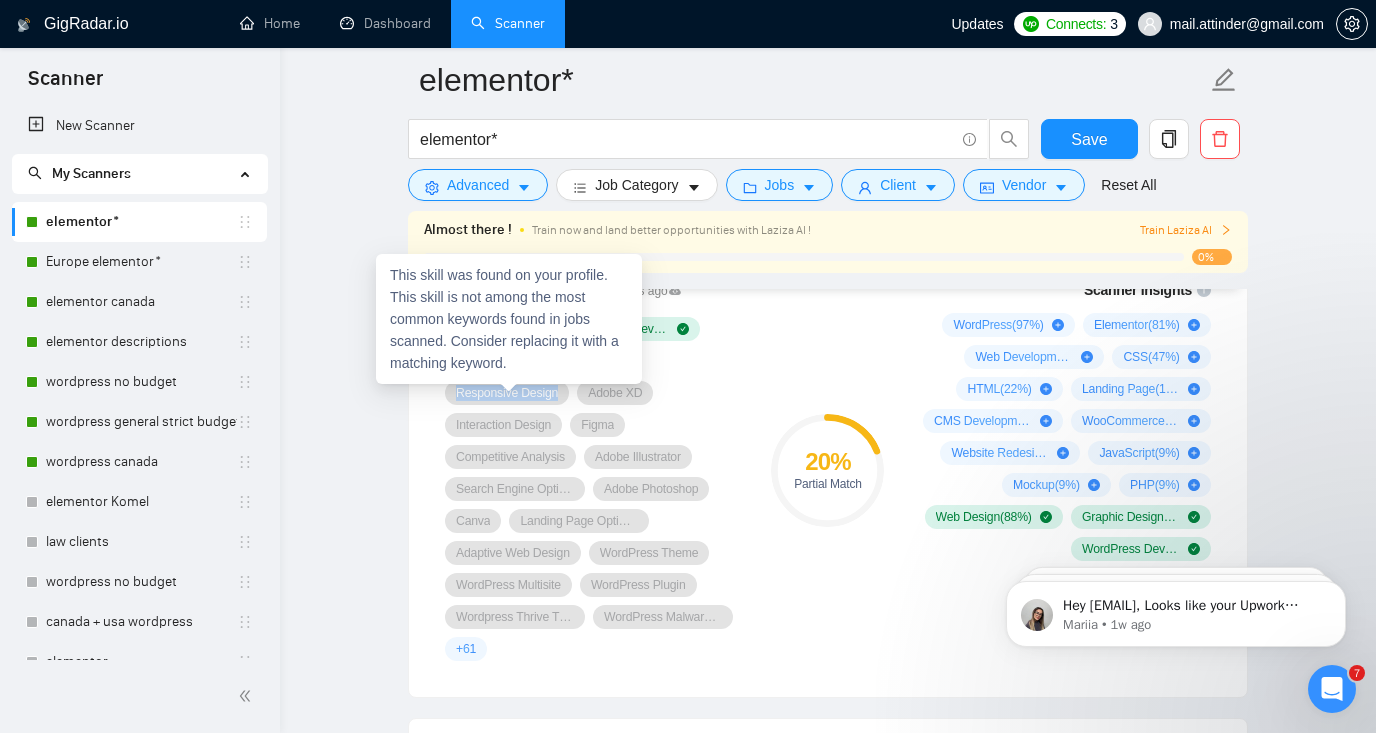 copy on "Responsive Design" 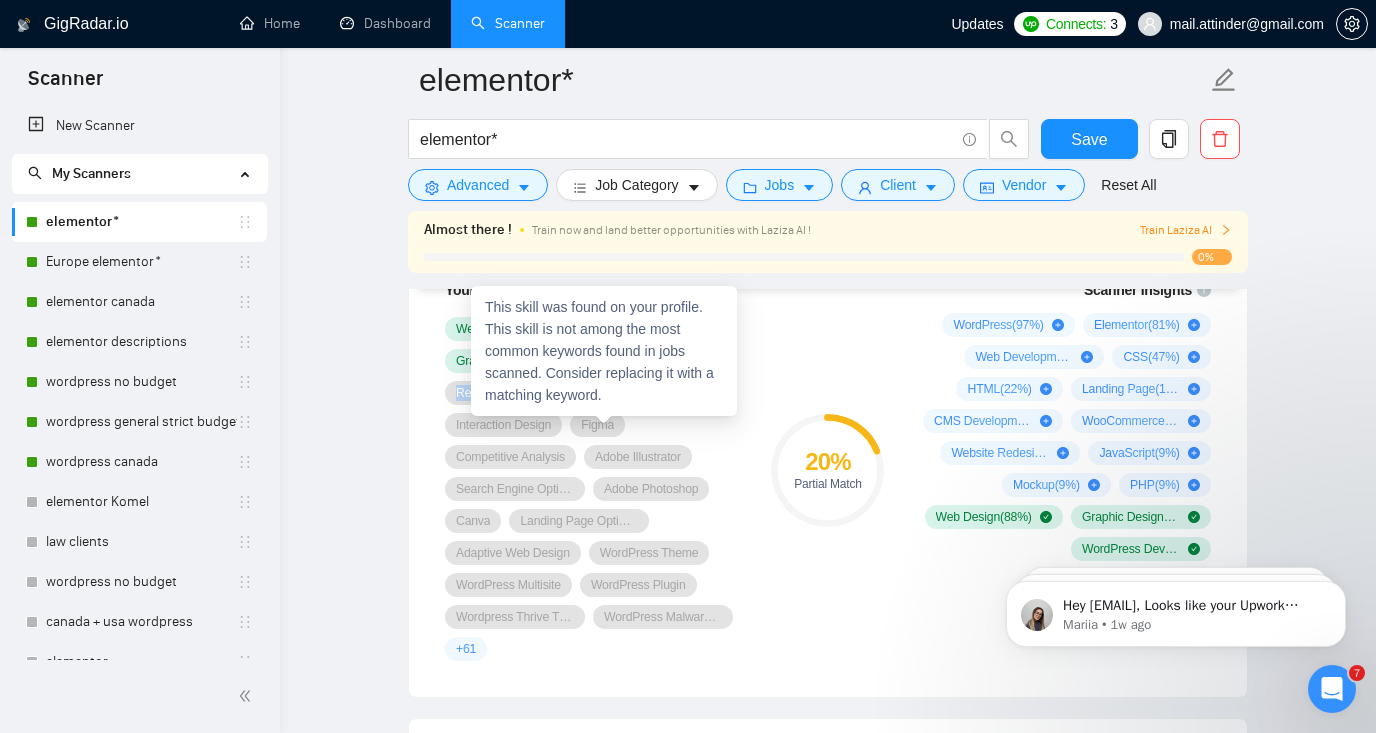 click on "Figma" at bounding box center (597, 425) 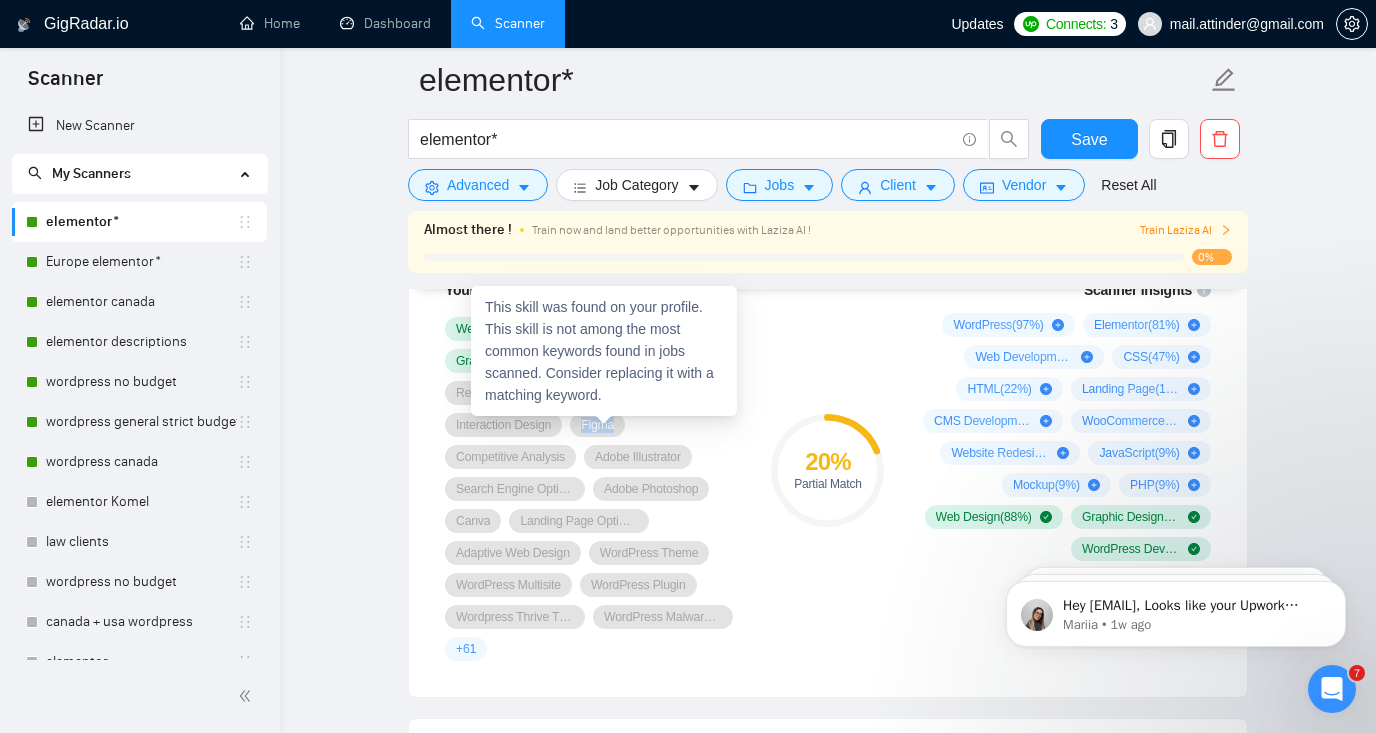 click on "Figma" at bounding box center [597, 425] 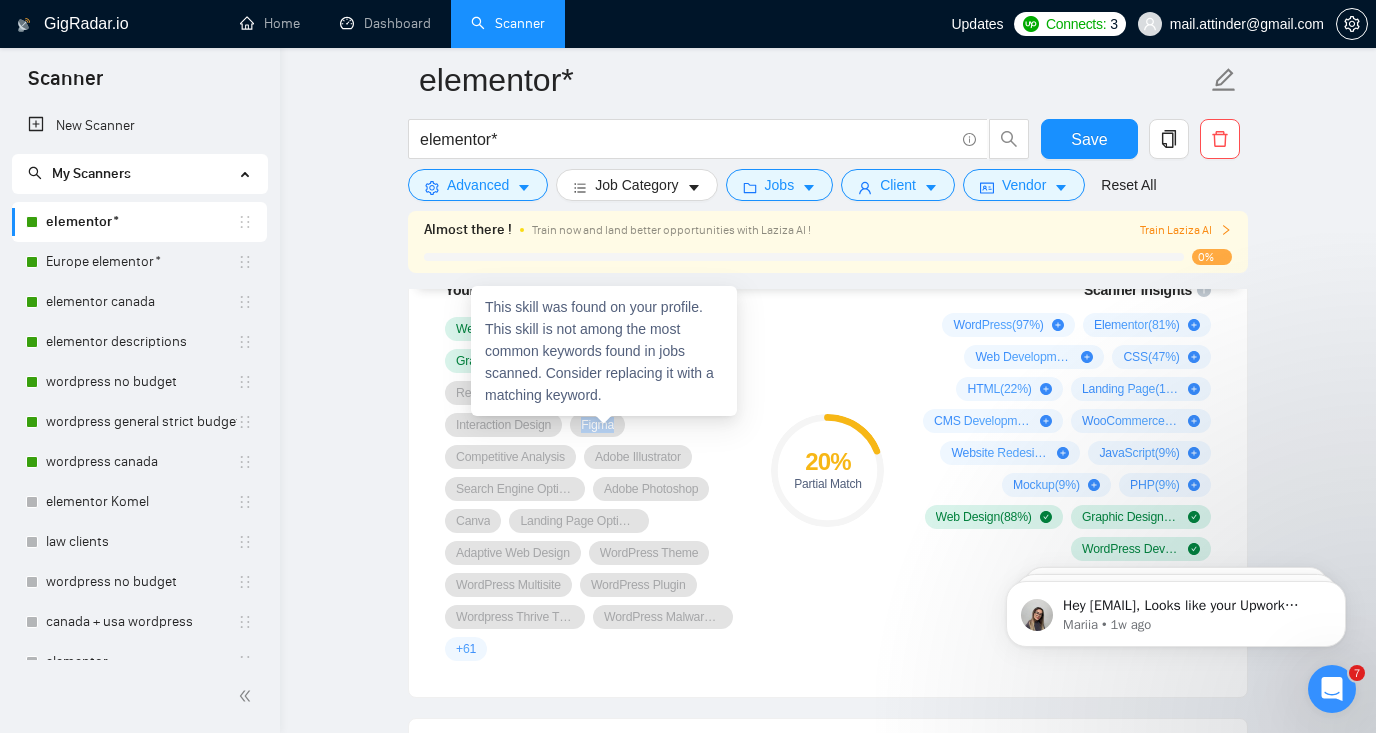 copy on "Figma" 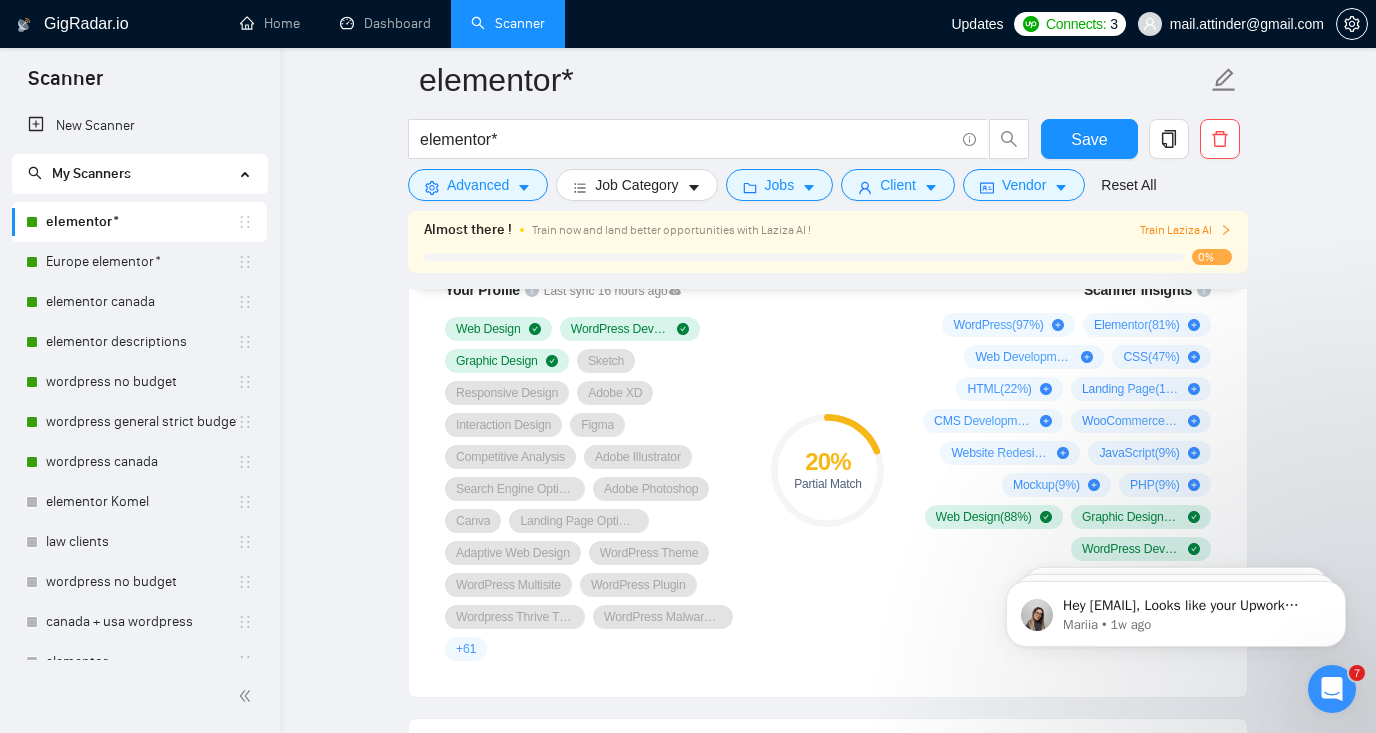click on "Your Profile Last sync 16 hours ago  Web Design WordPress Development Graphic Design Sketch Responsive Design Adobe XD Interaction Design Figma Competitive Analysis Adobe Illustrator Search Engine Optimization Adobe Photoshop Canva Landing Page Optimization Adaptive Web Design WordPress Theme WordPress Multisite WordPress Plugin Wordpress Thrive Themes WordPress Malware Removal + 61" at bounding box center [593, 470] 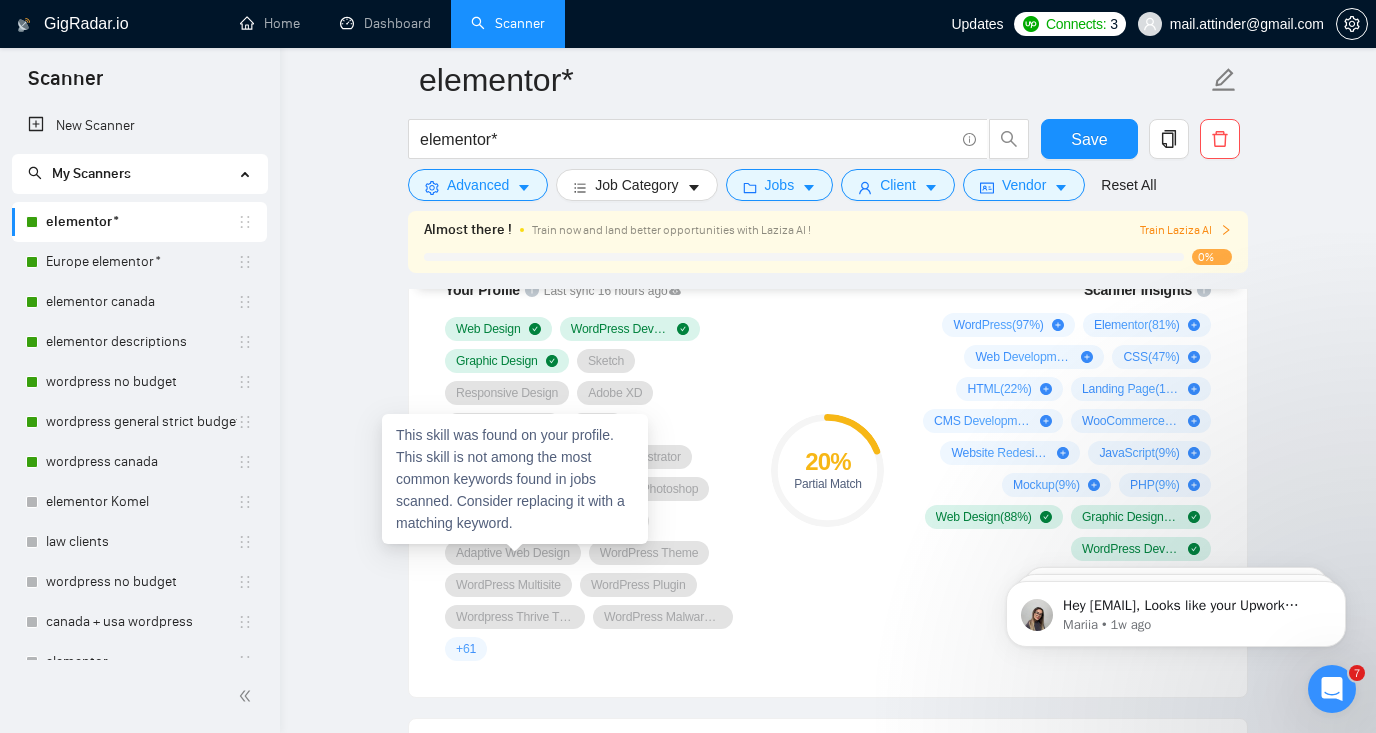 click on "Adaptive Web Design" at bounding box center [513, 553] 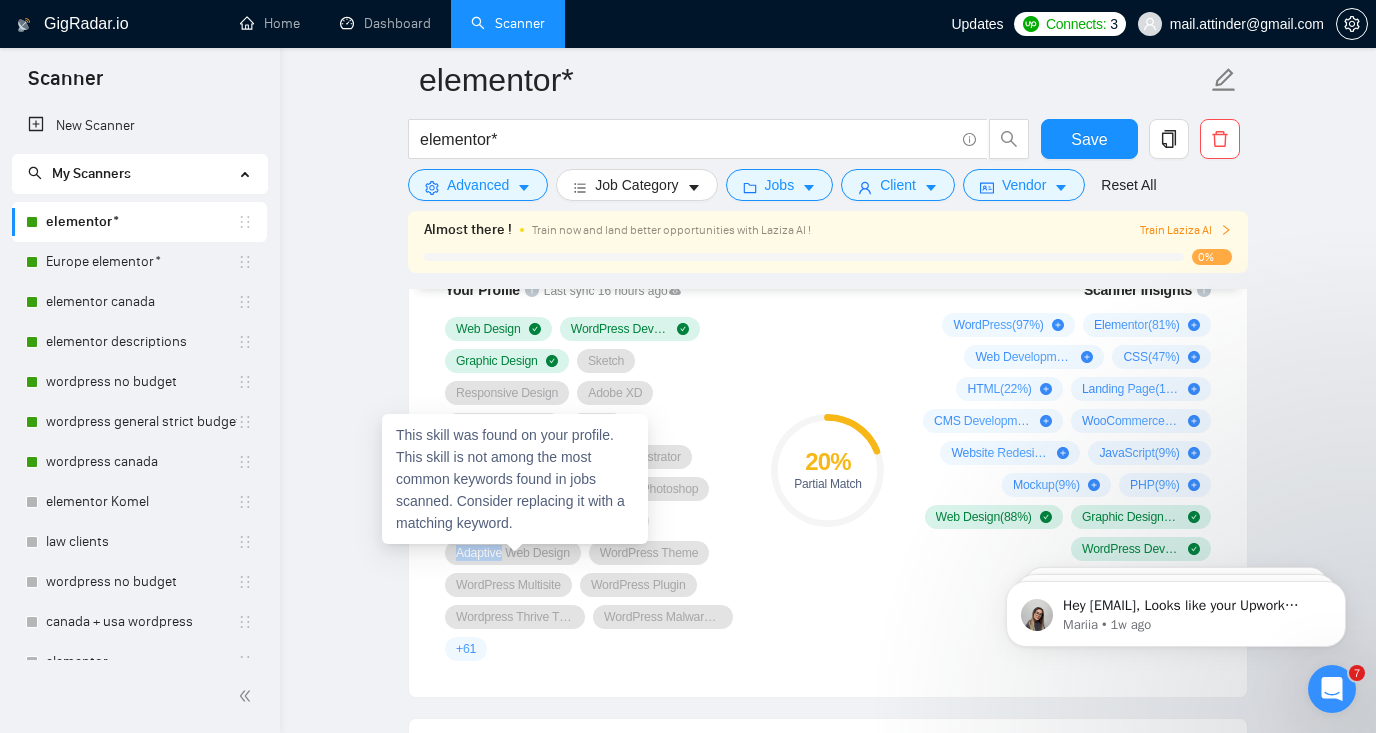 click on "Adaptive Web Design" at bounding box center (513, 553) 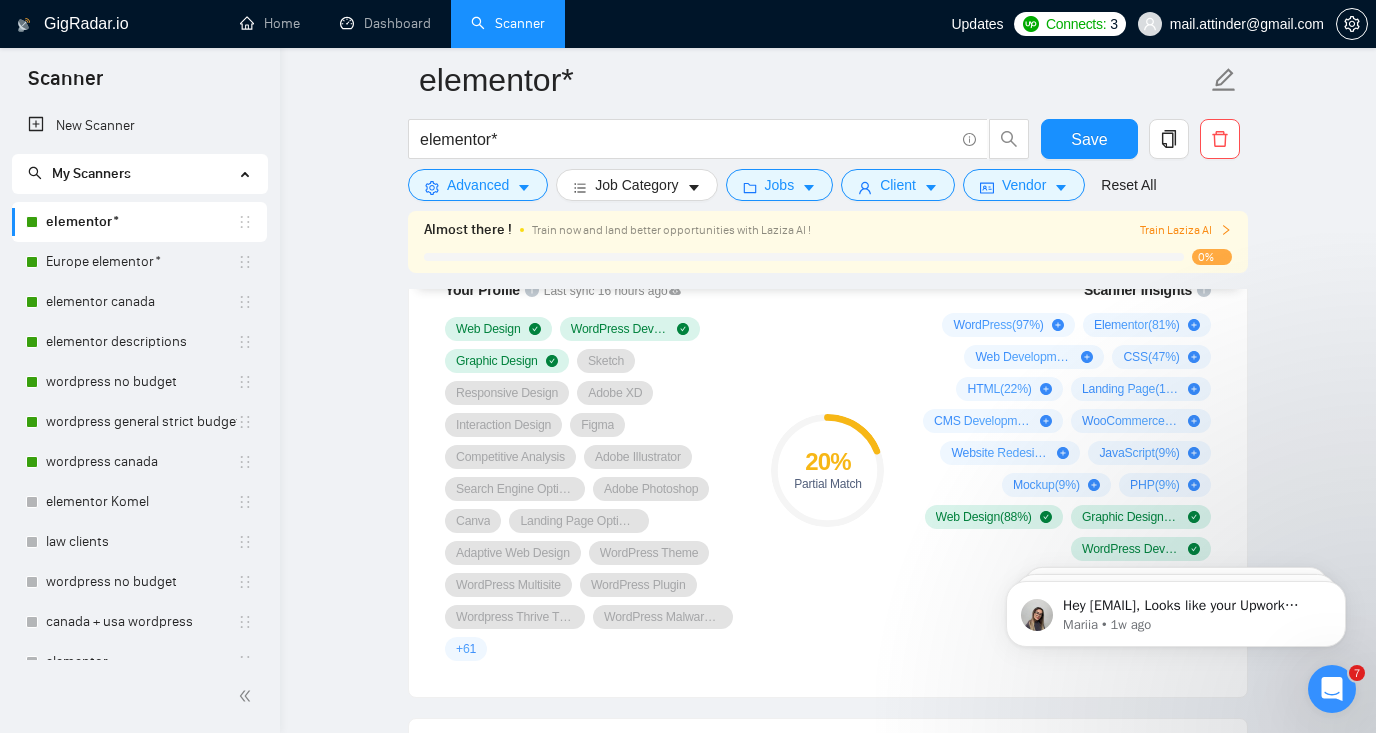 click on "WordPress Multisite" at bounding box center (508, 585) 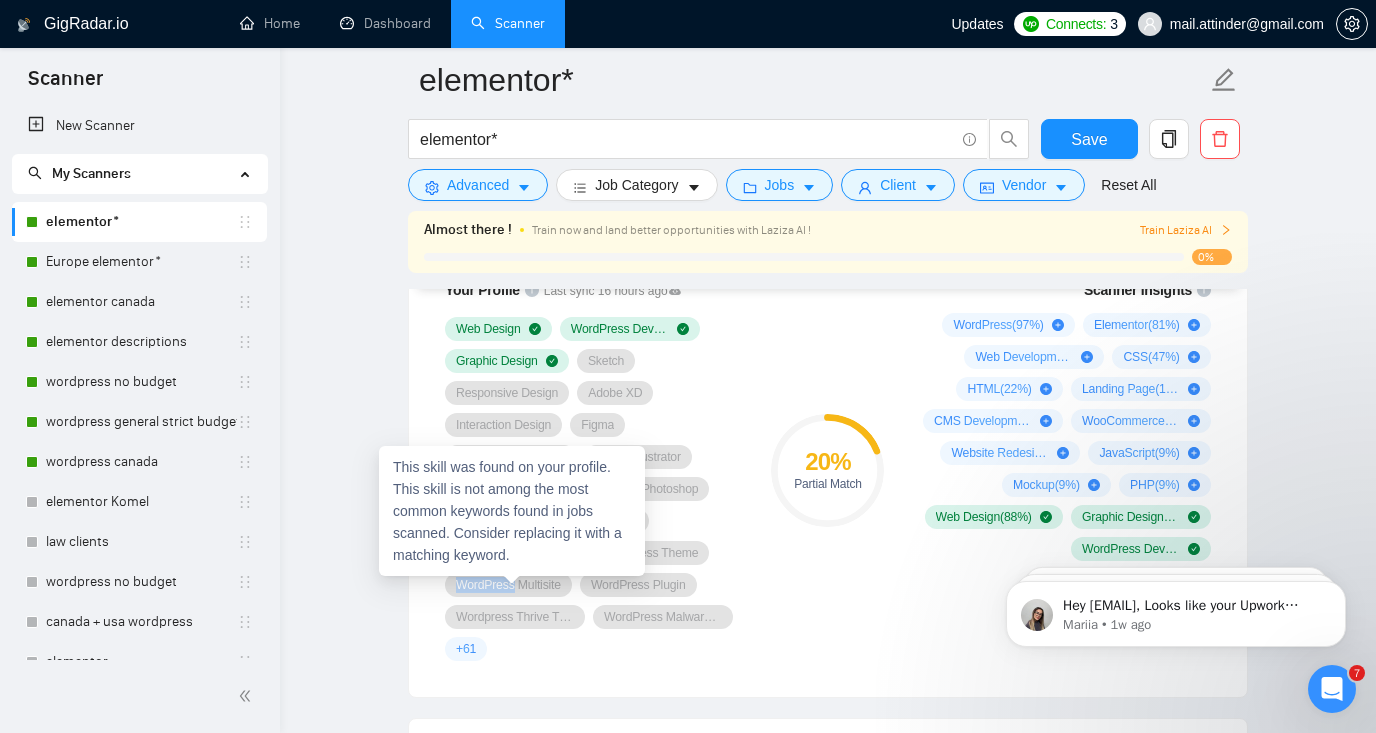 click on "WordPress Multisite" at bounding box center [508, 585] 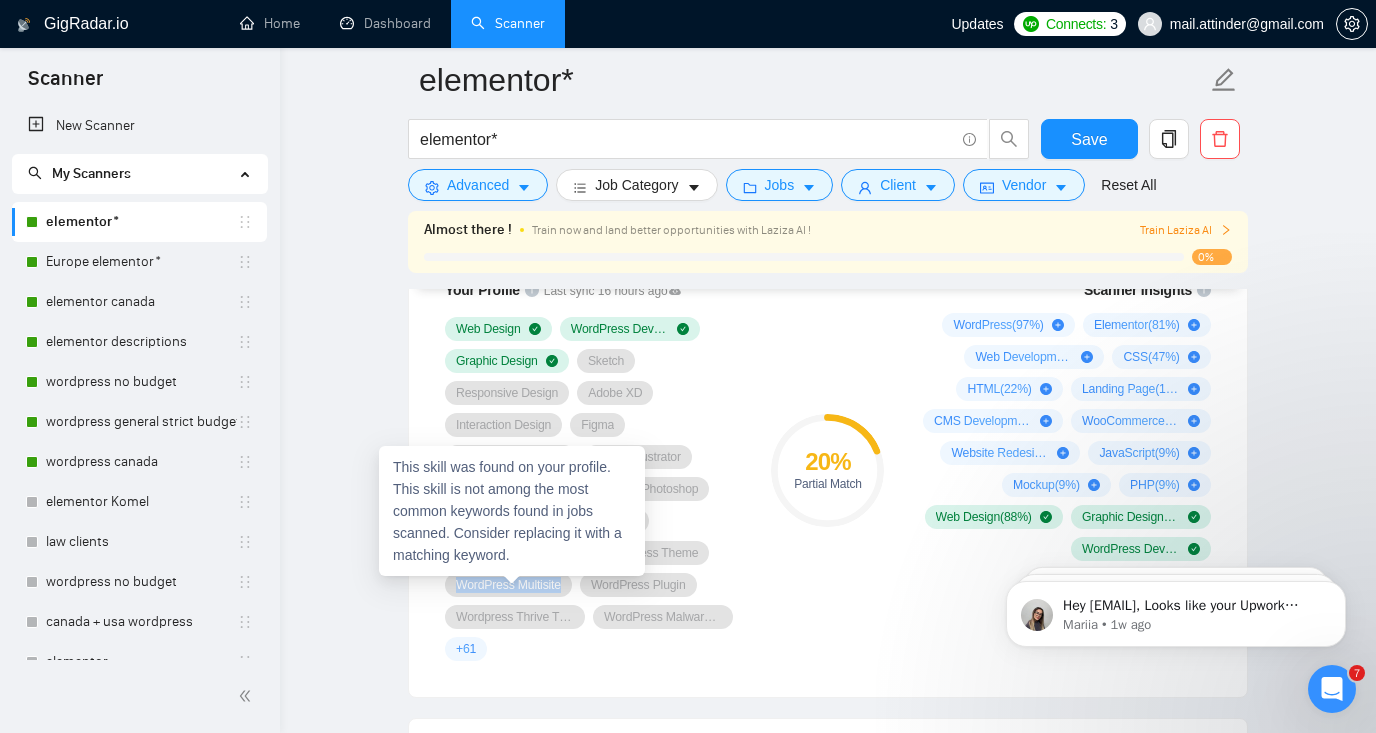 click on "WordPress Multisite" at bounding box center (508, 585) 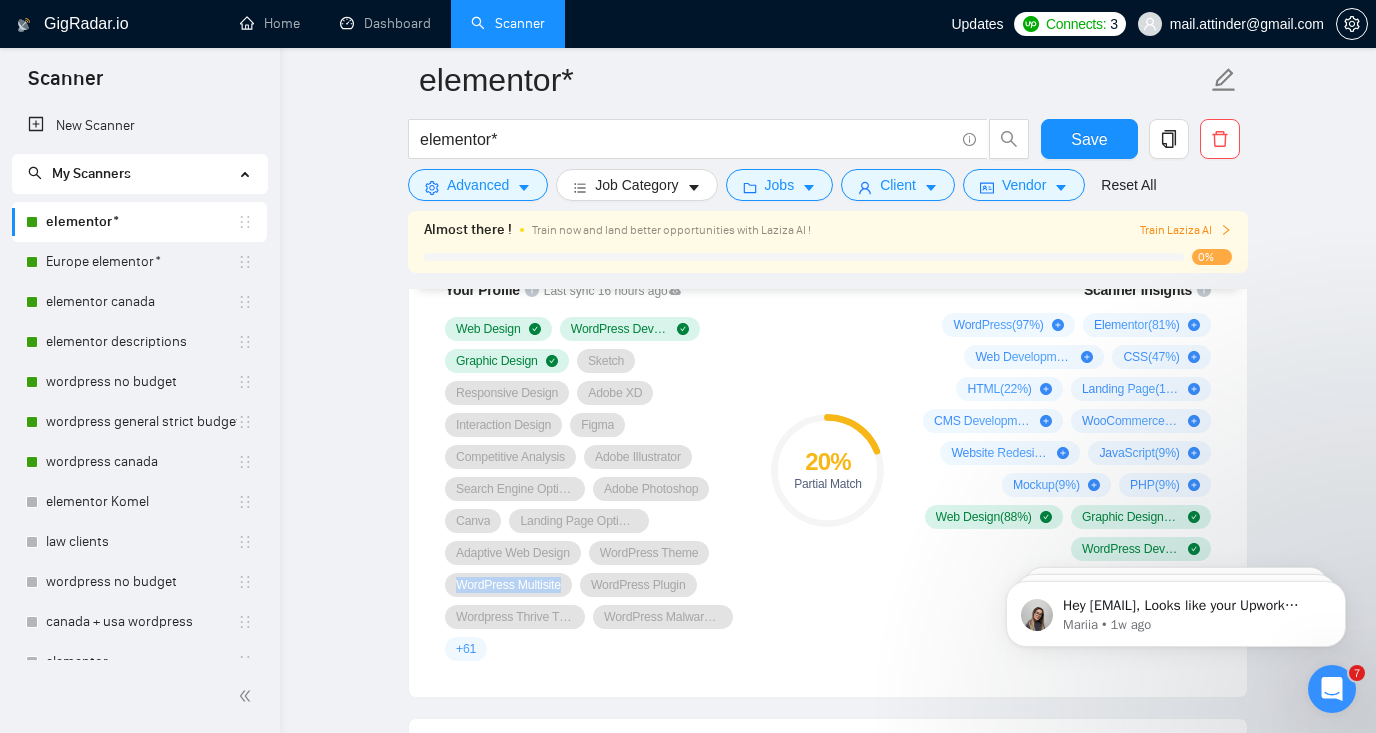 scroll, scrollTop: 1472, scrollLeft: 0, axis: vertical 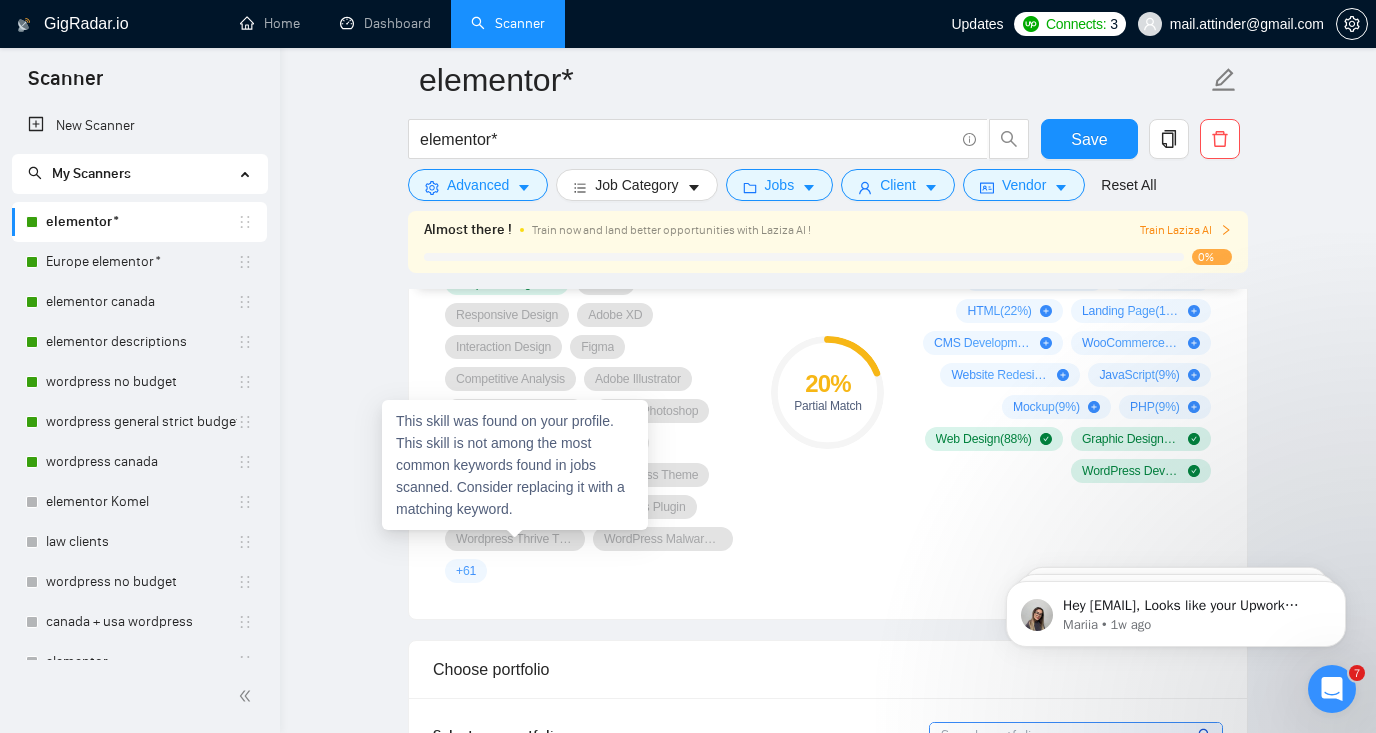 click on "Wordpress Thrive Themes" at bounding box center (515, 539) 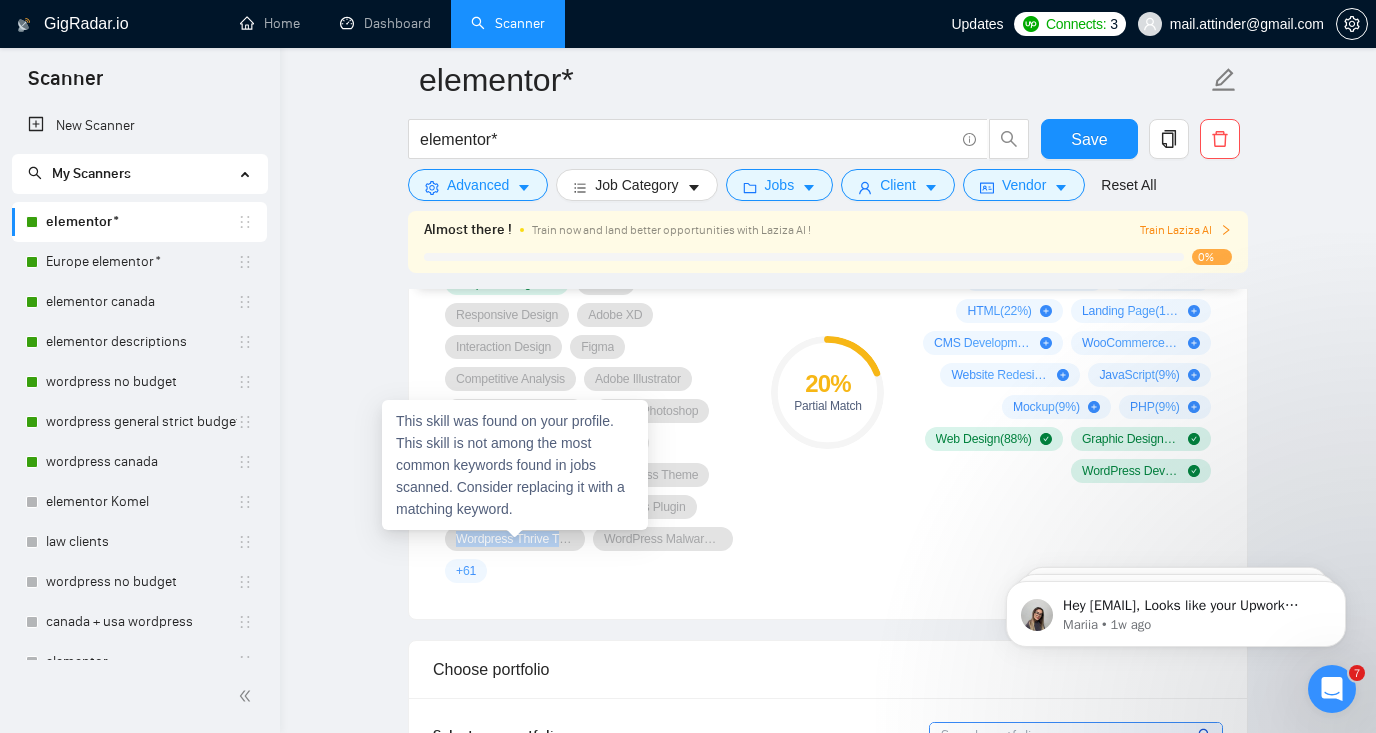 click on "Wordpress Thrive Themes" at bounding box center (515, 539) 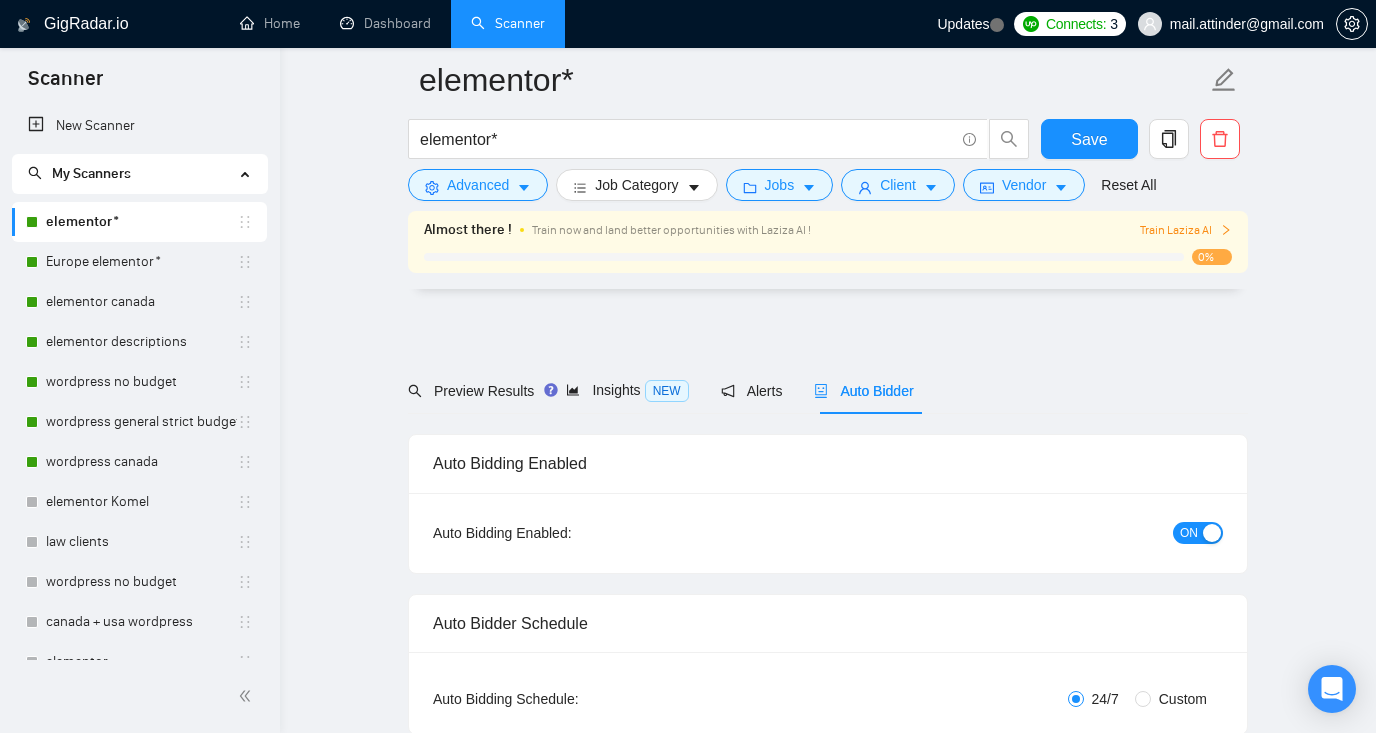 scroll, scrollTop: 443, scrollLeft: 0, axis: vertical 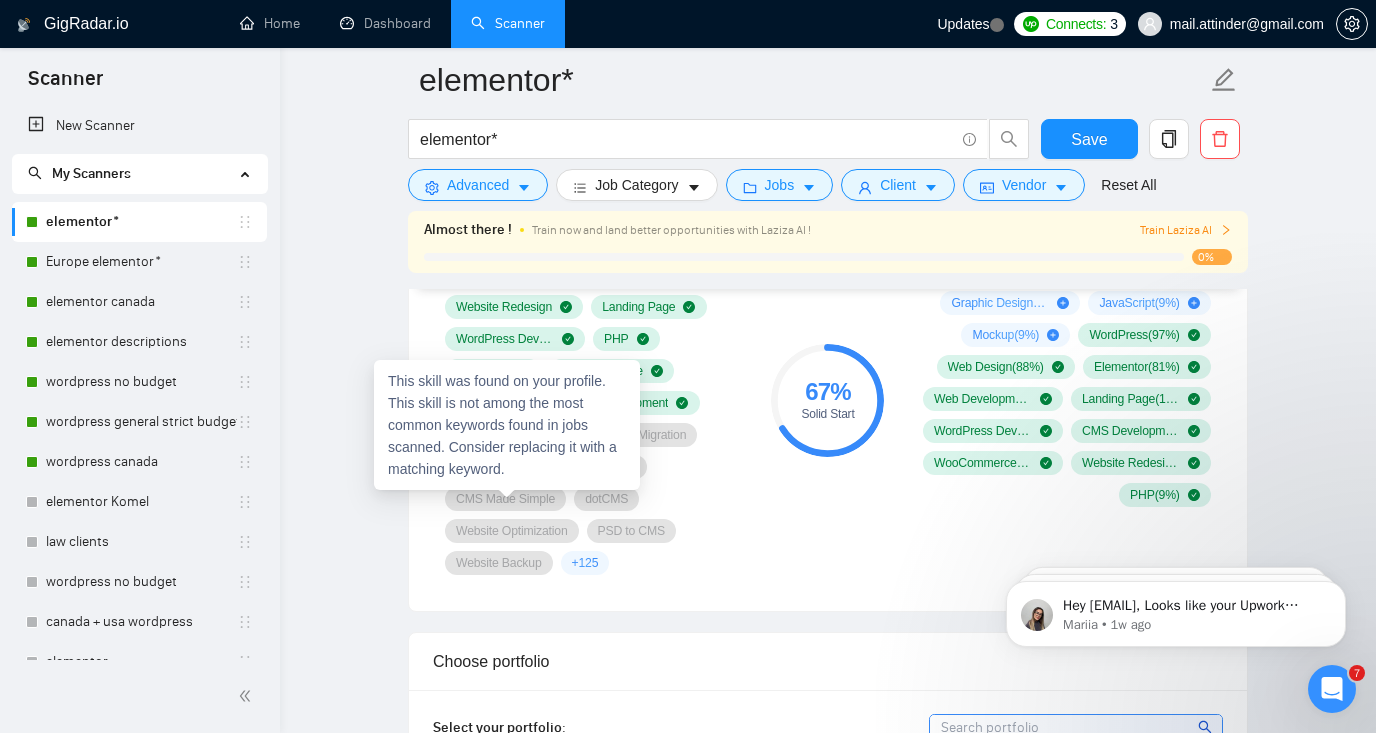 click on "CMS Made Simple" at bounding box center [505, 499] 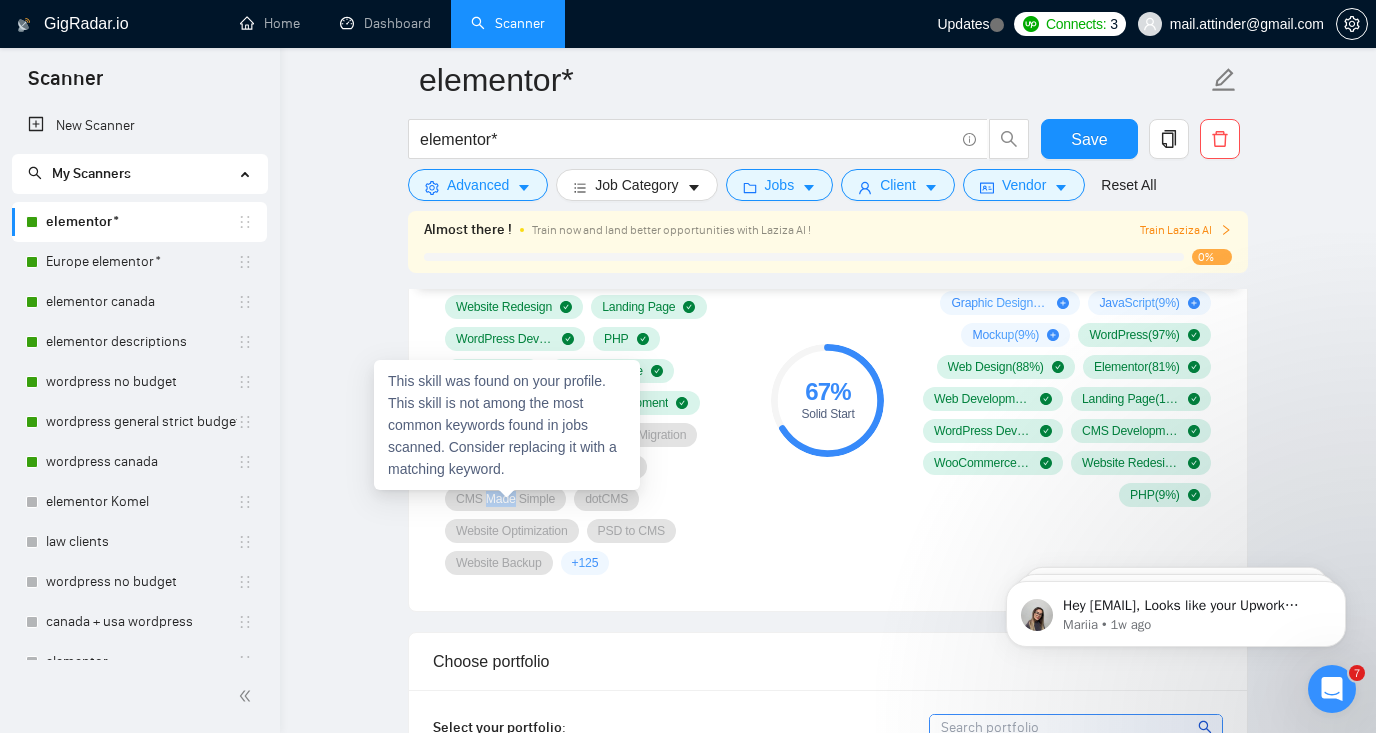 click on "CMS Made Simple" at bounding box center [505, 499] 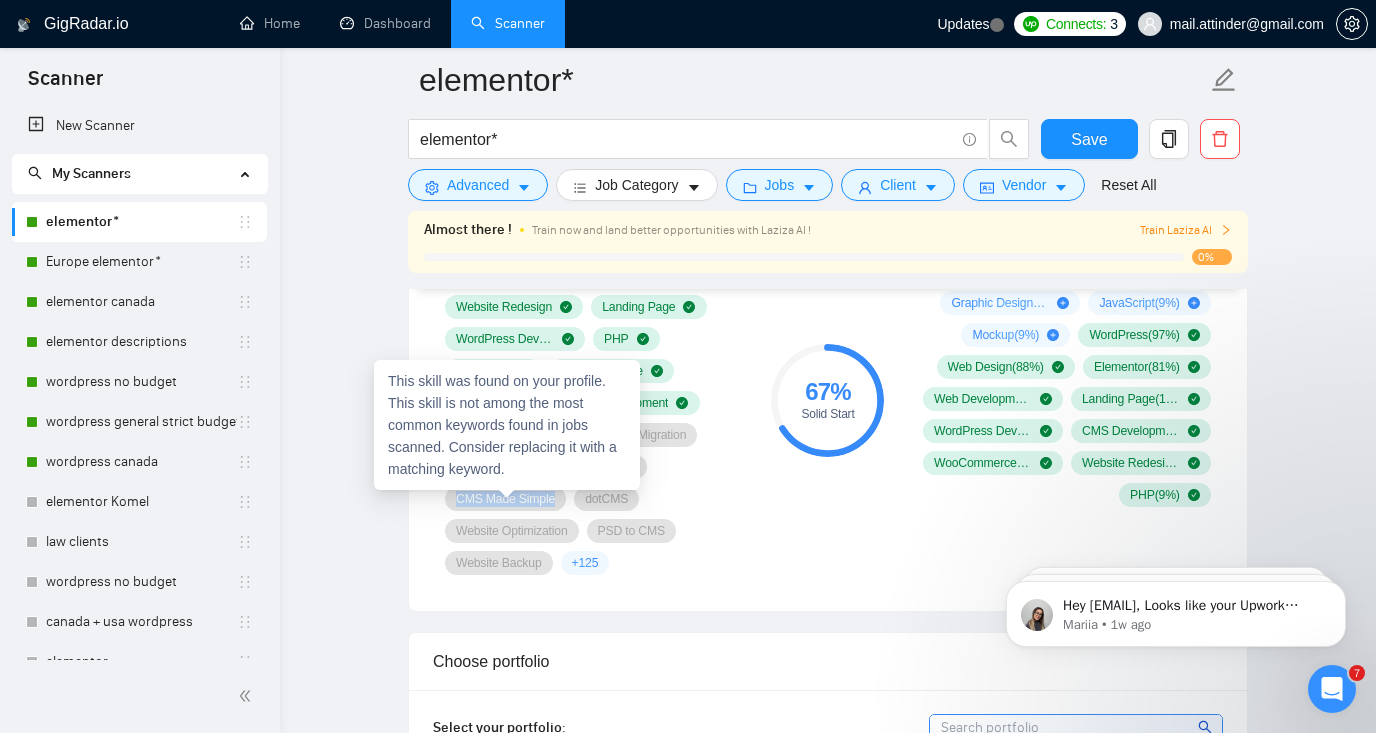 click on "CMS Made Simple" at bounding box center [505, 499] 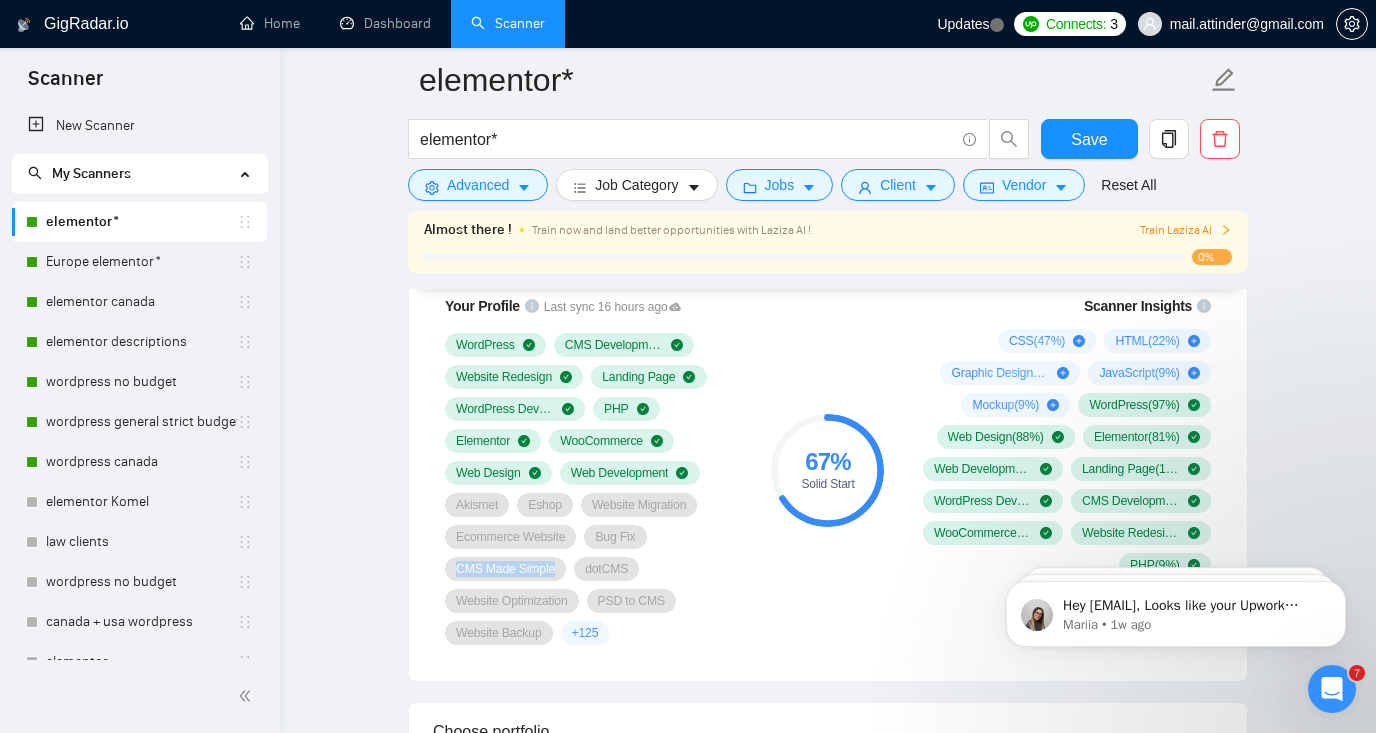 scroll, scrollTop: 1409, scrollLeft: 0, axis: vertical 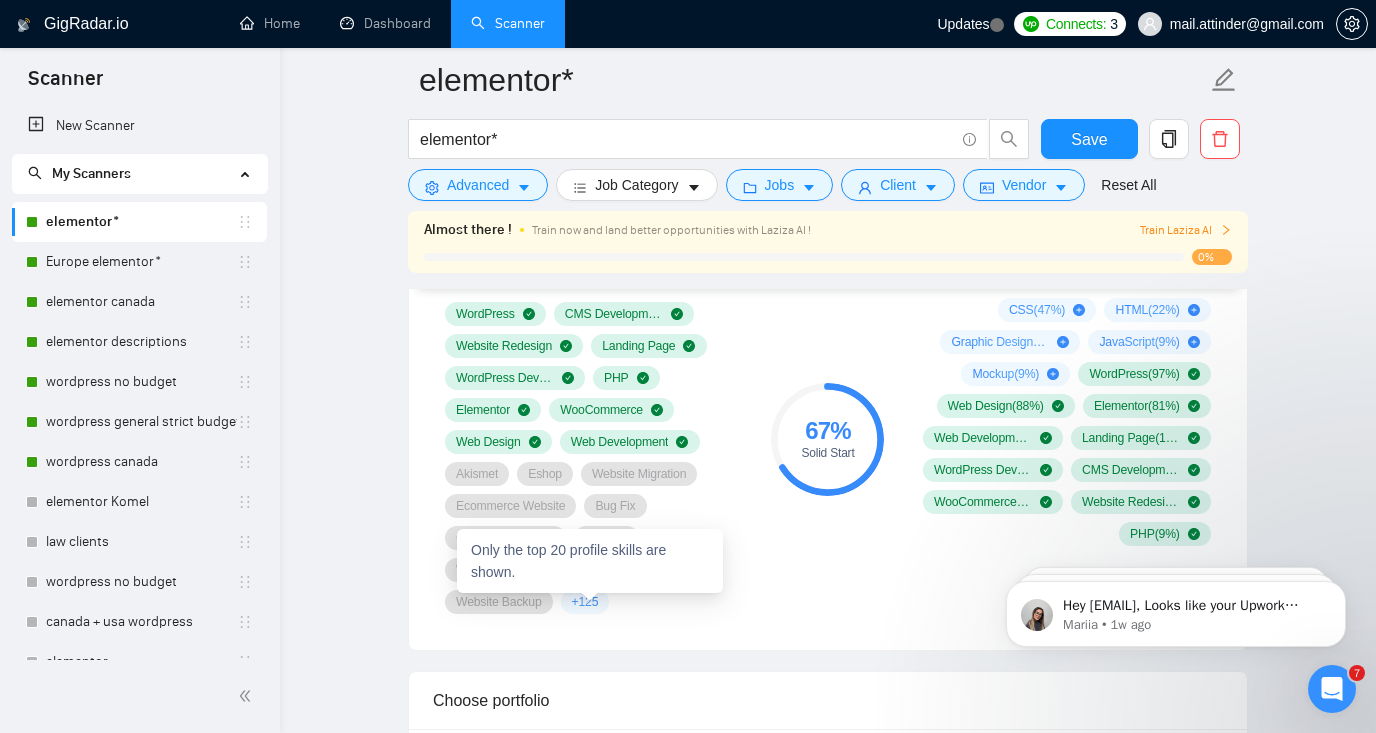 click on "+ 125" at bounding box center [585, 602] 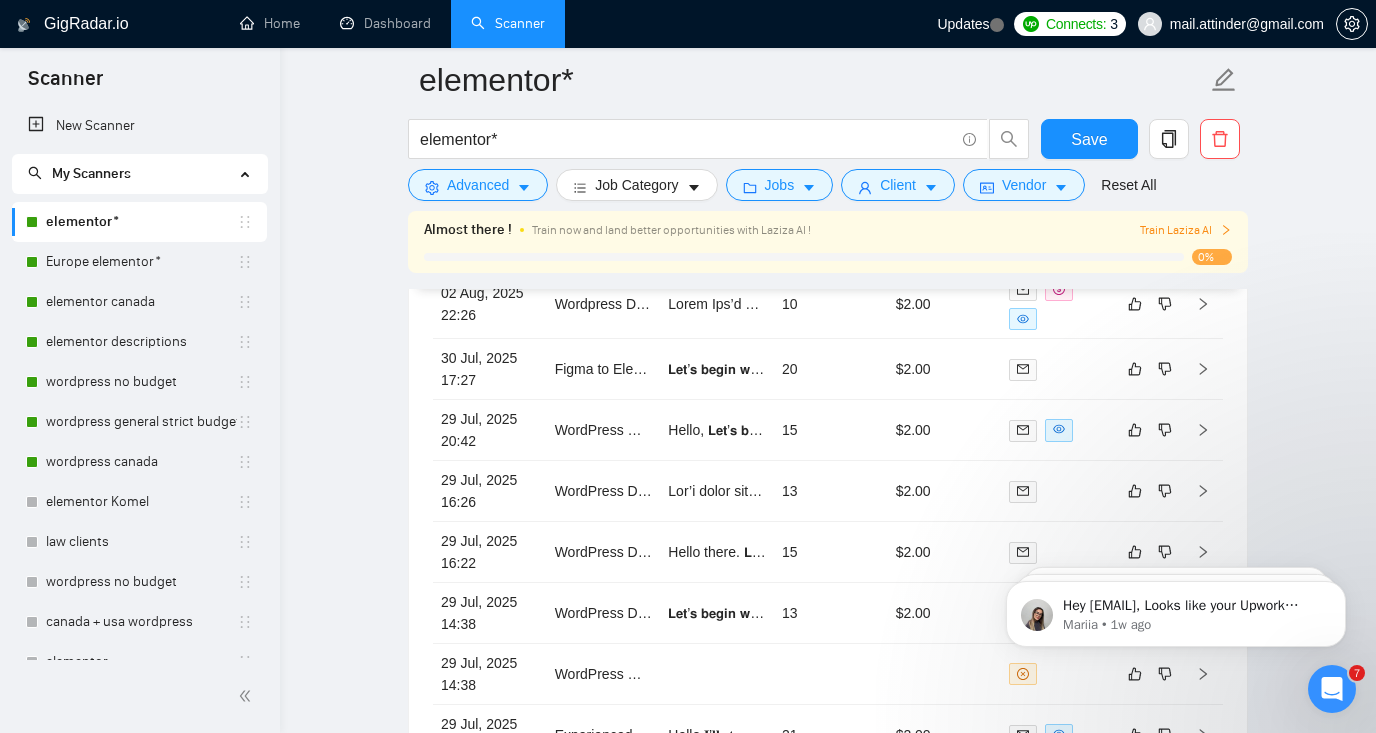 scroll, scrollTop: 5517, scrollLeft: 0, axis: vertical 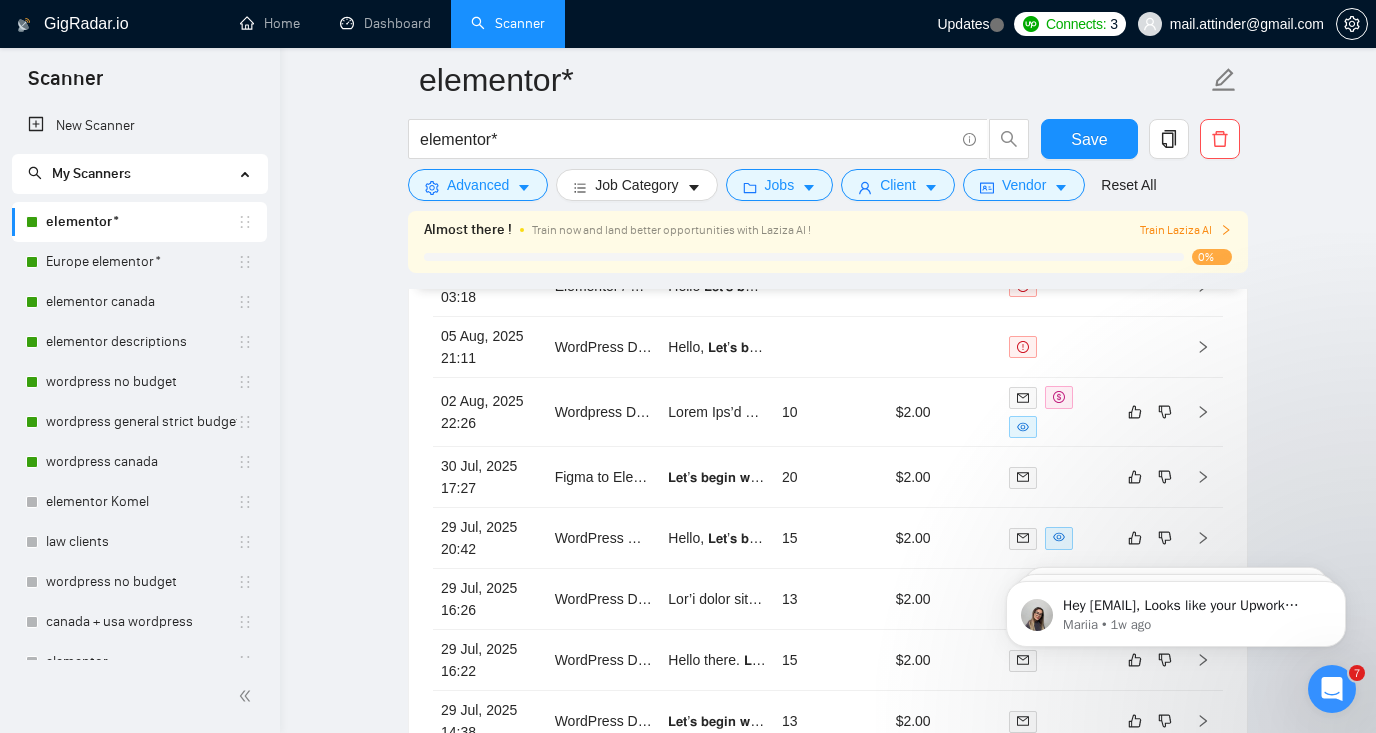 click on "elementor* elementor* Save Advanced   Job Category   Jobs   Client   Vendor   Reset All Almost there ! Train now and land better opportunities with Laziza AI ! Train Laziza AI 0% Preview Results Insights NEW Alerts Auto Bidder Auto Bidding Enabled Auto Bidding Enabled: ON Auto Bidder Schedule Auto Bidding Type: Automated (recommended) Semi-automated Auto Bidding Schedule: 24/7 Custom Custom Auto Bidder Schedule Repeat every week on Monday Tuesday Wednesday Thursday Friday Saturday Sunday Active Hours ( Europe/Kiev ): From: To: ( 24  hours) Europe/Kiev Auto Bidding Type Select your bidding algorithm: Choose the algorithm for you bidding. The price per proposal does not include your connects expenditure. Template Bidder Works great for narrow segments and short cover letters that don't change. 0.50  credits / proposal Sardor AI 🤖 Personalise your cover letter with ai [placeholders] 1.00  credits / proposal Experimental Laziza AI  👑   NEW   Learn more 2.00  credits / proposal $14.83 savings Select team: +" at bounding box center [828, -2249] 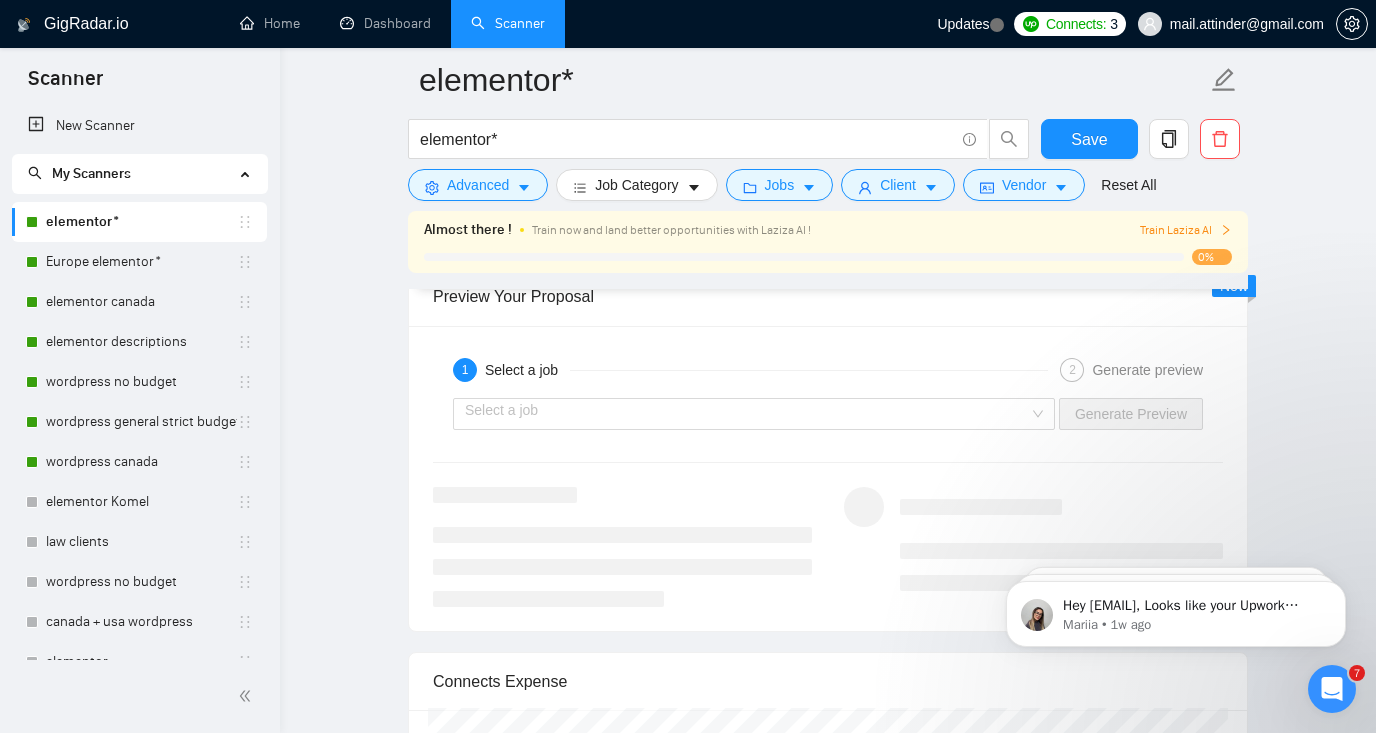 scroll, scrollTop: 3693, scrollLeft: 0, axis: vertical 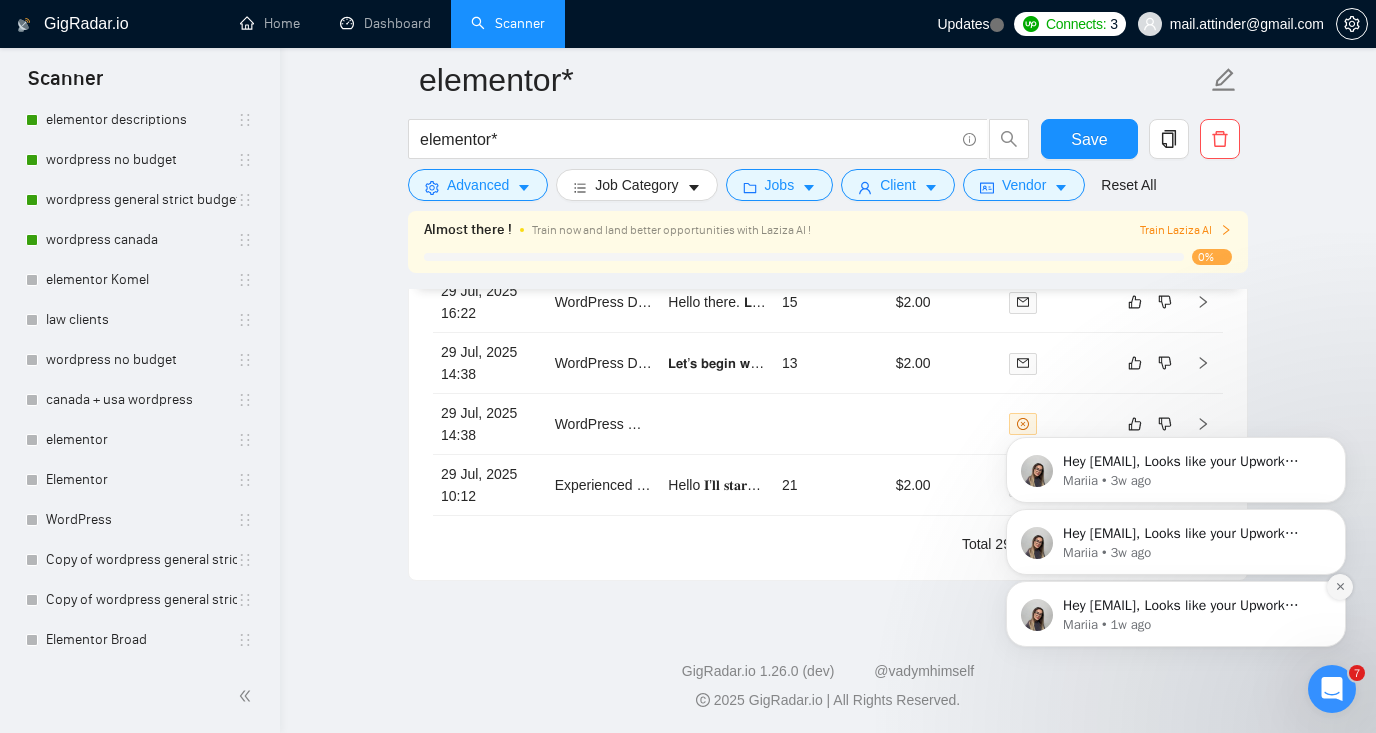 click 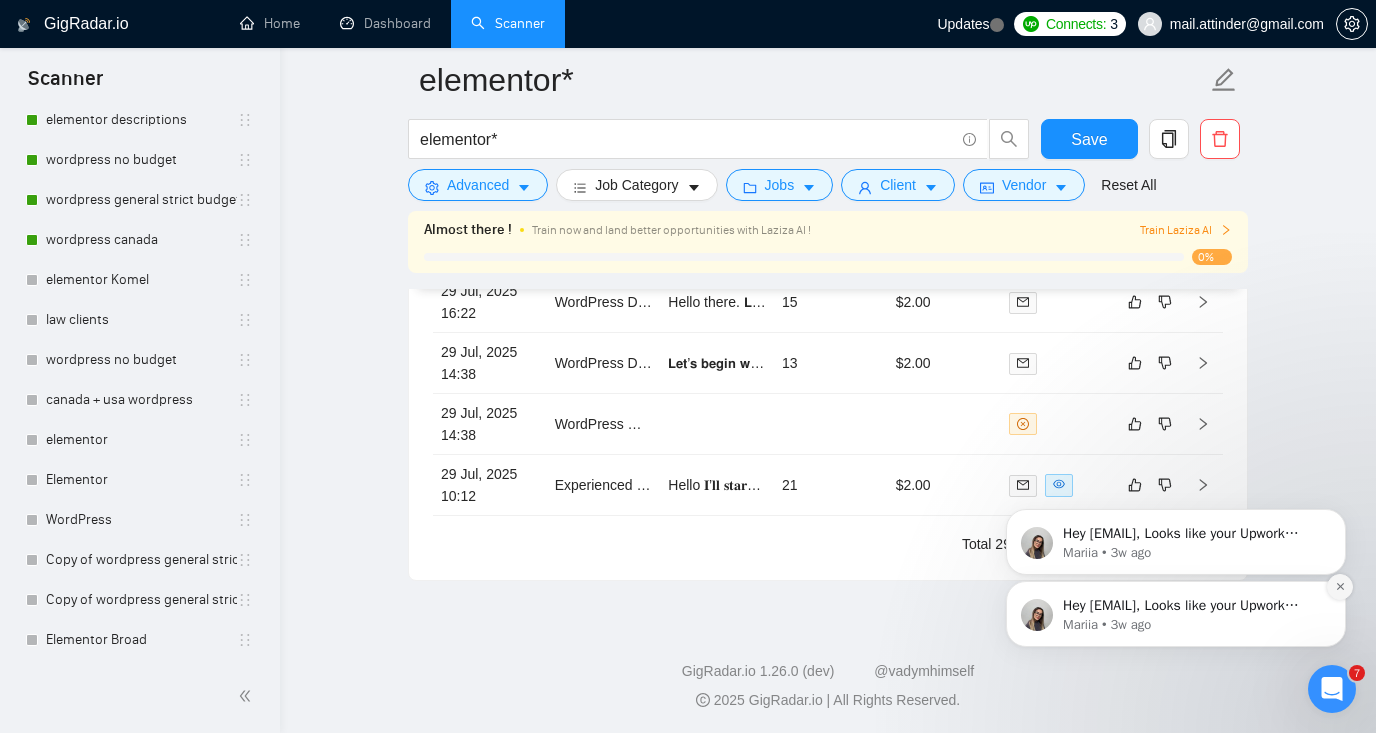 click 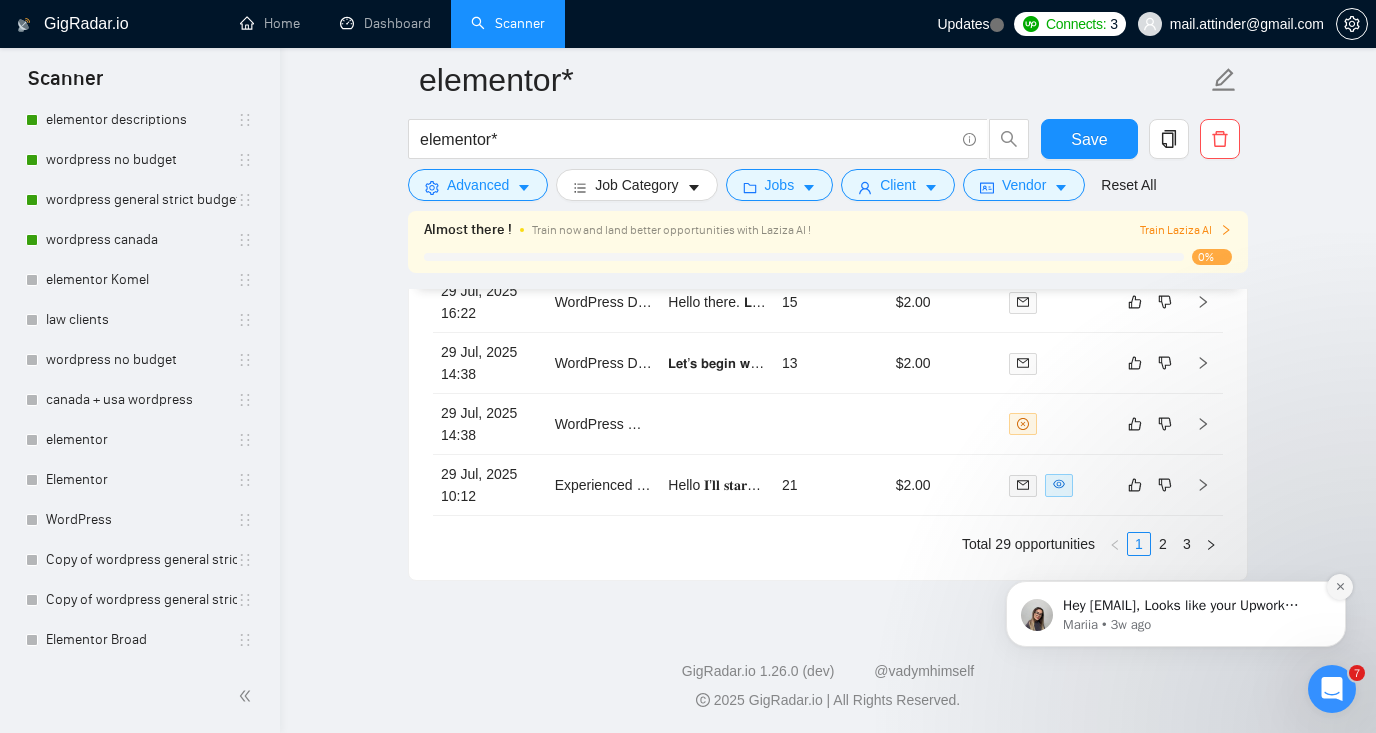 click 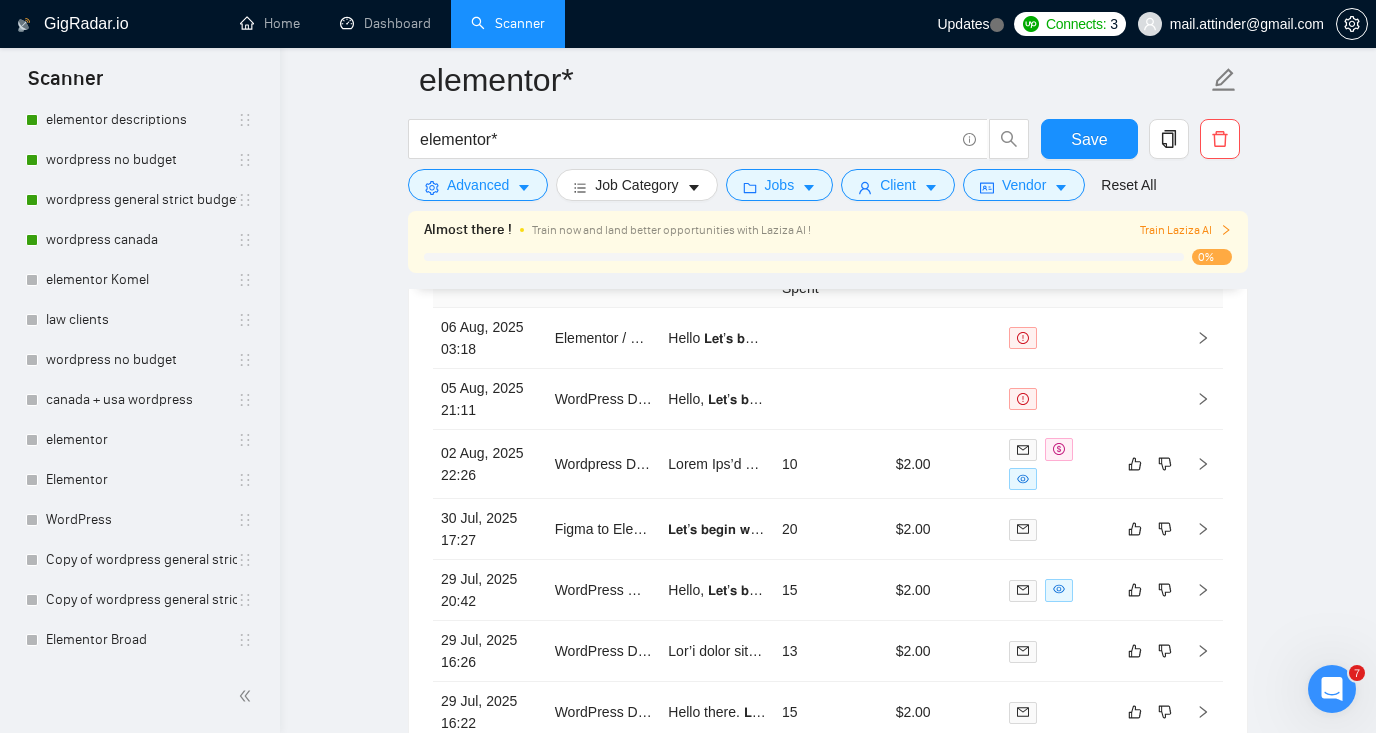 scroll, scrollTop: 5491, scrollLeft: 0, axis: vertical 